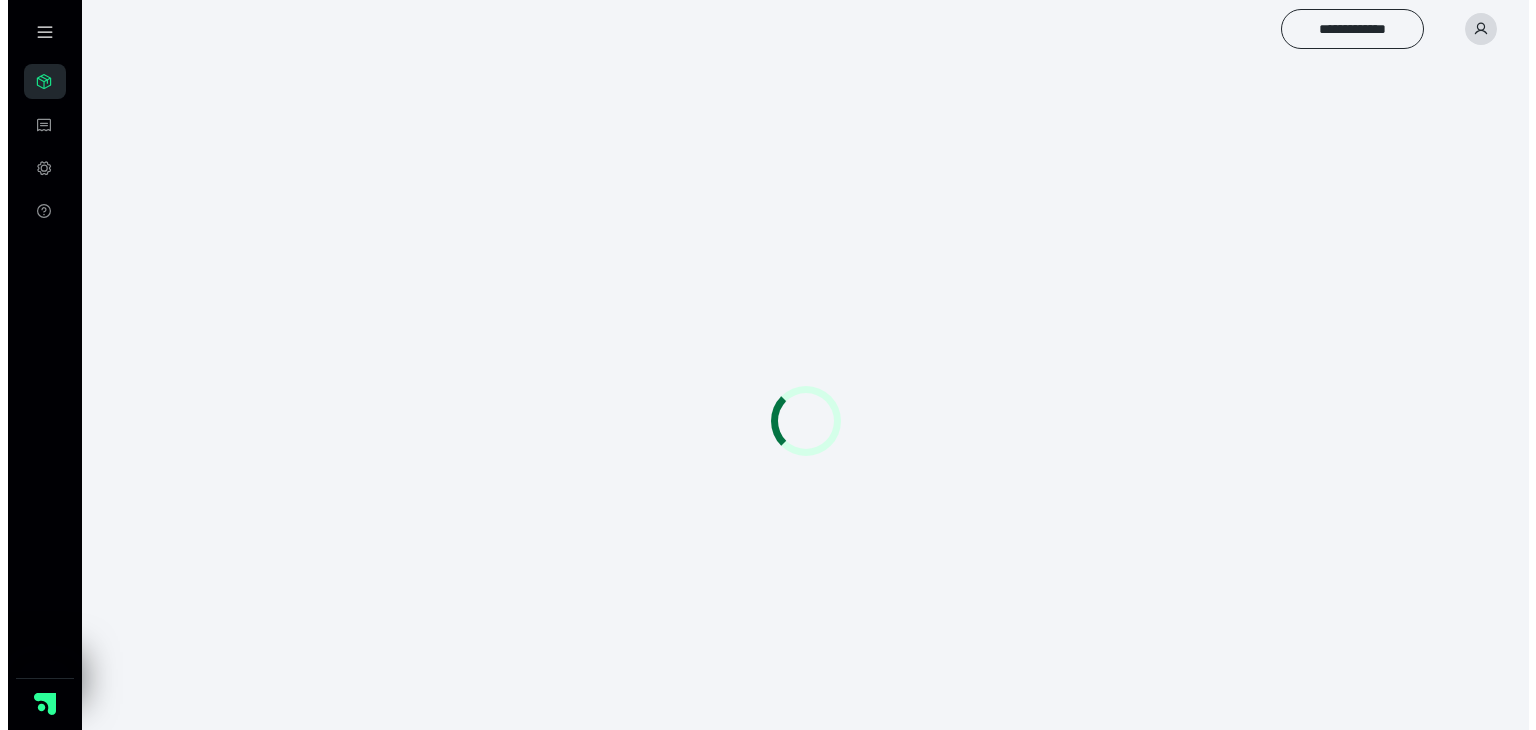 scroll, scrollTop: 0, scrollLeft: 0, axis: both 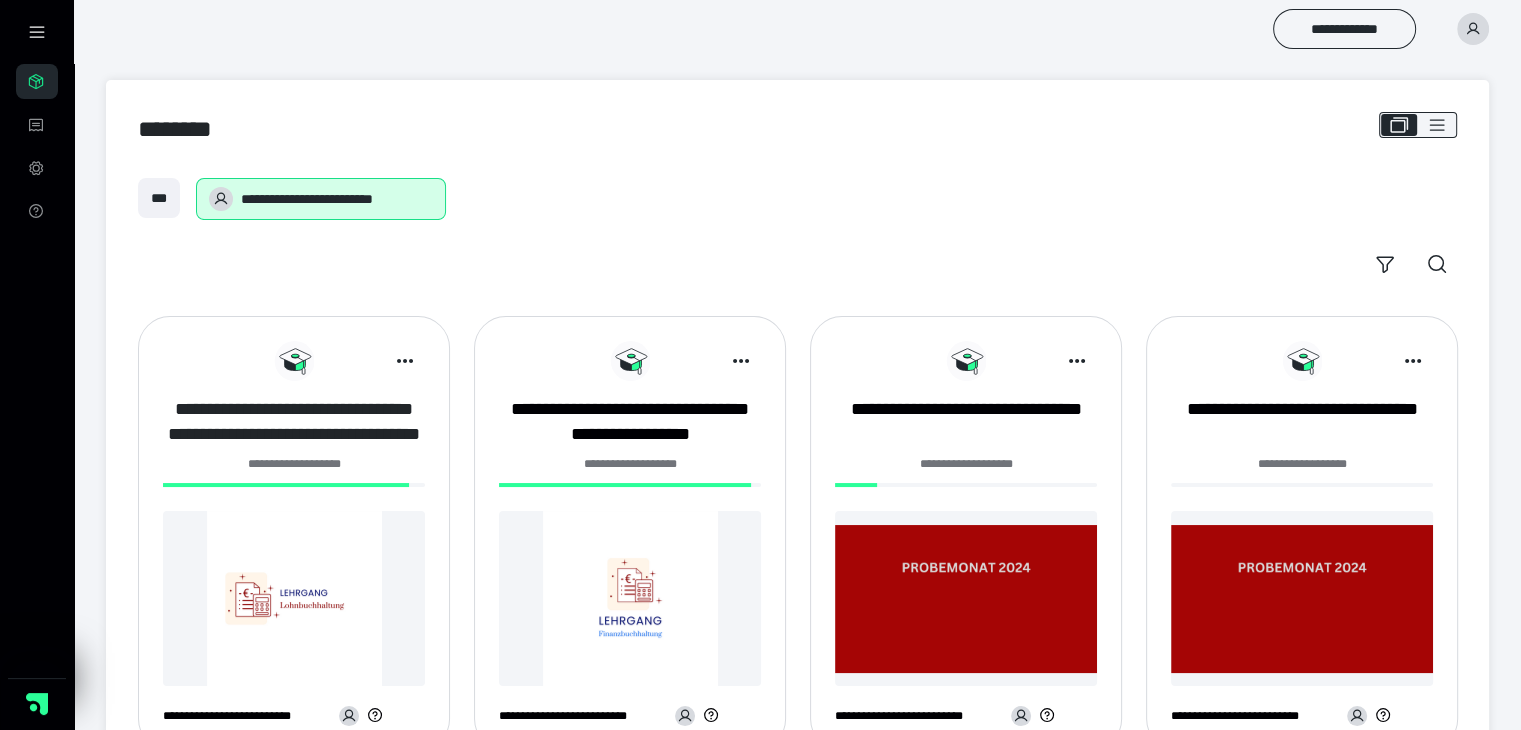 click on "**********" at bounding box center (294, 422) 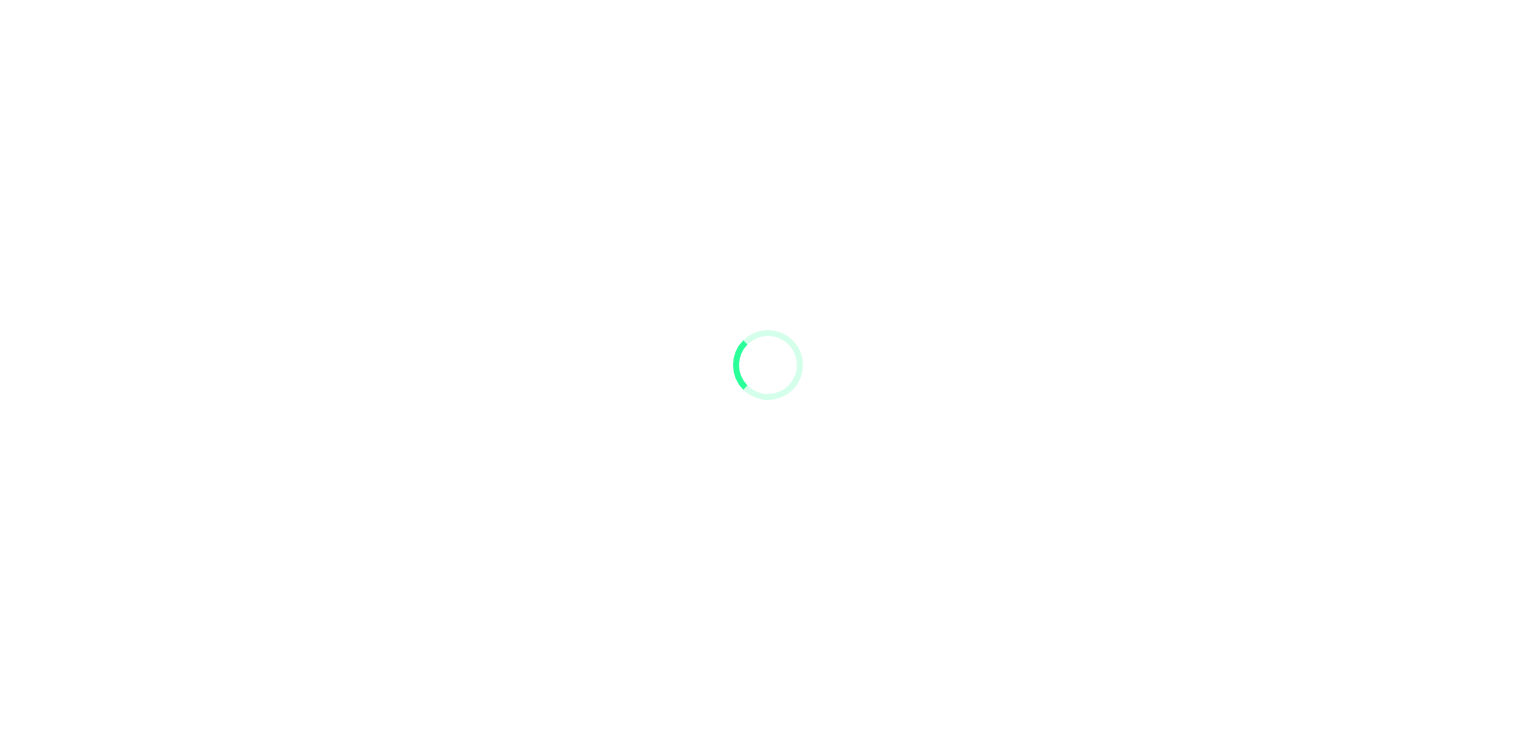scroll, scrollTop: 0, scrollLeft: 0, axis: both 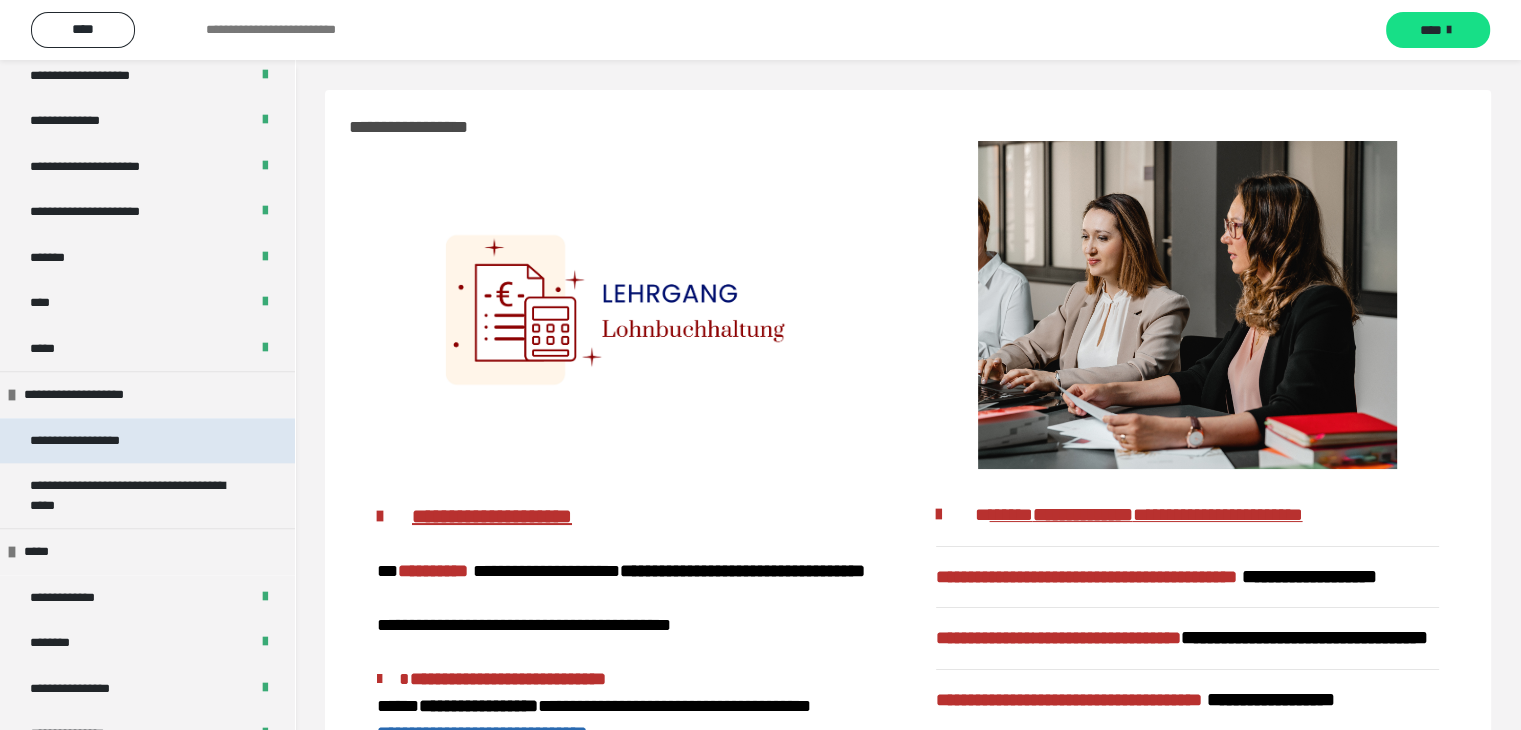 click on "**********" at bounding box center (98, 441) 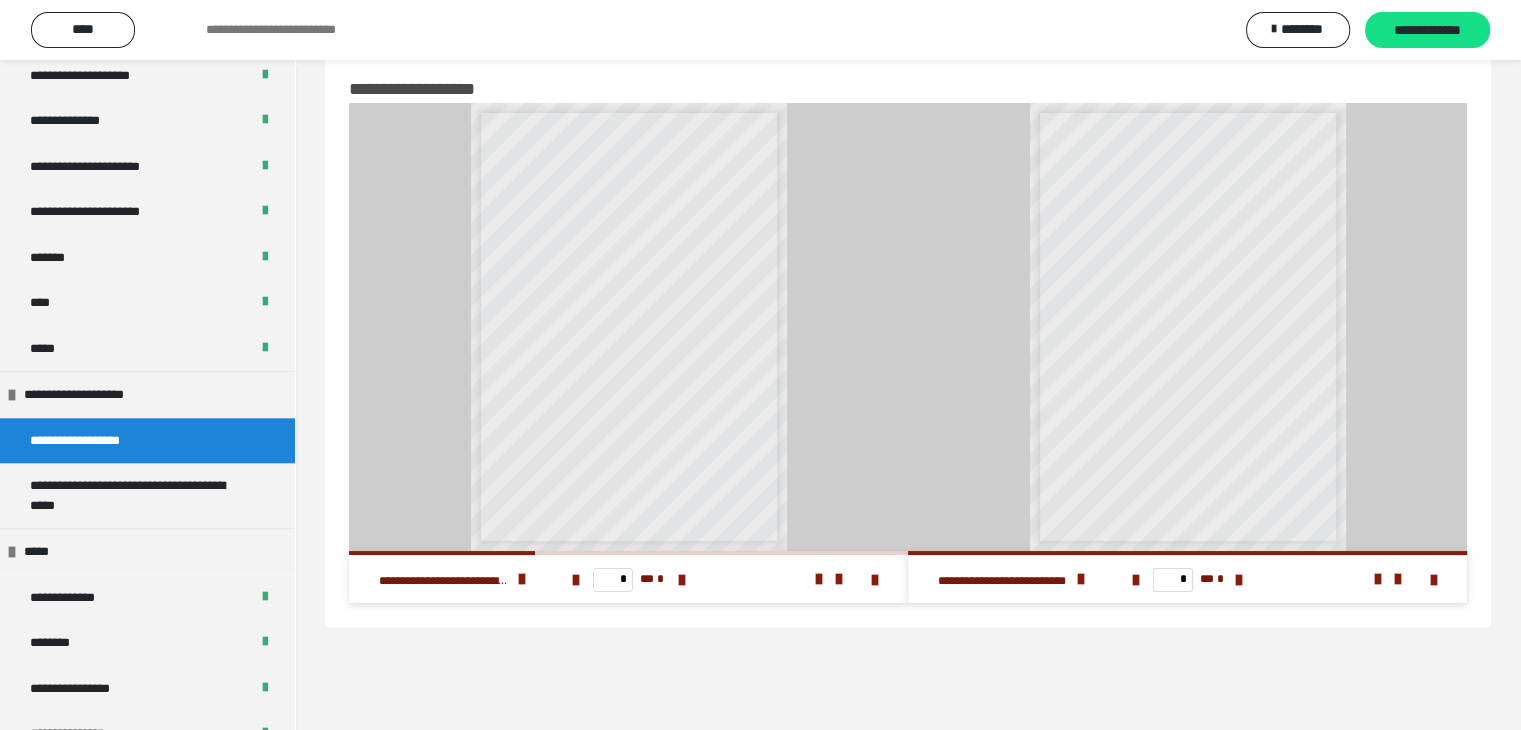 scroll, scrollTop: 60, scrollLeft: 0, axis: vertical 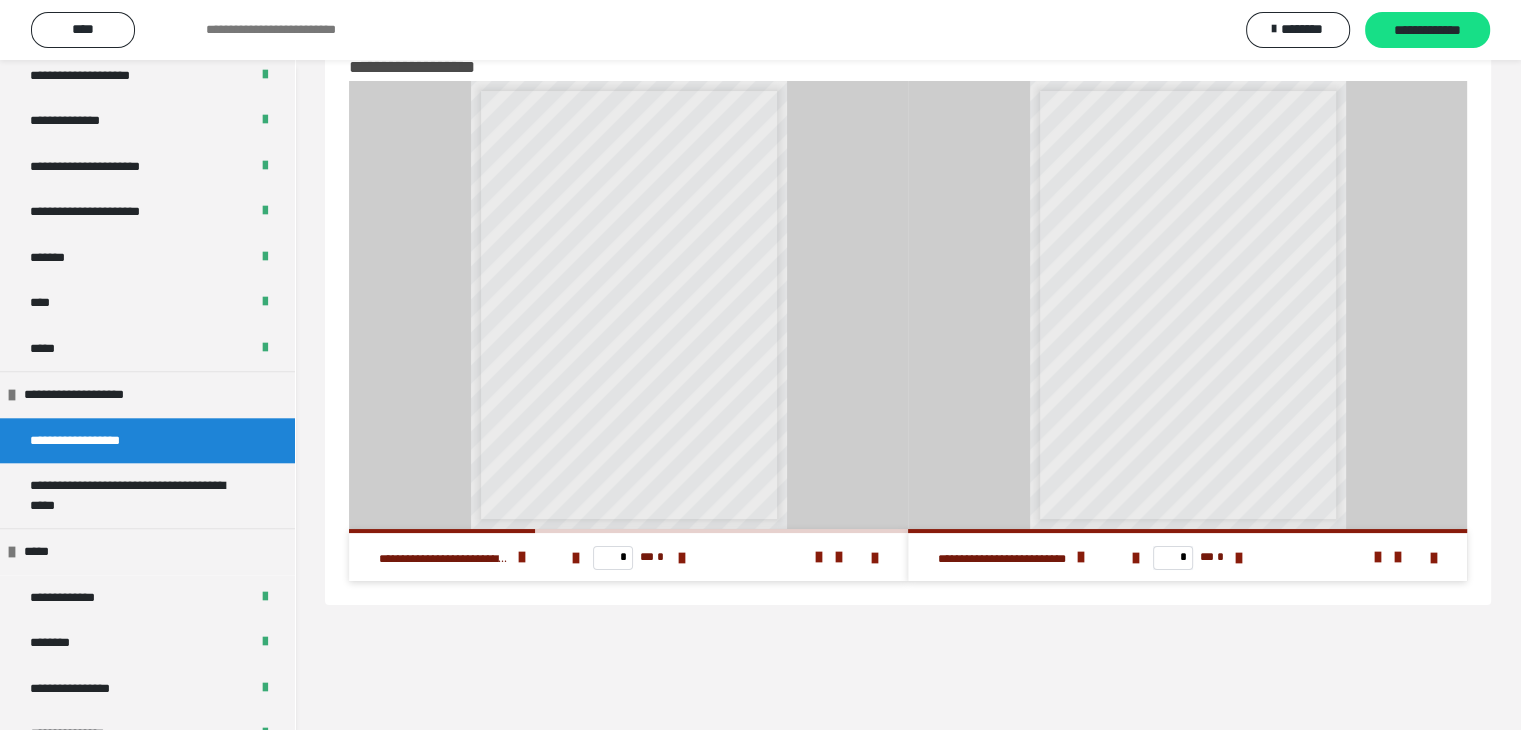 drag, startPoint x: 180, startPoint y: 505, endPoint x: 417, endPoint y: 491, distance: 237.41315 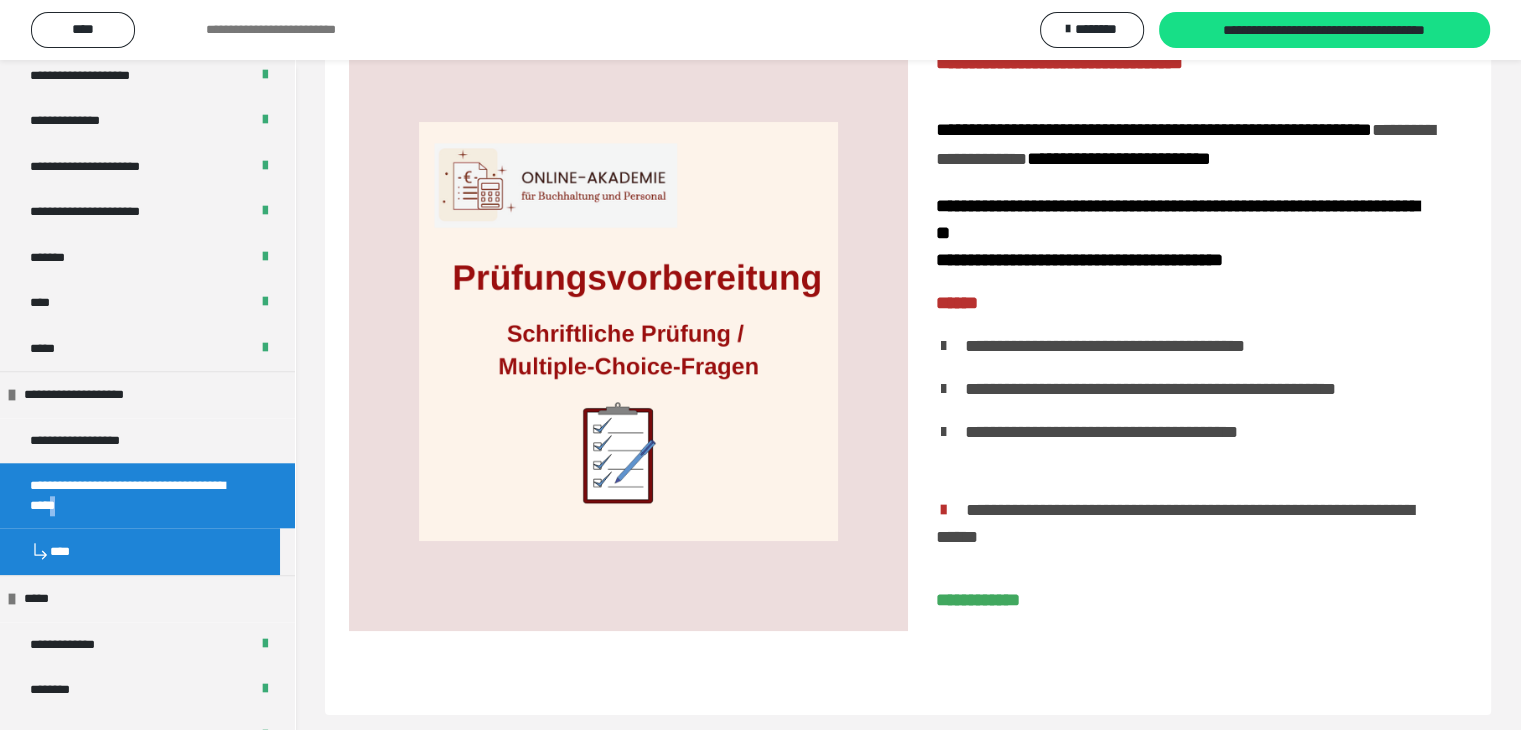 scroll, scrollTop: 124, scrollLeft: 0, axis: vertical 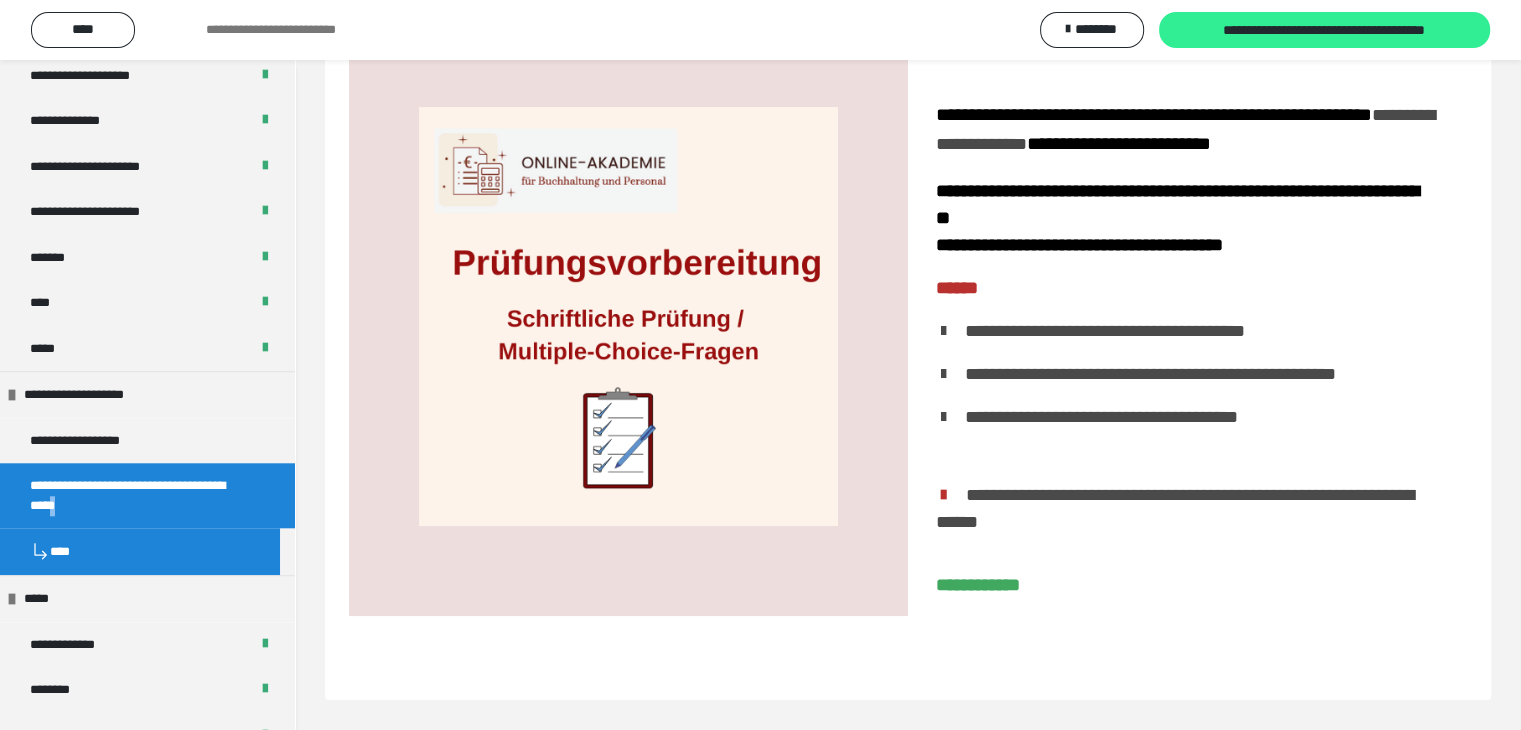 click on "**********" at bounding box center (1325, 31) 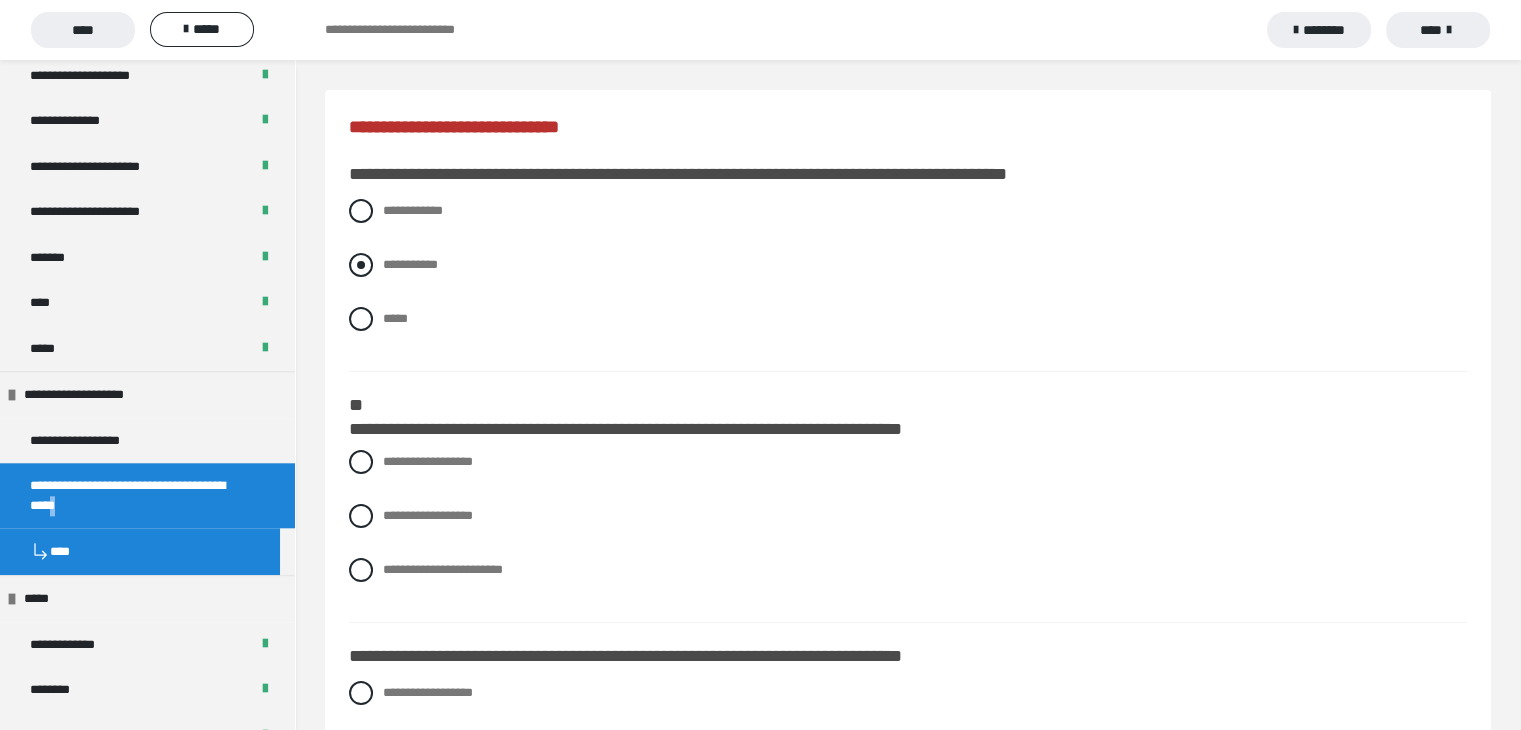 click at bounding box center [361, 265] 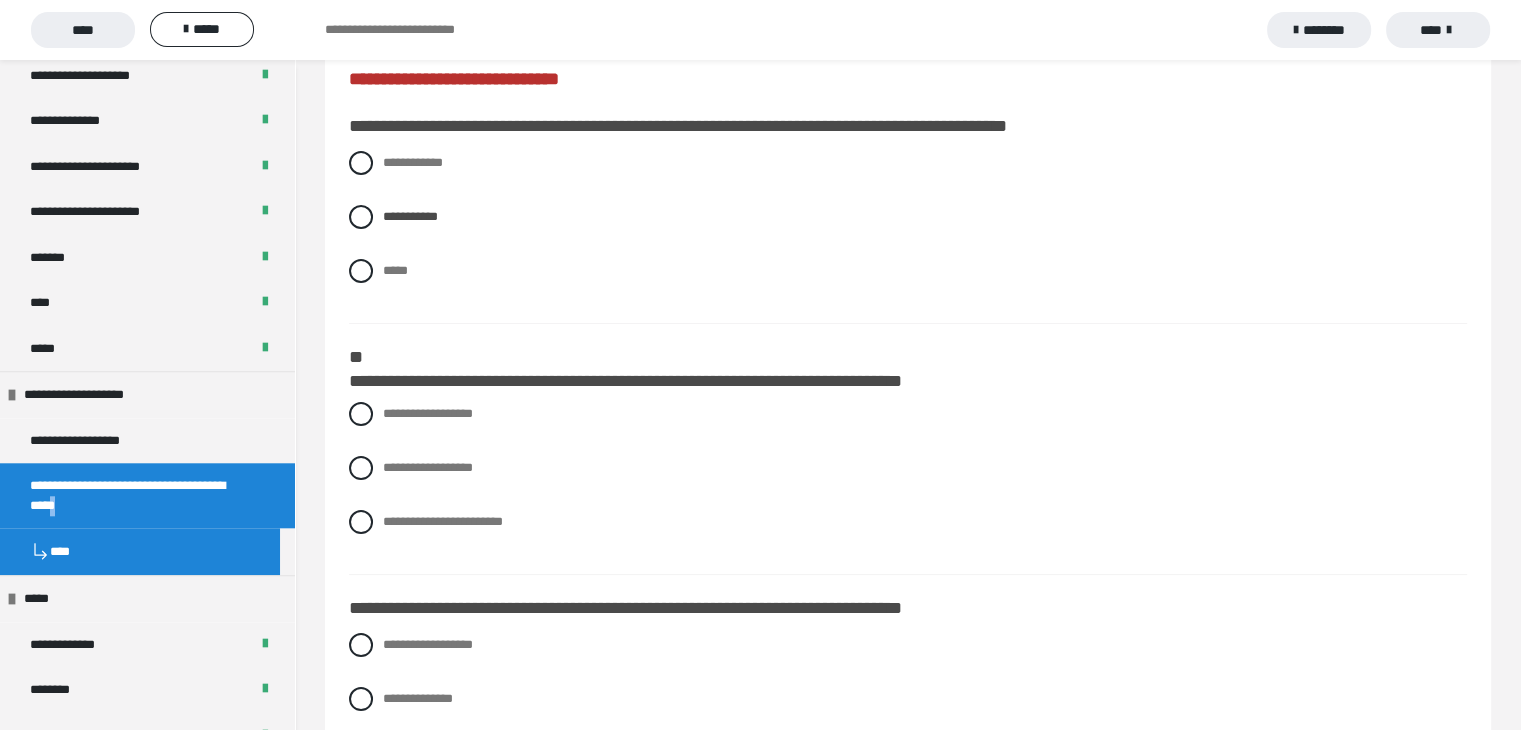 scroll, scrollTop: 0, scrollLeft: 0, axis: both 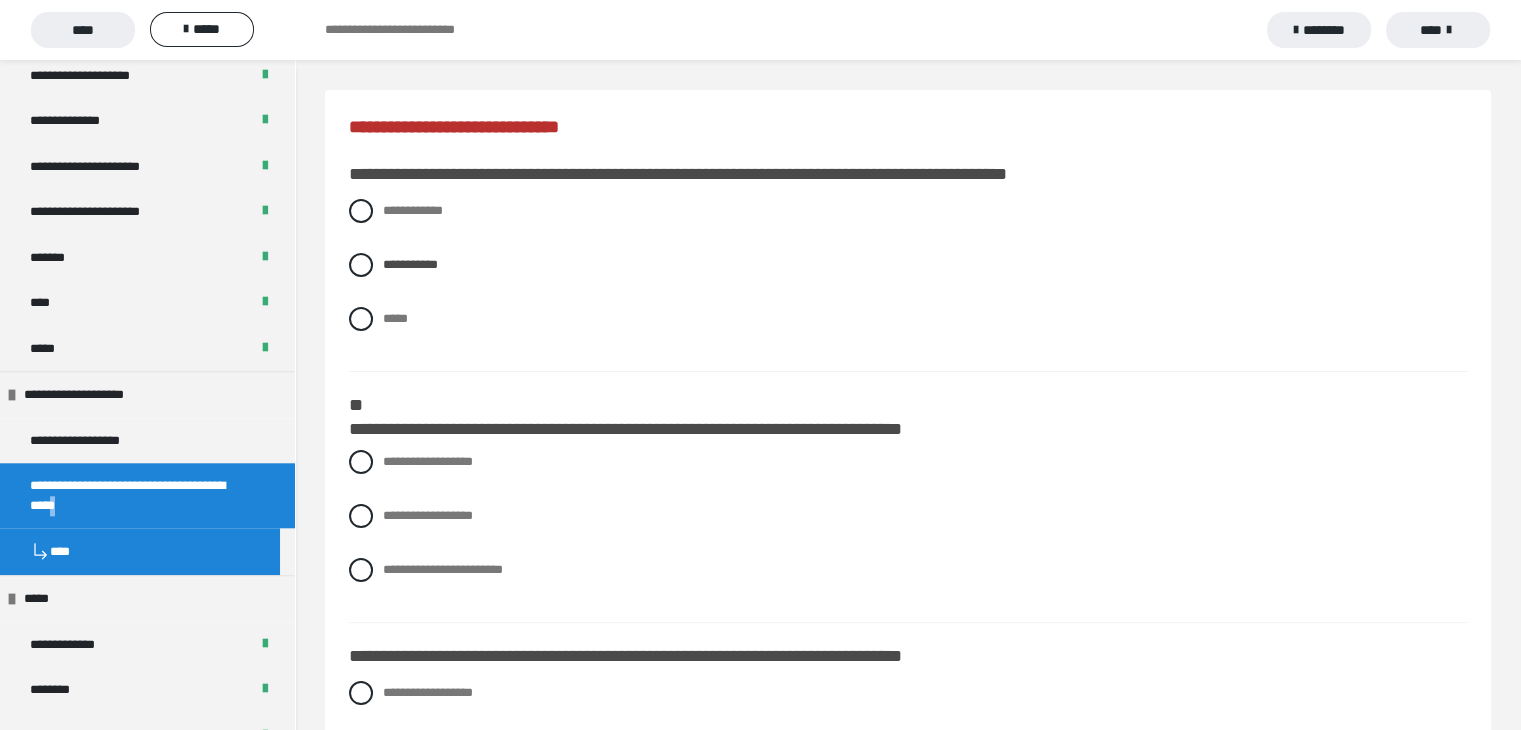 drag, startPoint x: 365, startPoint y: 536, endPoint x: 376, endPoint y: 545, distance: 14.21267 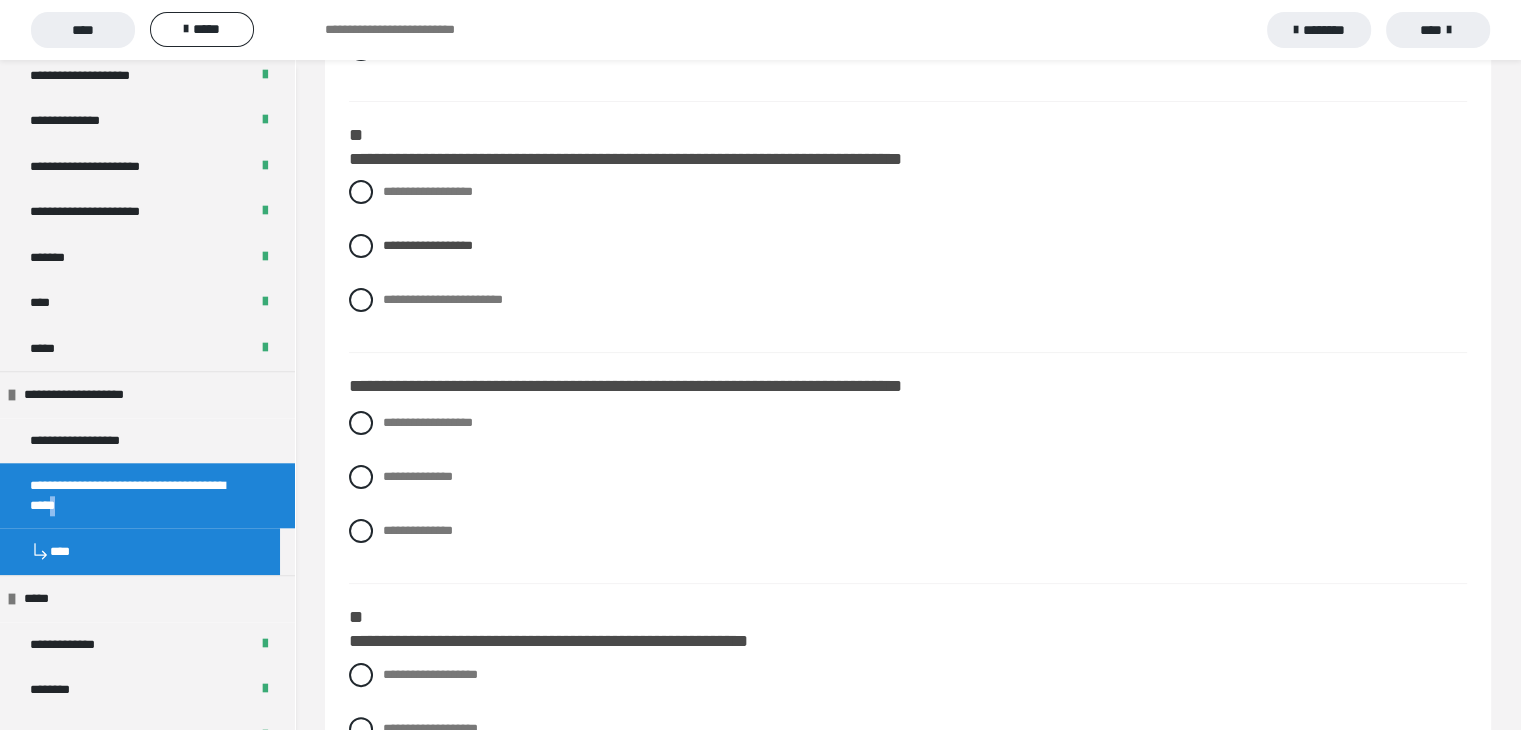 scroll, scrollTop: 300, scrollLeft: 0, axis: vertical 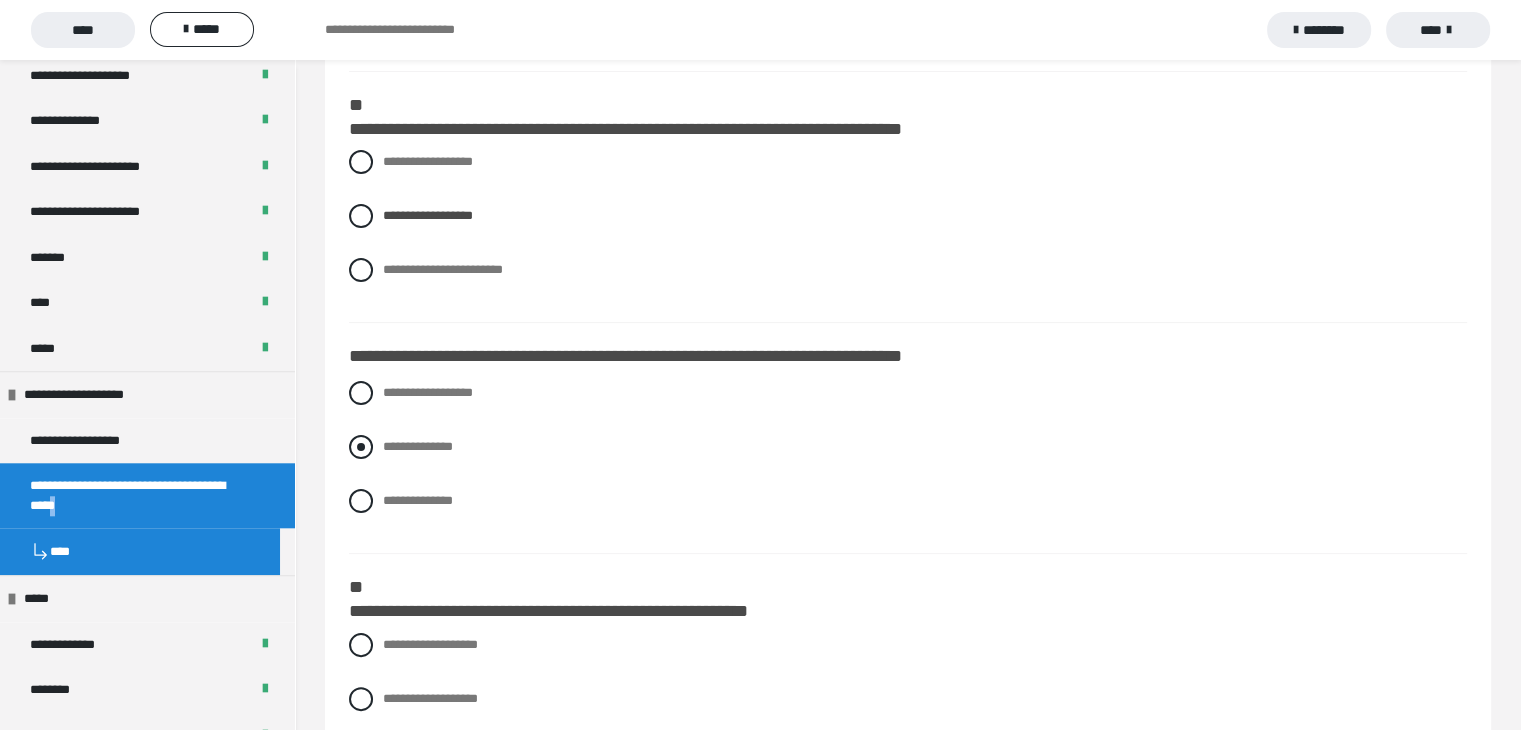 click at bounding box center (361, 447) 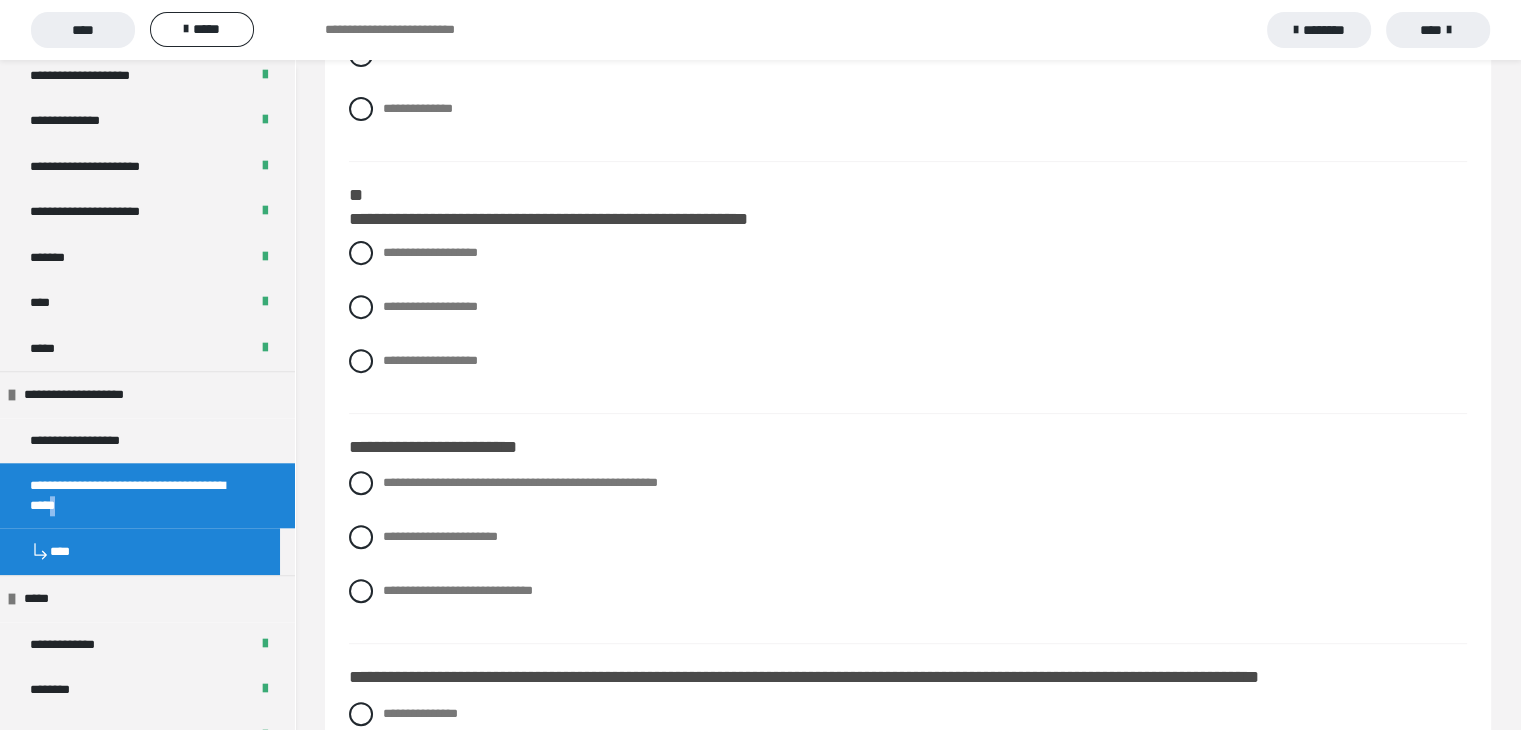 scroll, scrollTop: 700, scrollLeft: 0, axis: vertical 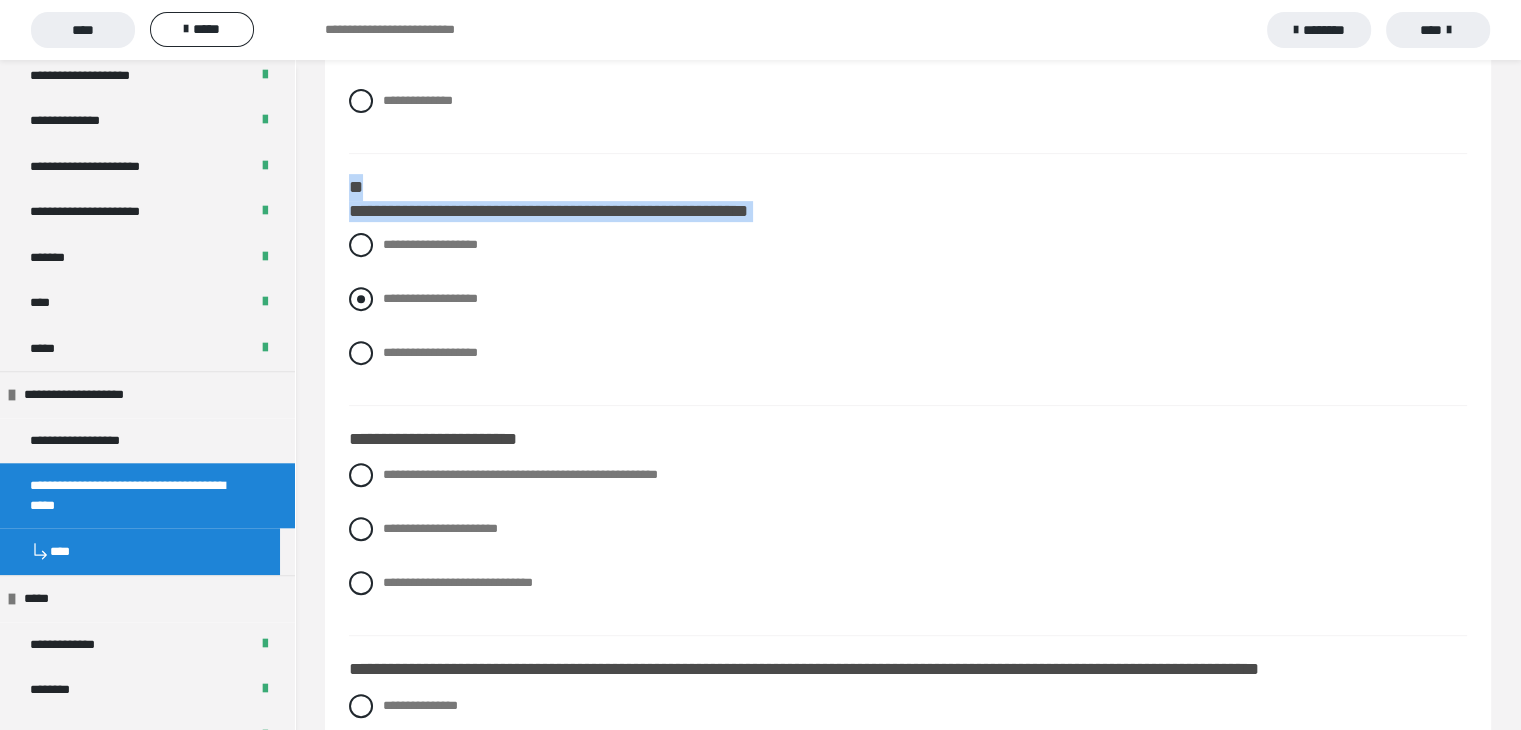 drag, startPoint x: 352, startPoint y: 189, endPoint x: 533, endPoint y: 328, distance: 228.21481 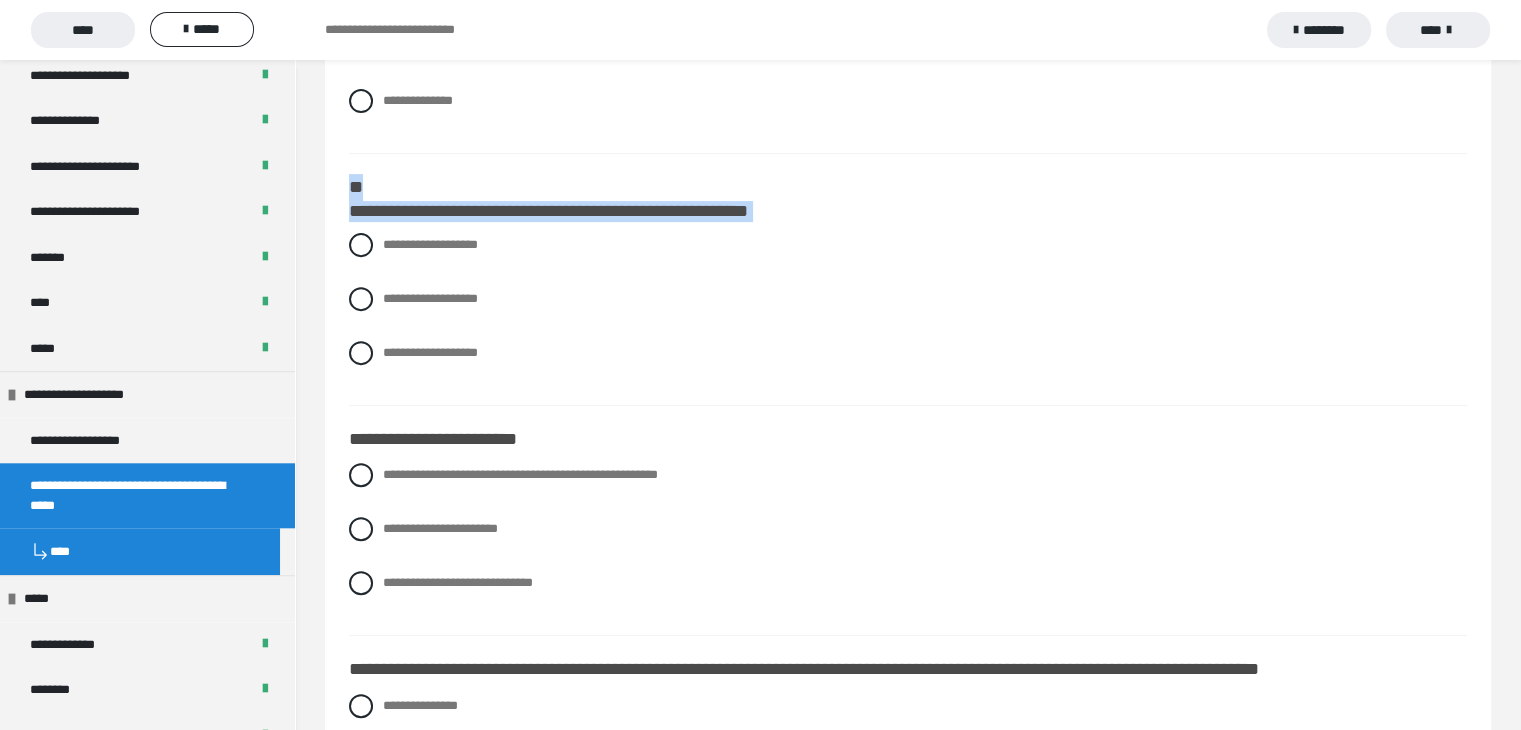 drag, startPoint x: 369, startPoint y: 377, endPoint x: 530, endPoint y: 446, distance: 175.16278 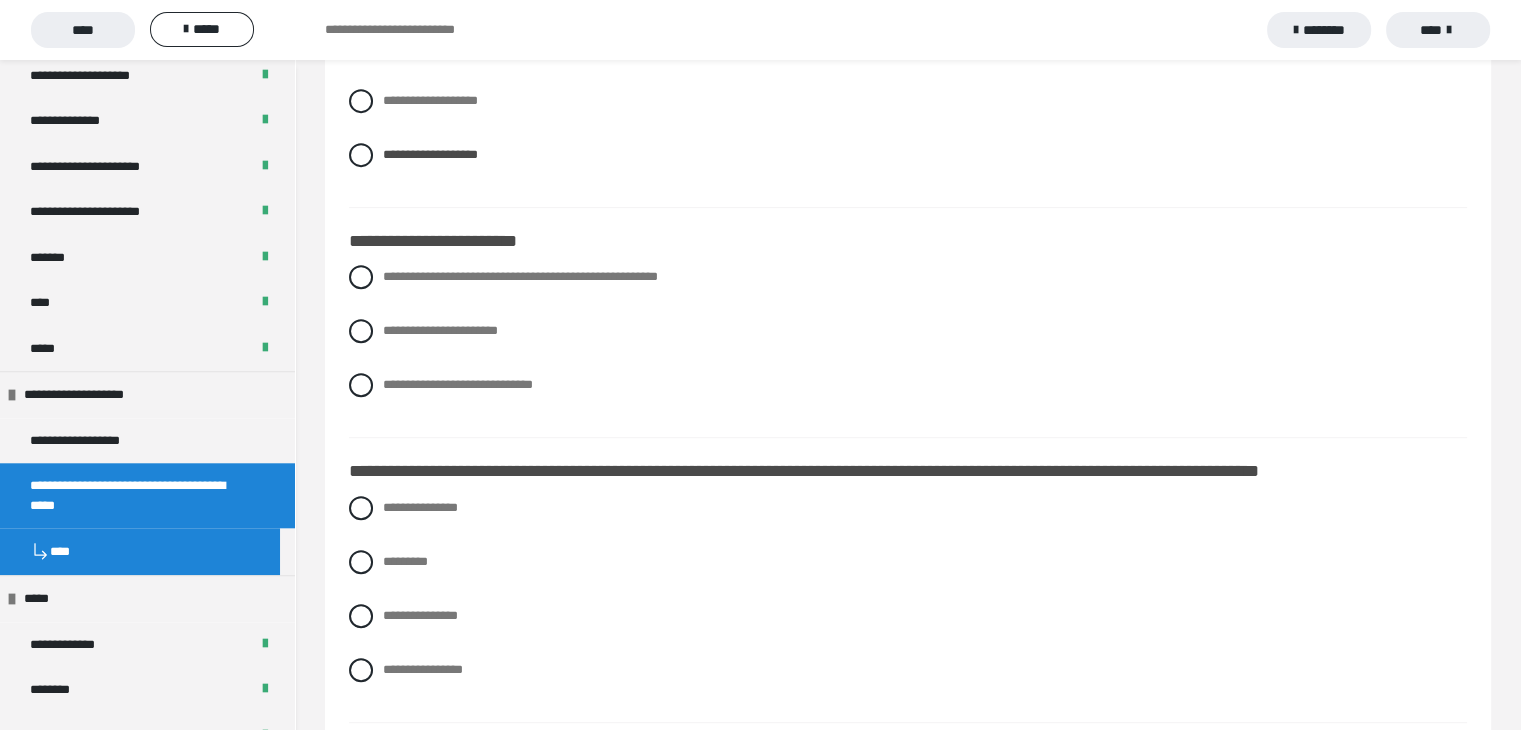 scroll, scrollTop: 900, scrollLeft: 0, axis: vertical 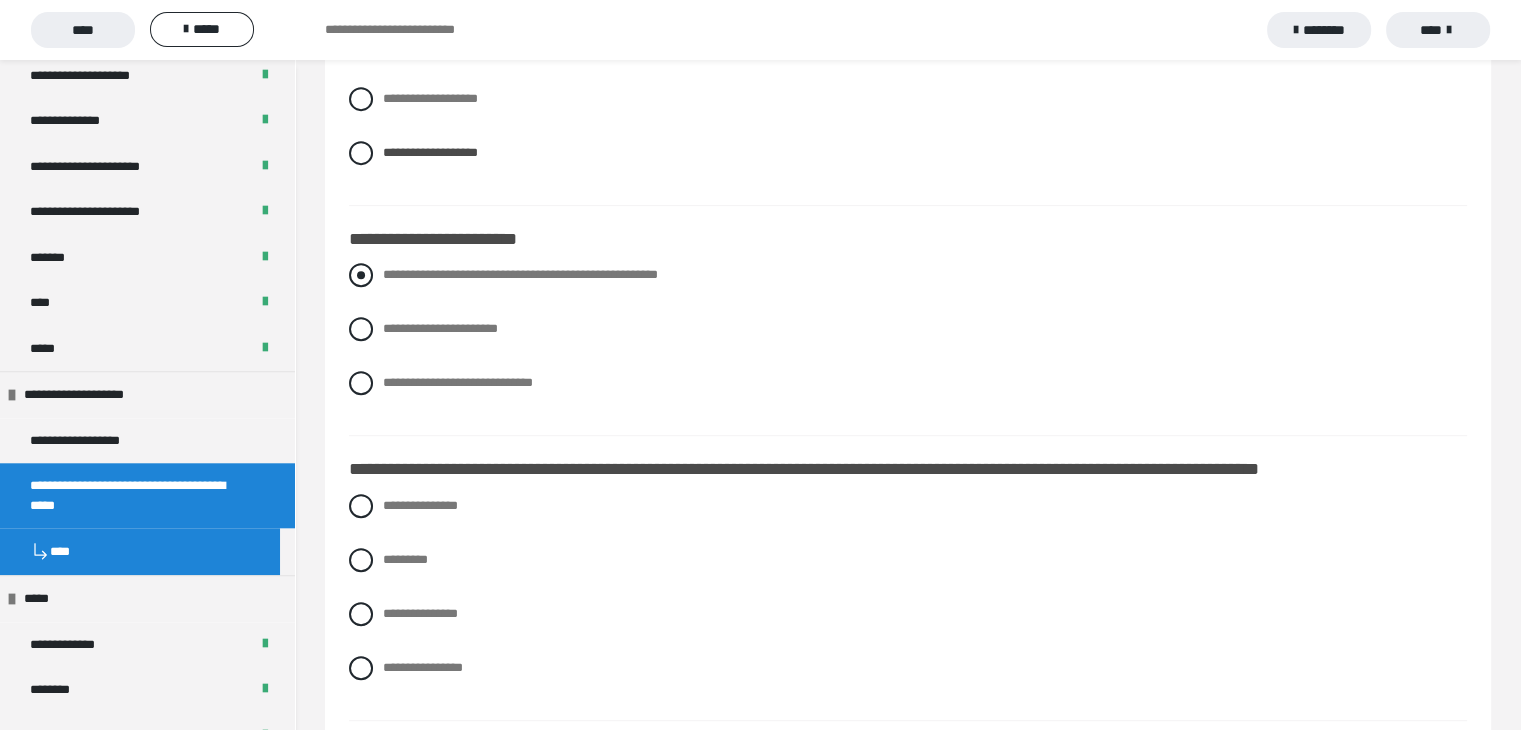 click on "**********" at bounding box center [908, 344] 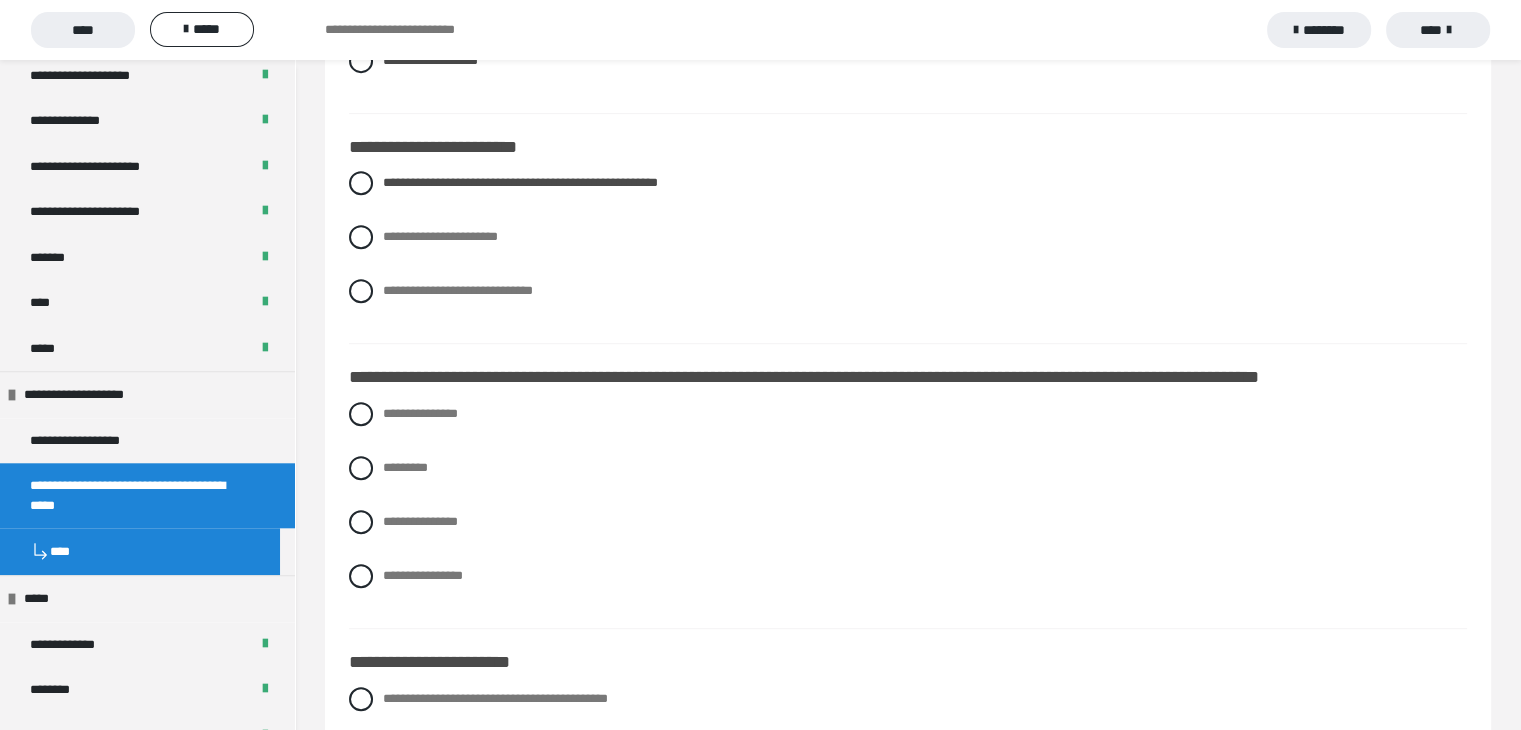 scroll, scrollTop: 1100, scrollLeft: 0, axis: vertical 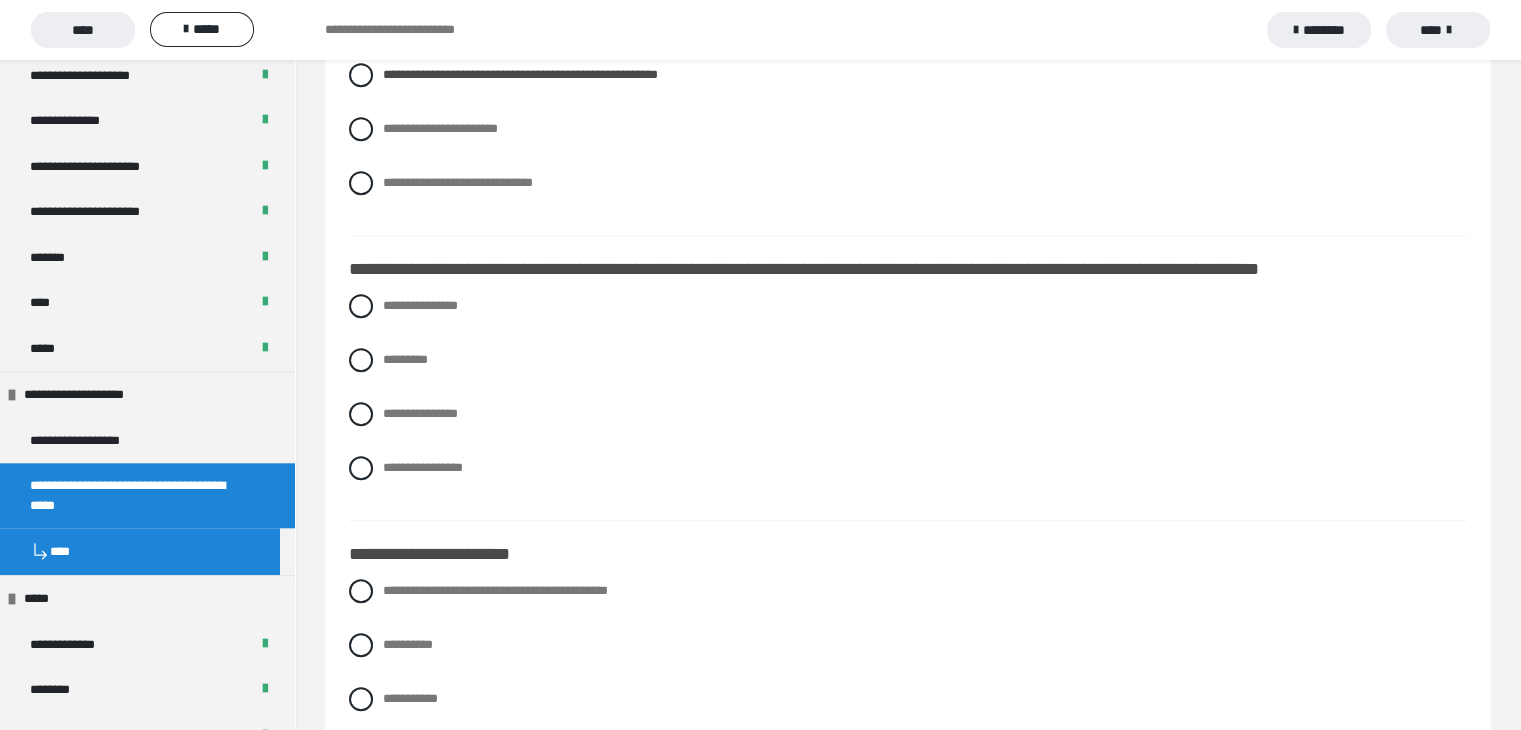 drag, startPoint x: 362, startPoint y: 340, endPoint x: 385, endPoint y: 364, distance: 33.24154 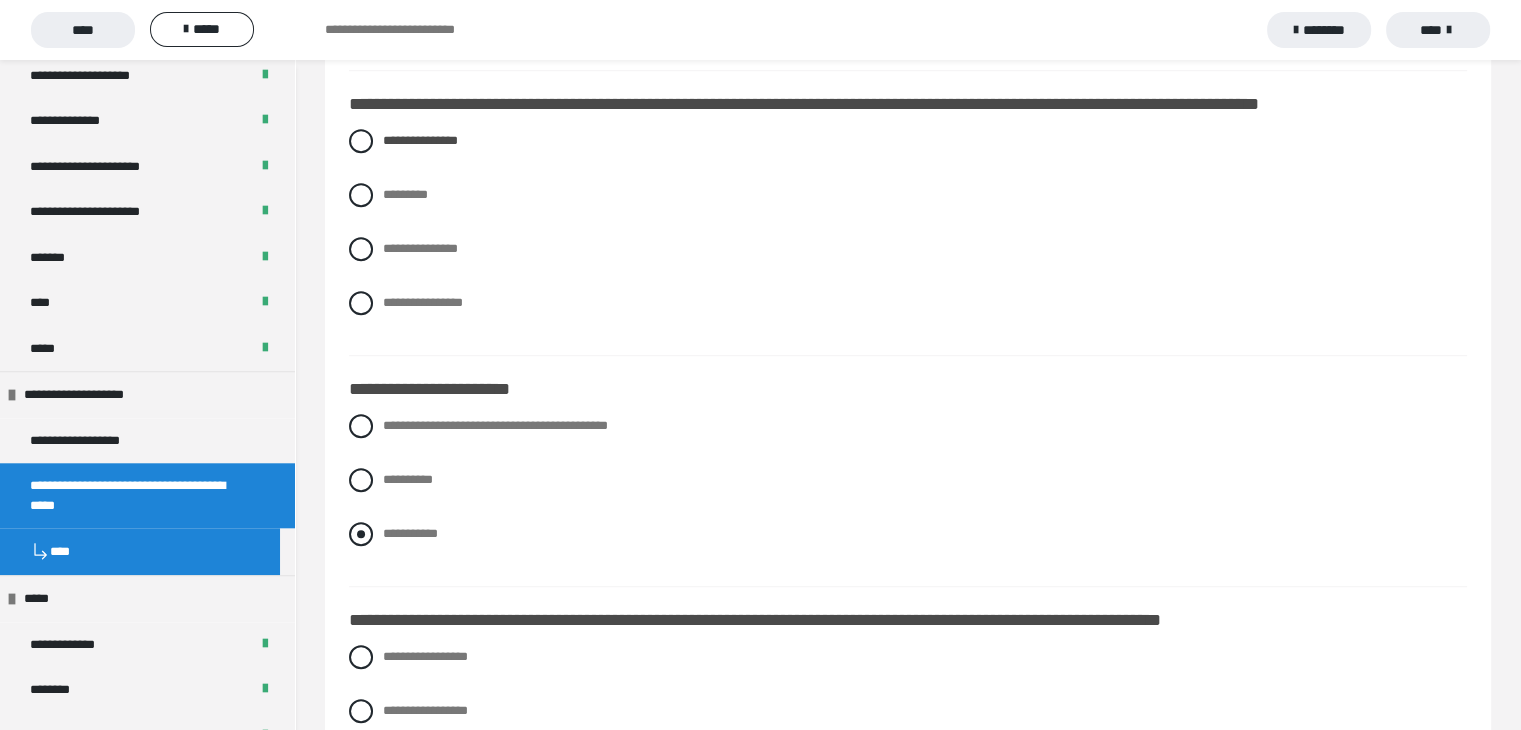 scroll, scrollTop: 1300, scrollLeft: 0, axis: vertical 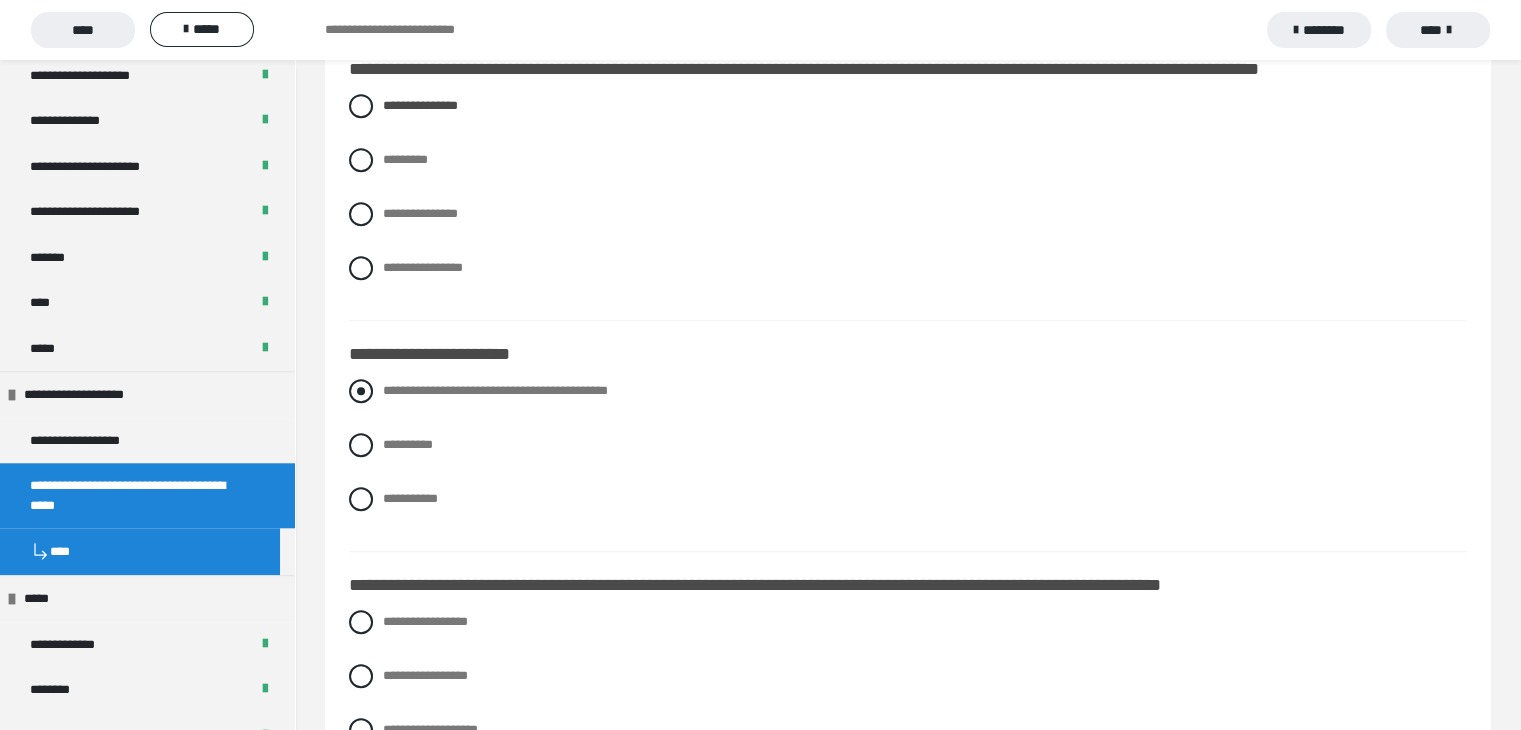 click at bounding box center [361, 391] 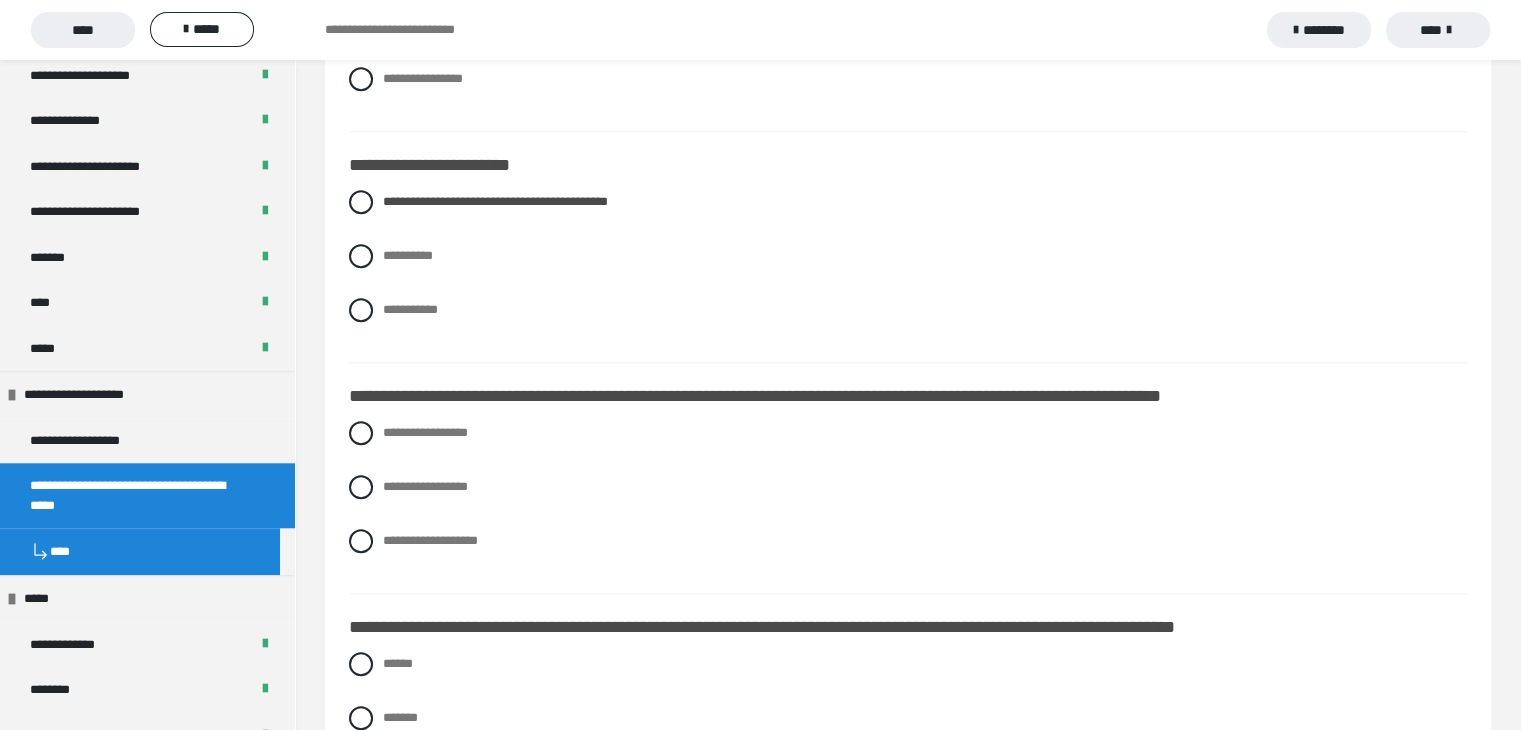 scroll, scrollTop: 1500, scrollLeft: 0, axis: vertical 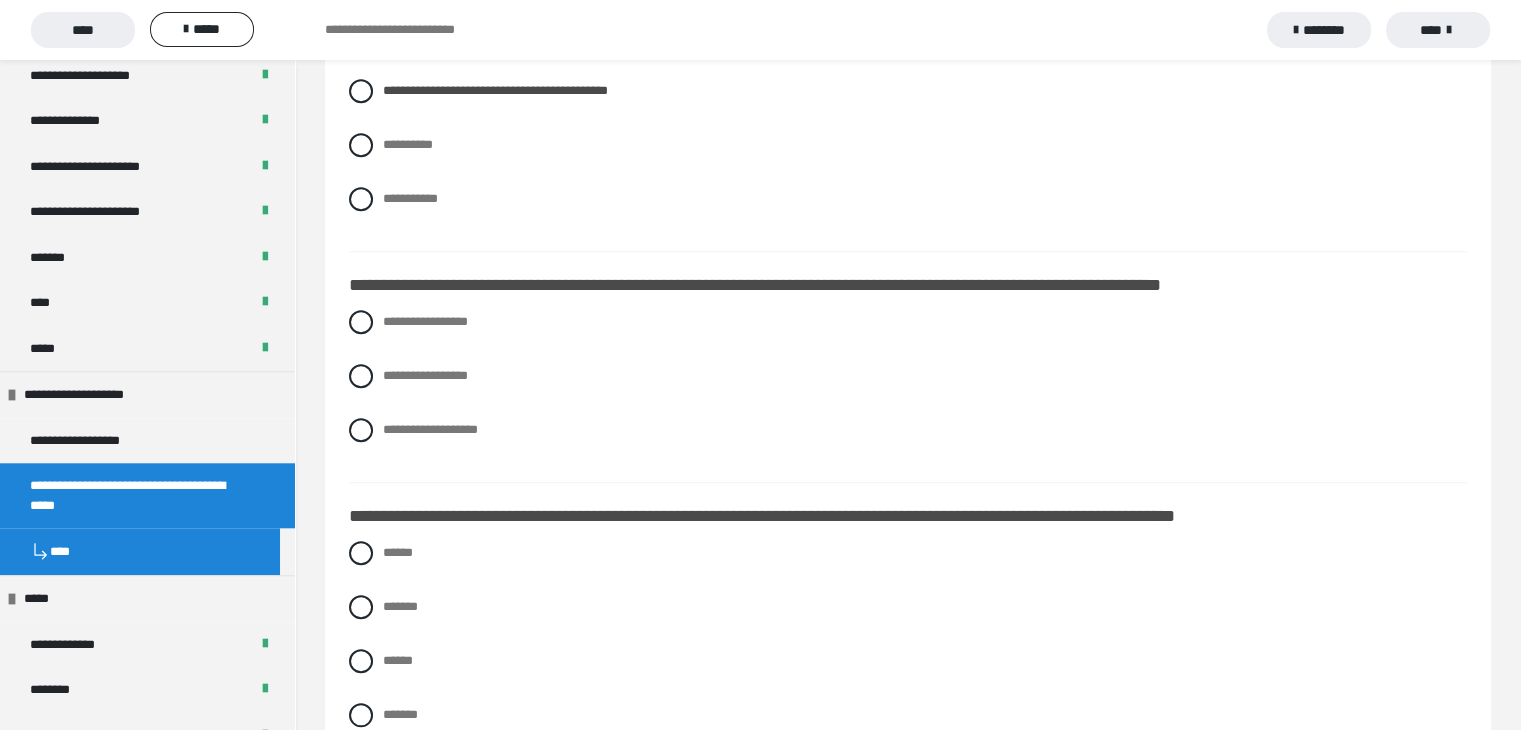 drag, startPoint x: 367, startPoint y: 409, endPoint x: 386, endPoint y: 419, distance: 21.470911 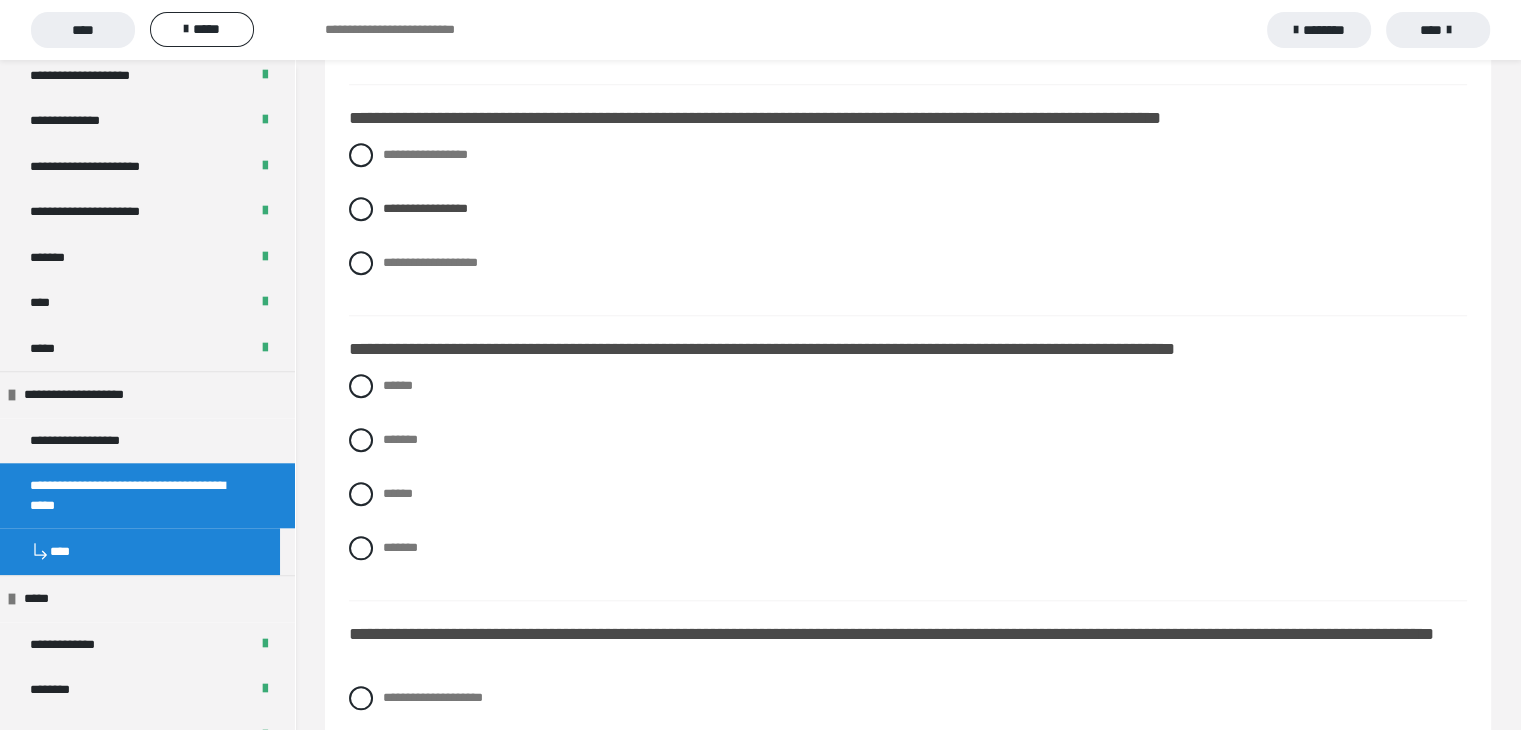 scroll, scrollTop: 1800, scrollLeft: 0, axis: vertical 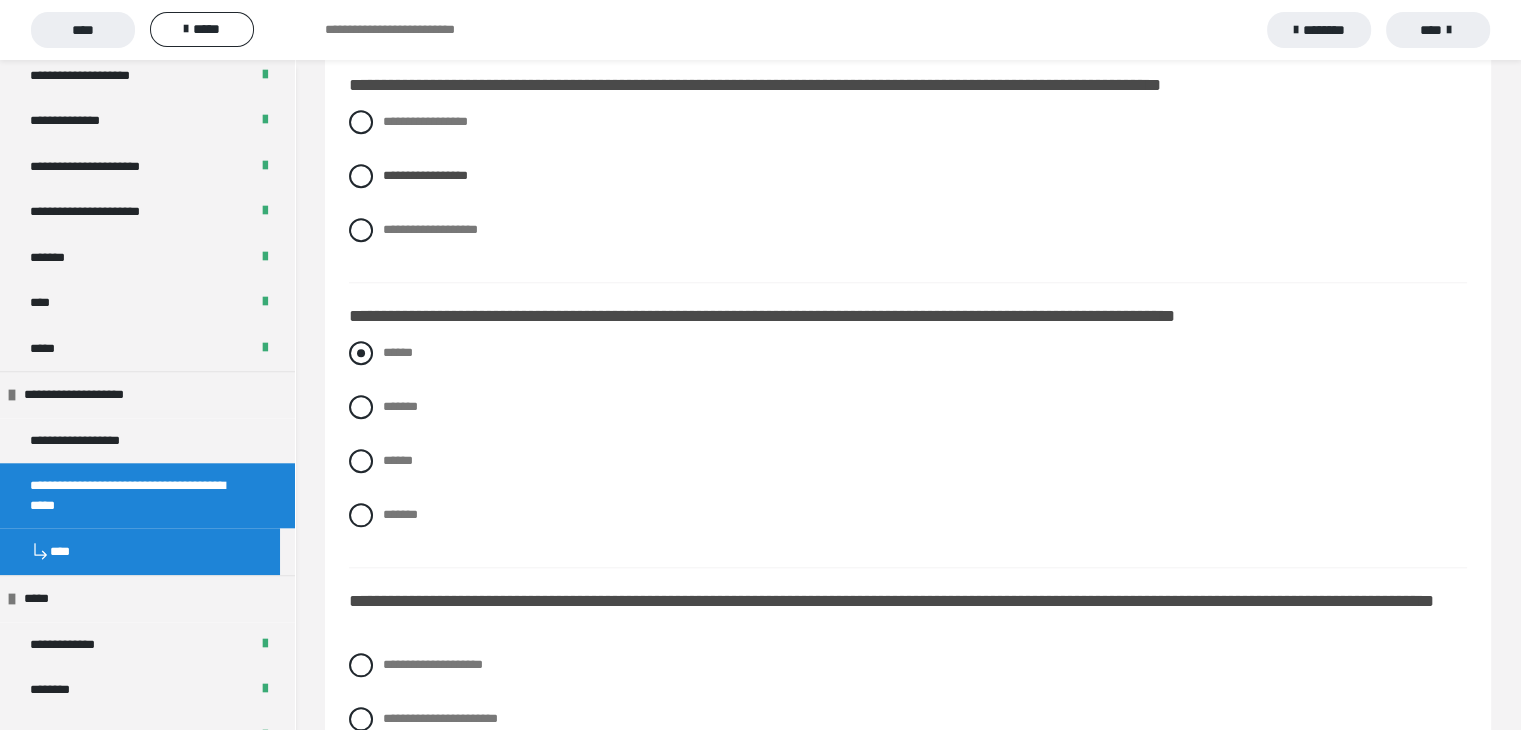 click at bounding box center [361, 353] 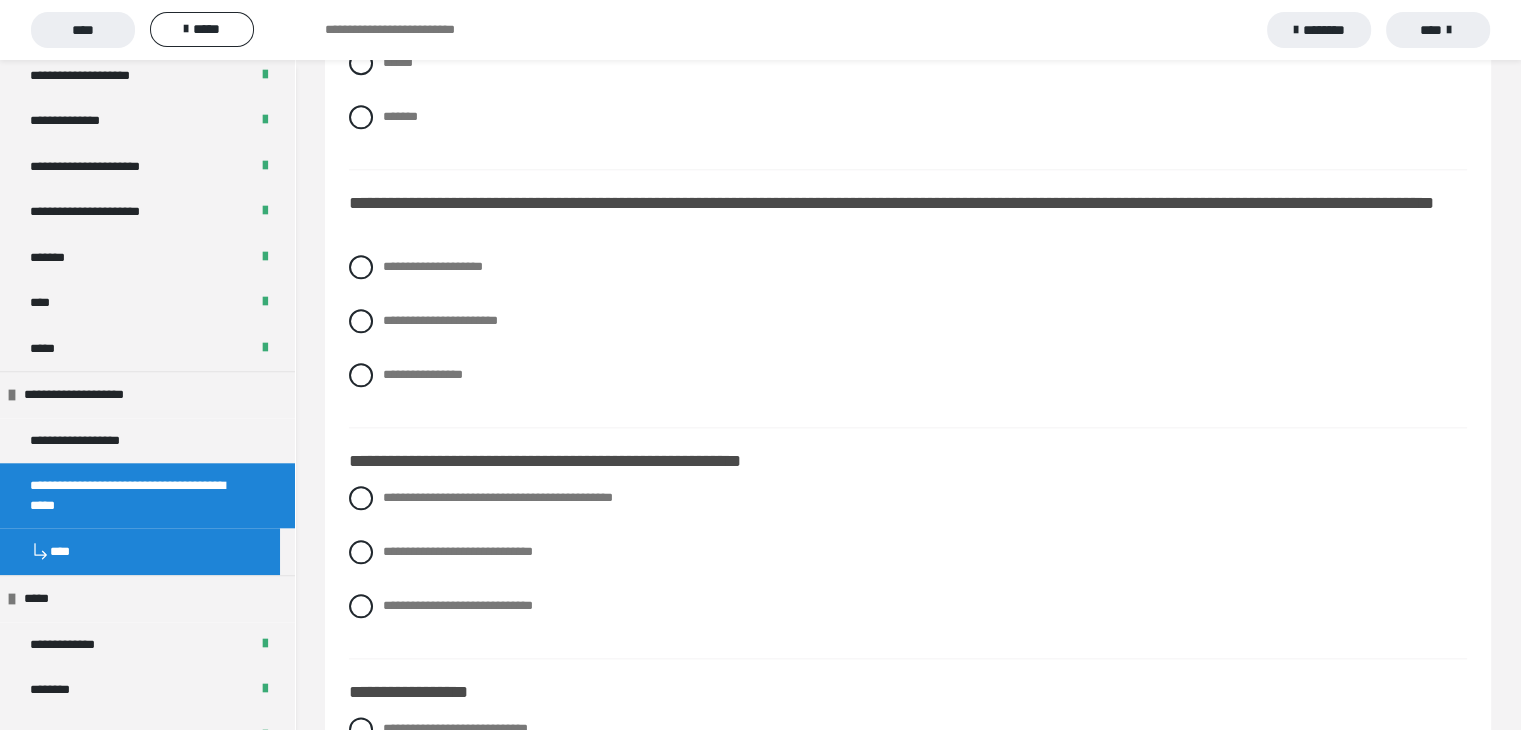 scroll, scrollTop: 2200, scrollLeft: 0, axis: vertical 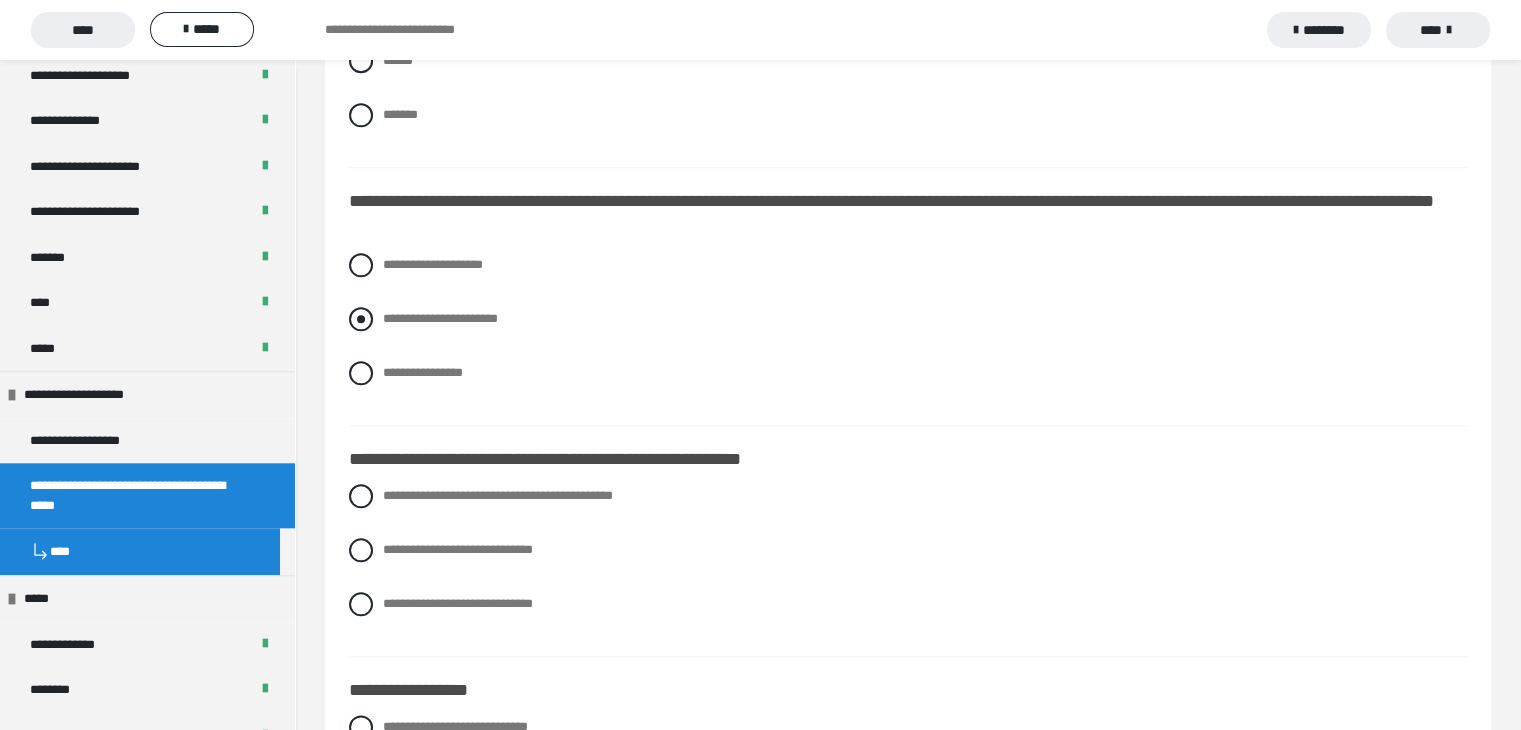 click at bounding box center [361, 319] 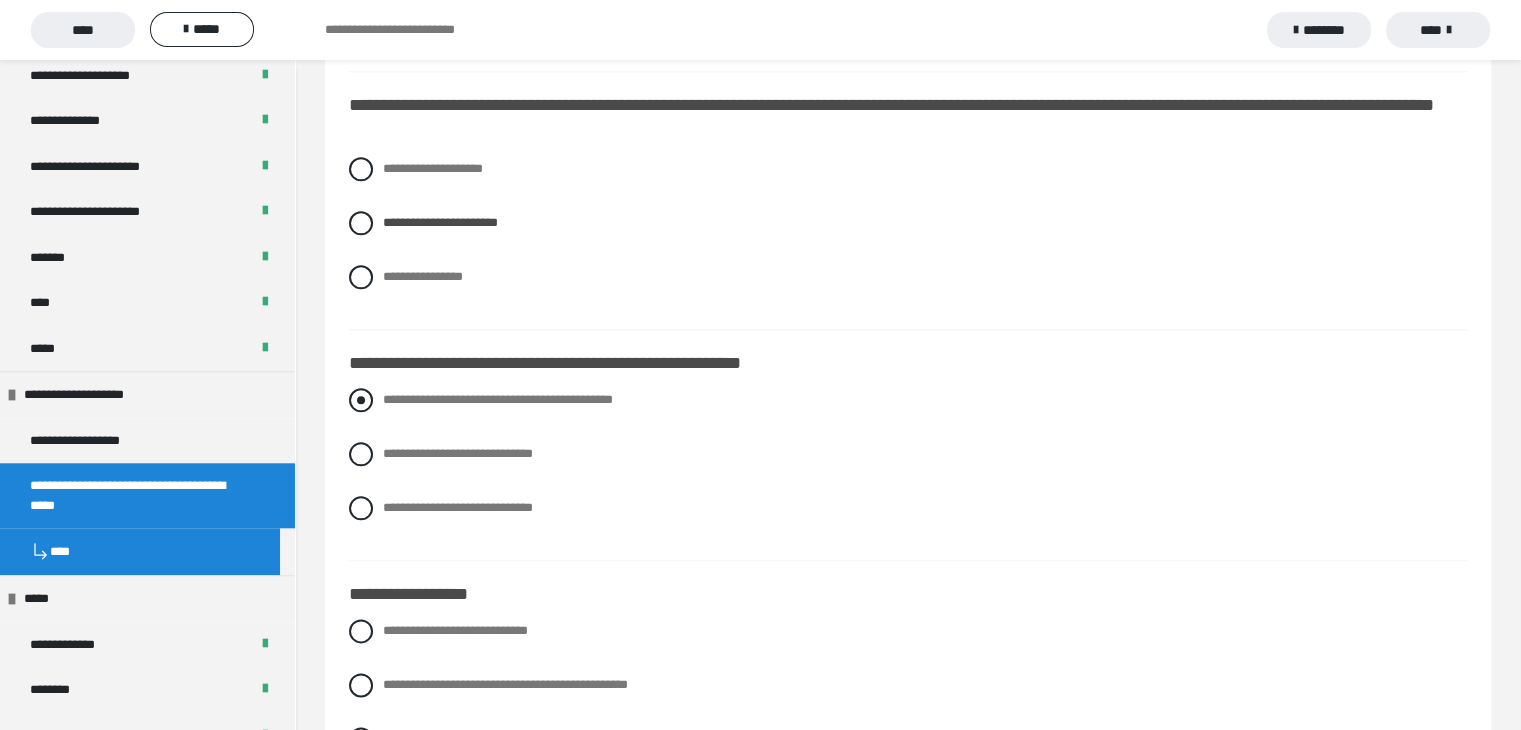 scroll, scrollTop: 2400, scrollLeft: 0, axis: vertical 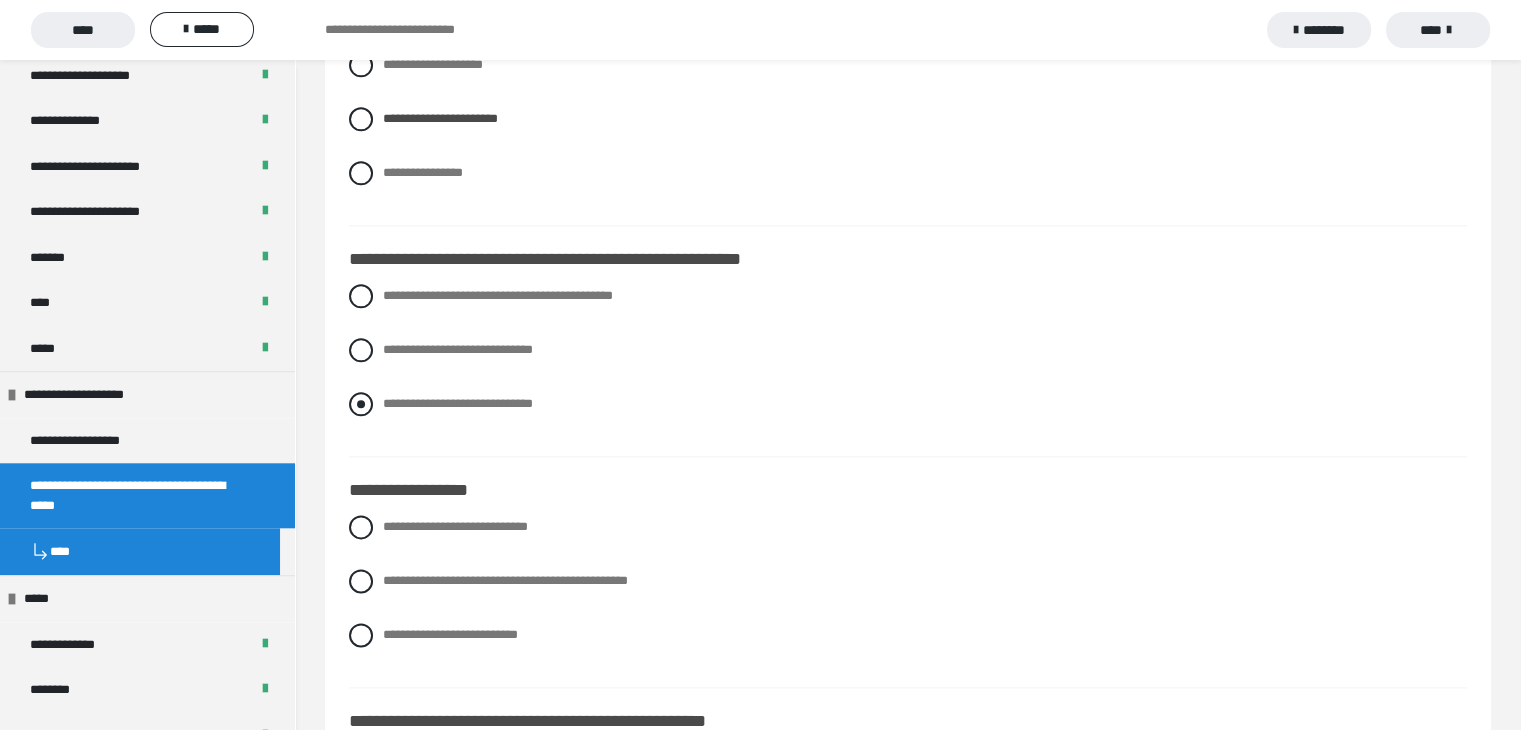 click at bounding box center [361, 404] 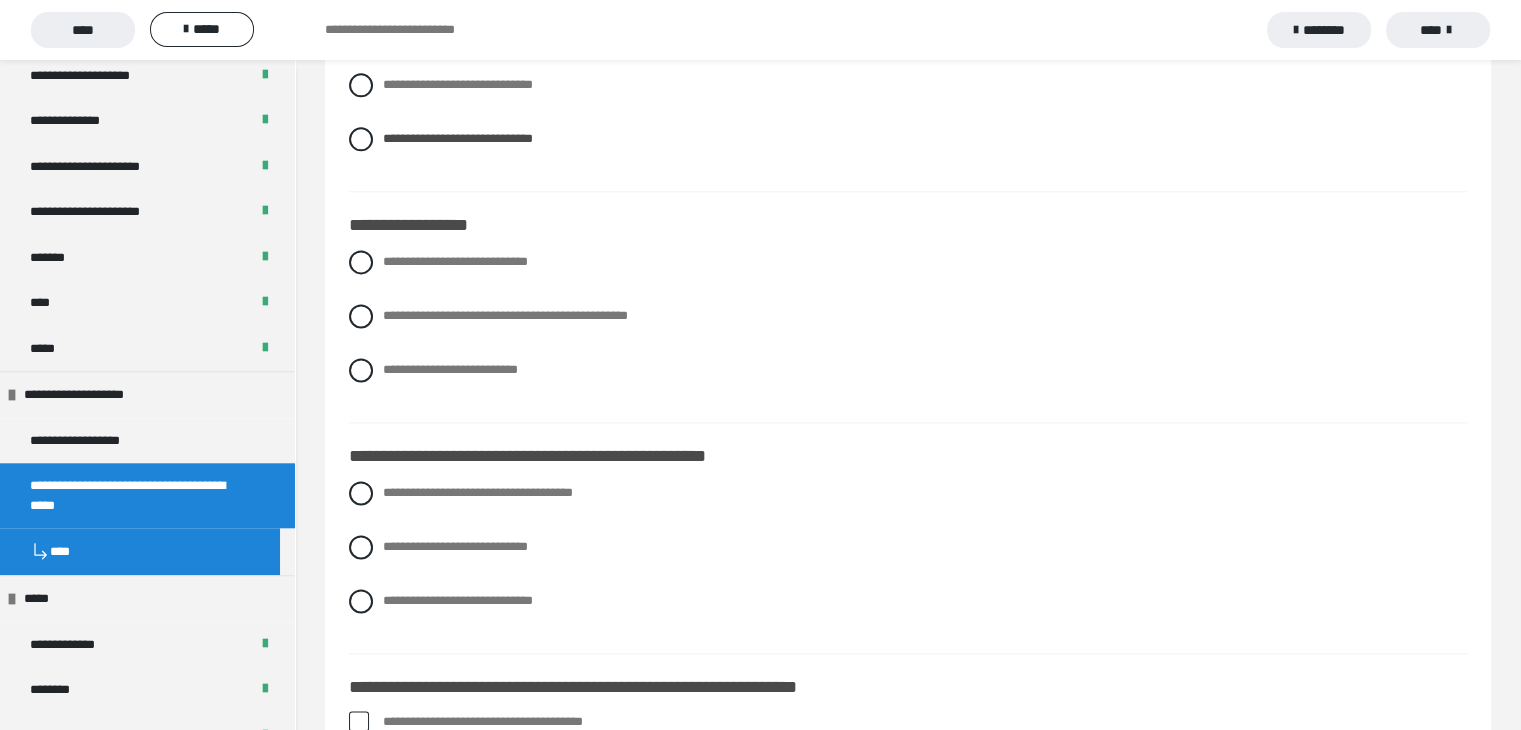 scroll, scrollTop: 2700, scrollLeft: 0, axis: vertical 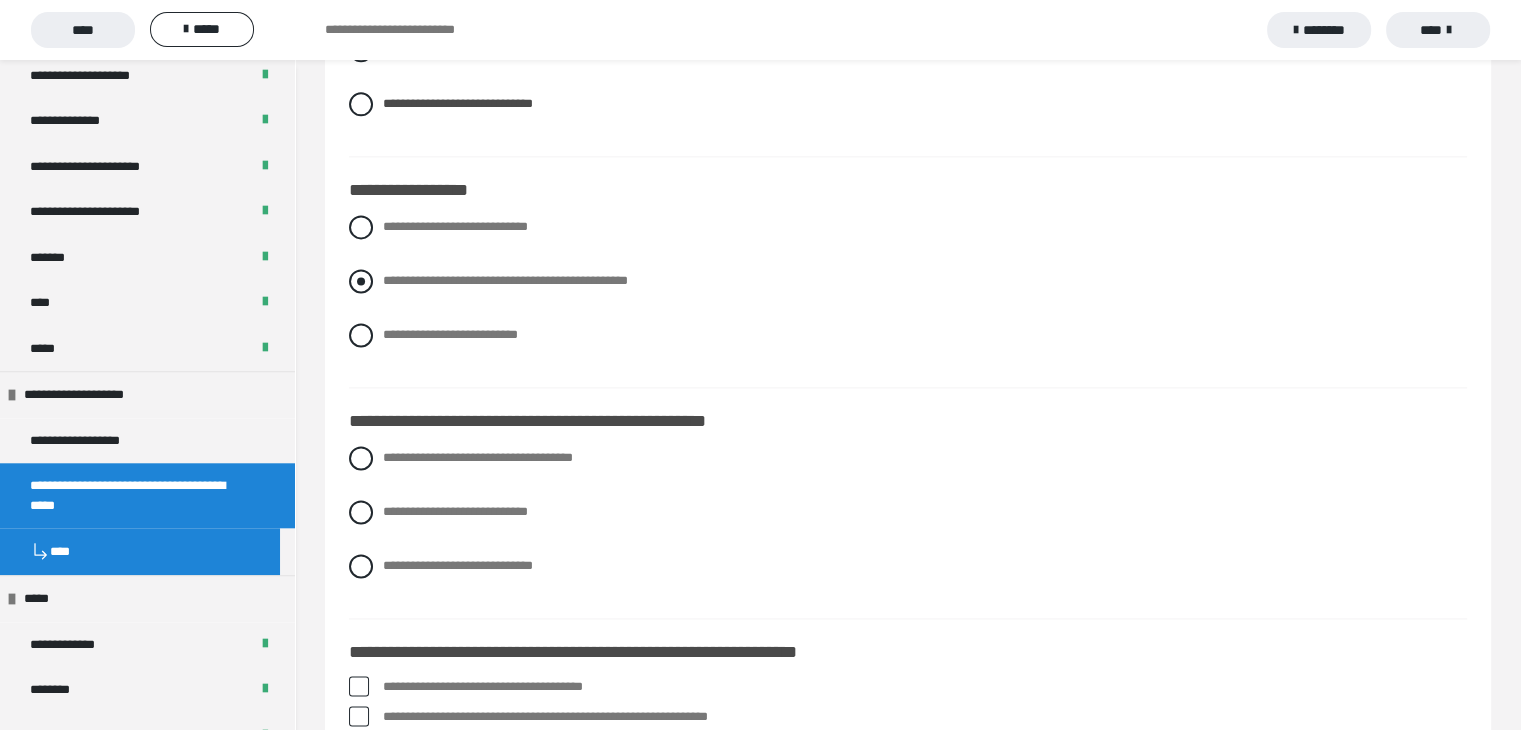 click at bounding box center (361, 281) 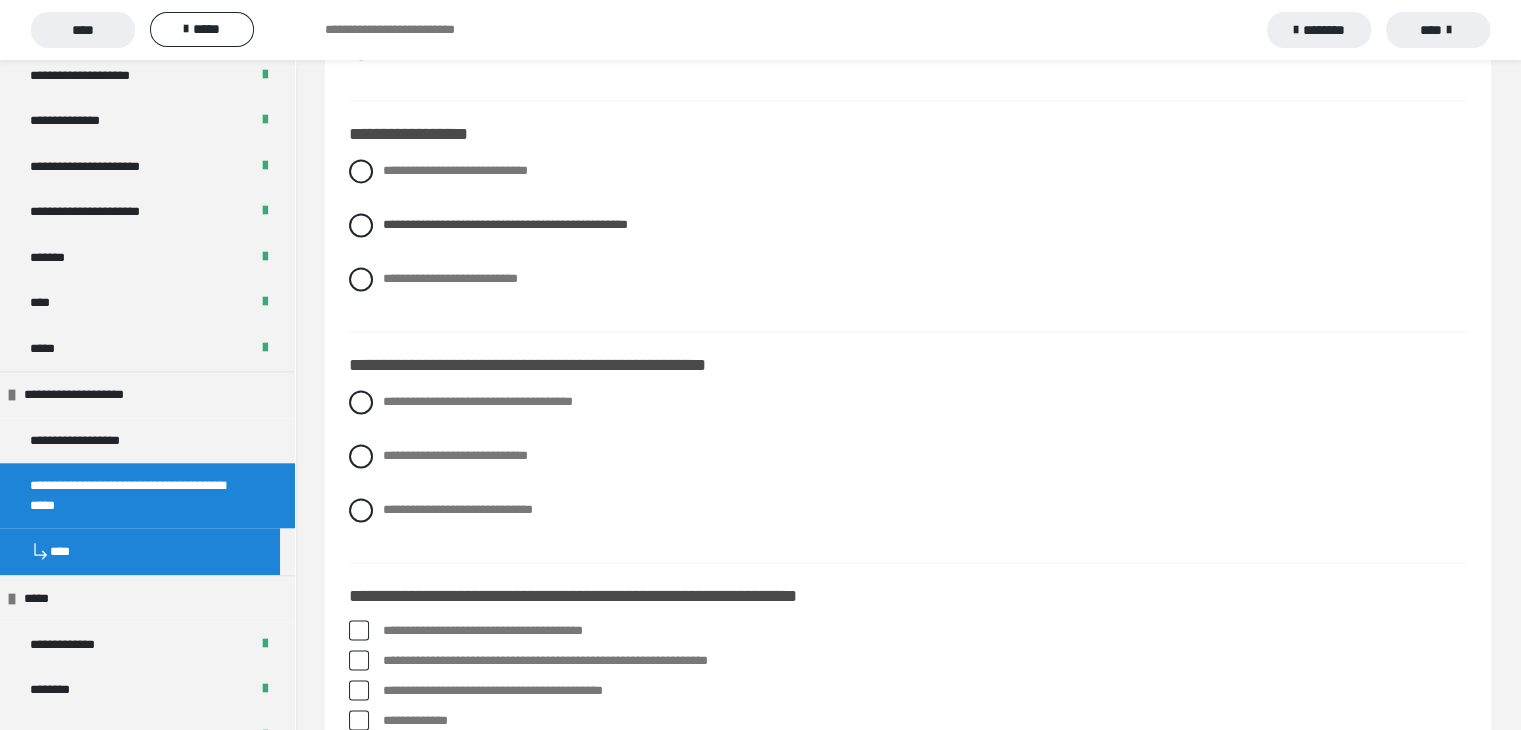 scroll, scrollTop: 2800, scrollLeft: 0, axis: vertical 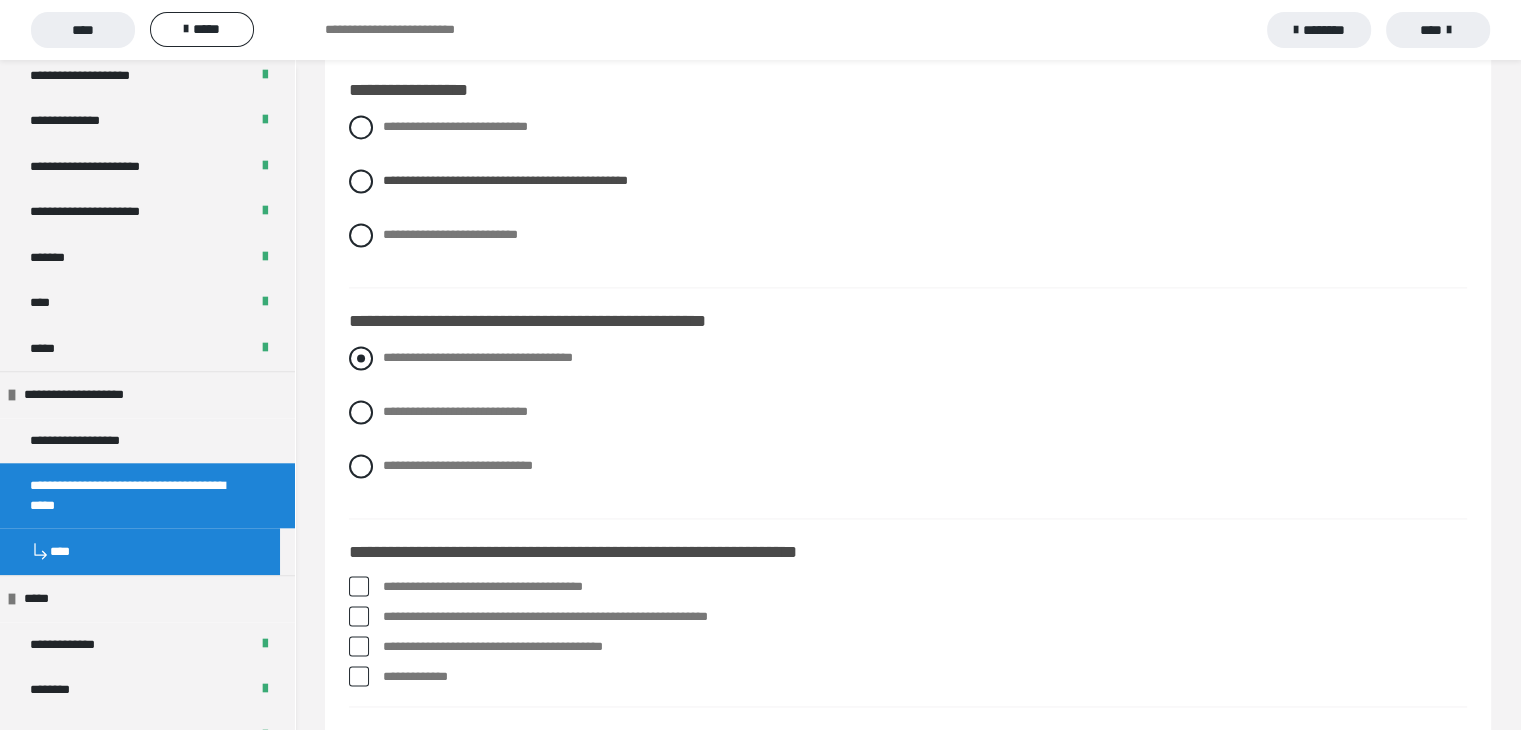 click at bounding box center [361, 358] 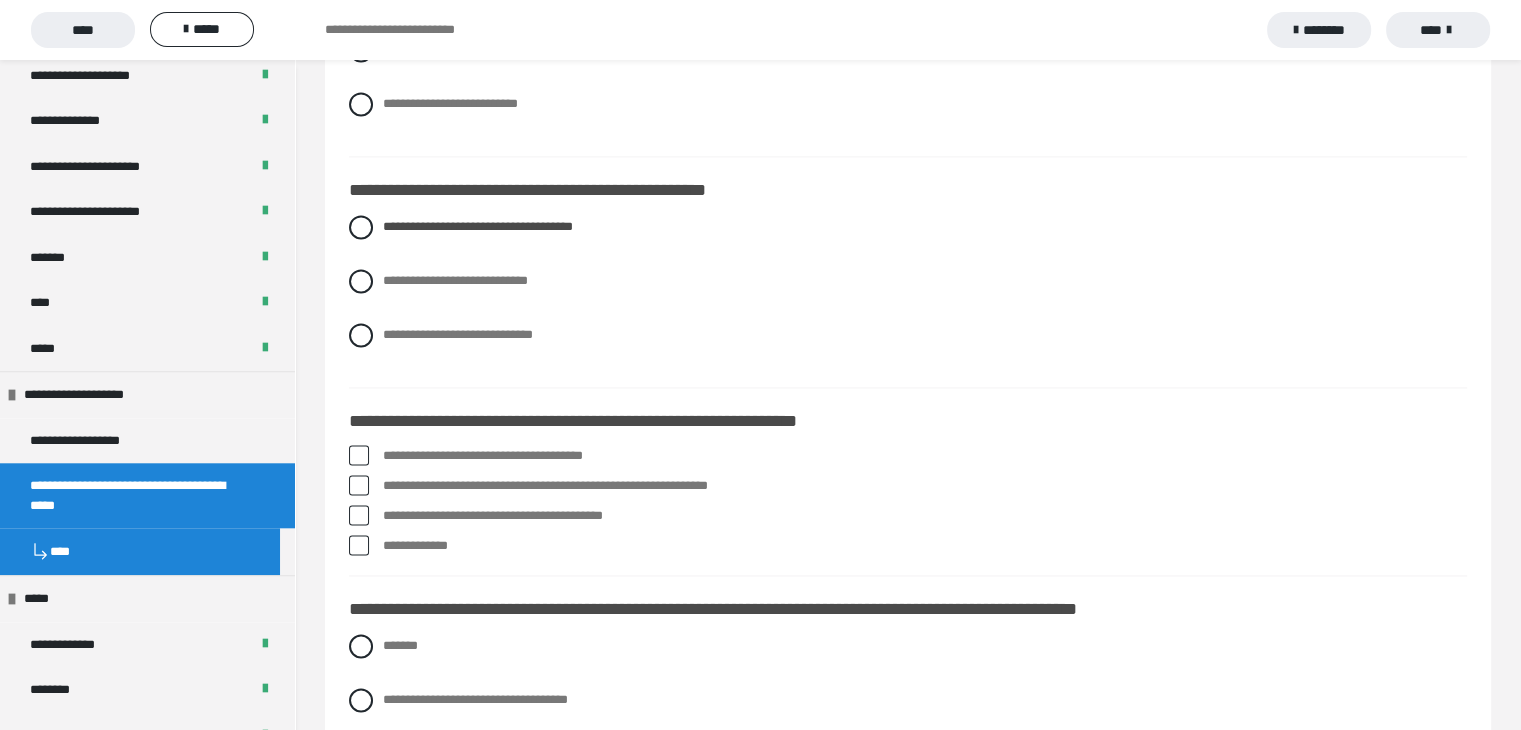 scroll, scrollTop: 3100, scrollLeft: 0, axis: vertical 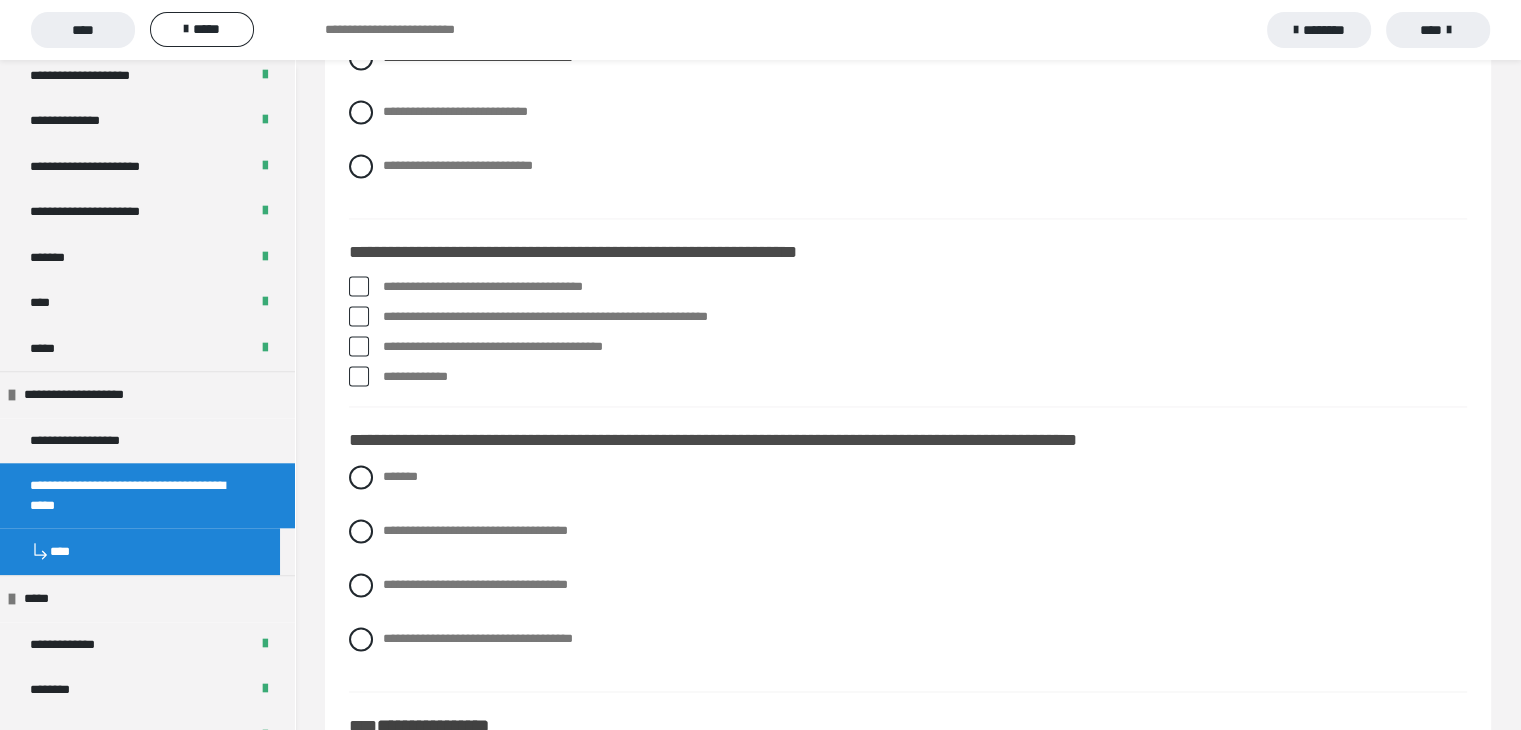 click at bounding box center [359, 346] 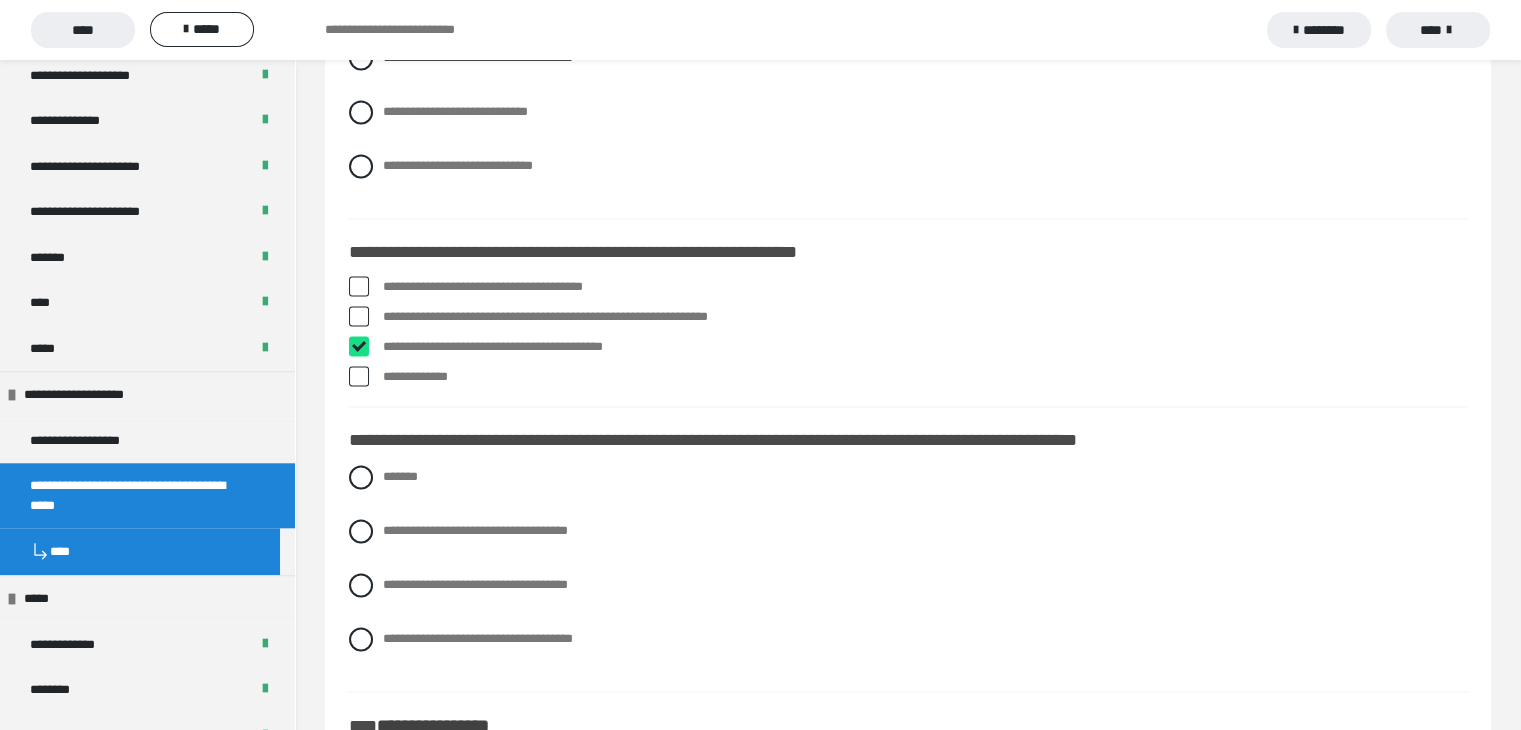 checkbox on "****" 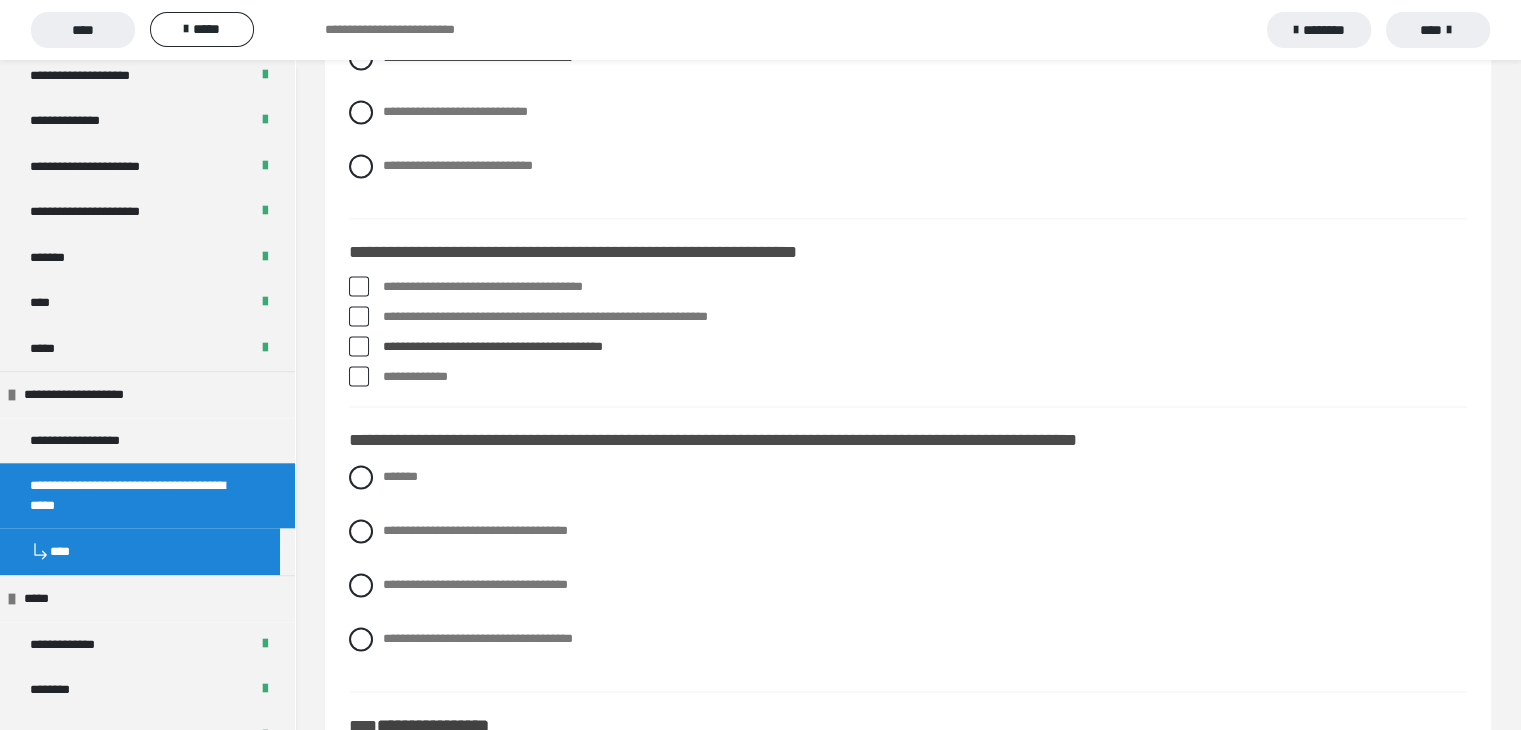 click at bounding box center (359, 286) 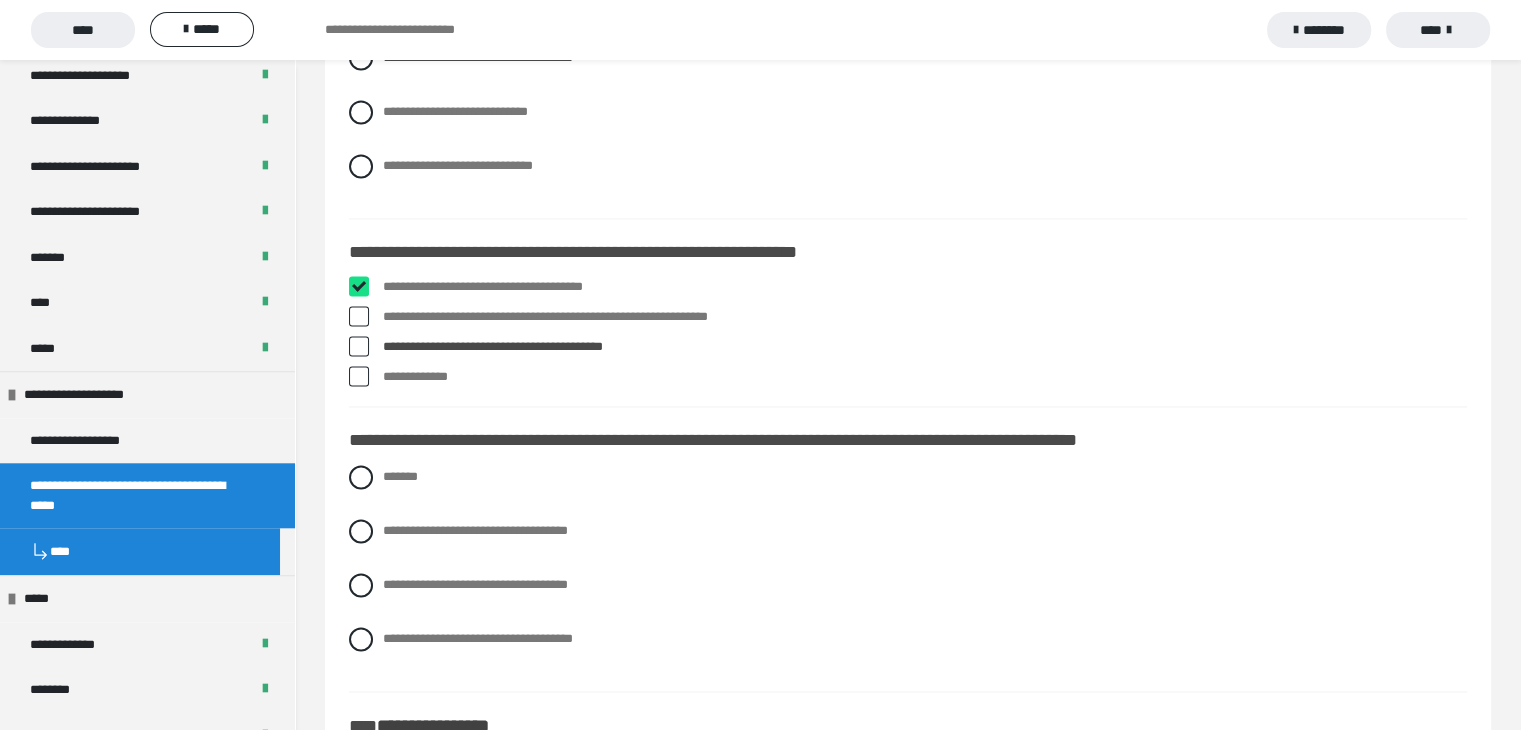 checkbox on "****" 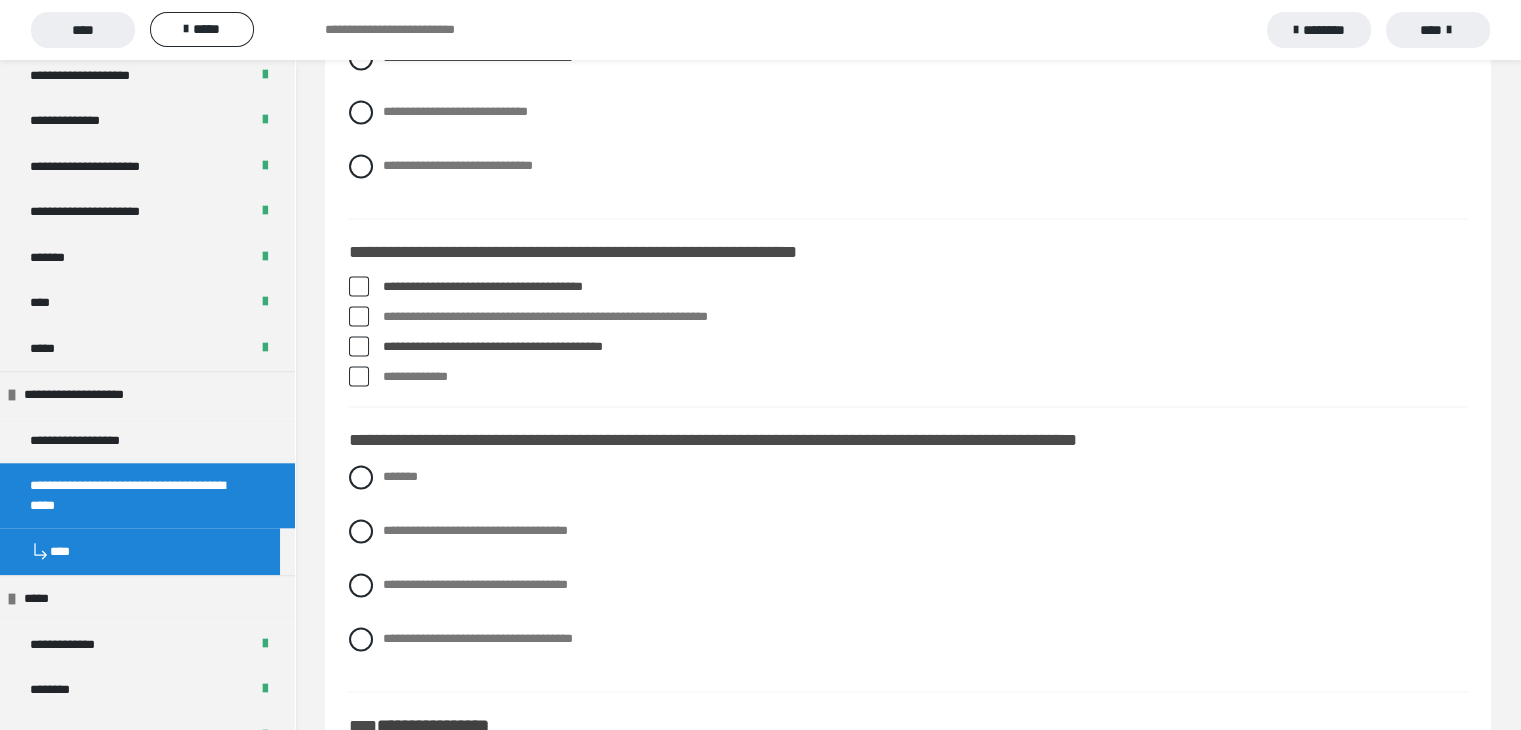 click on "**********" at bounding box center [925, 347] 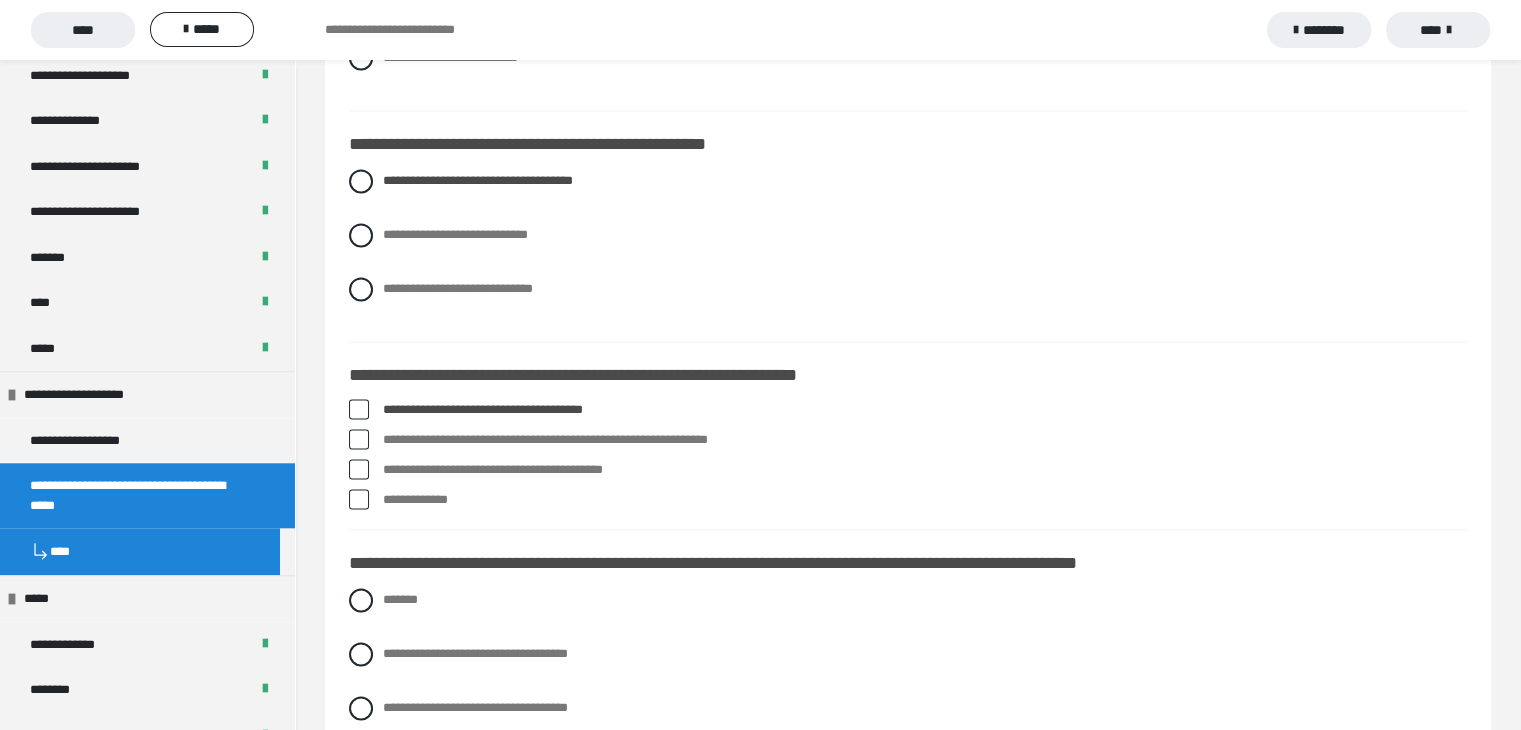 scroll, scrollTop: 3000, scrollLeft: 0, axis: vertical 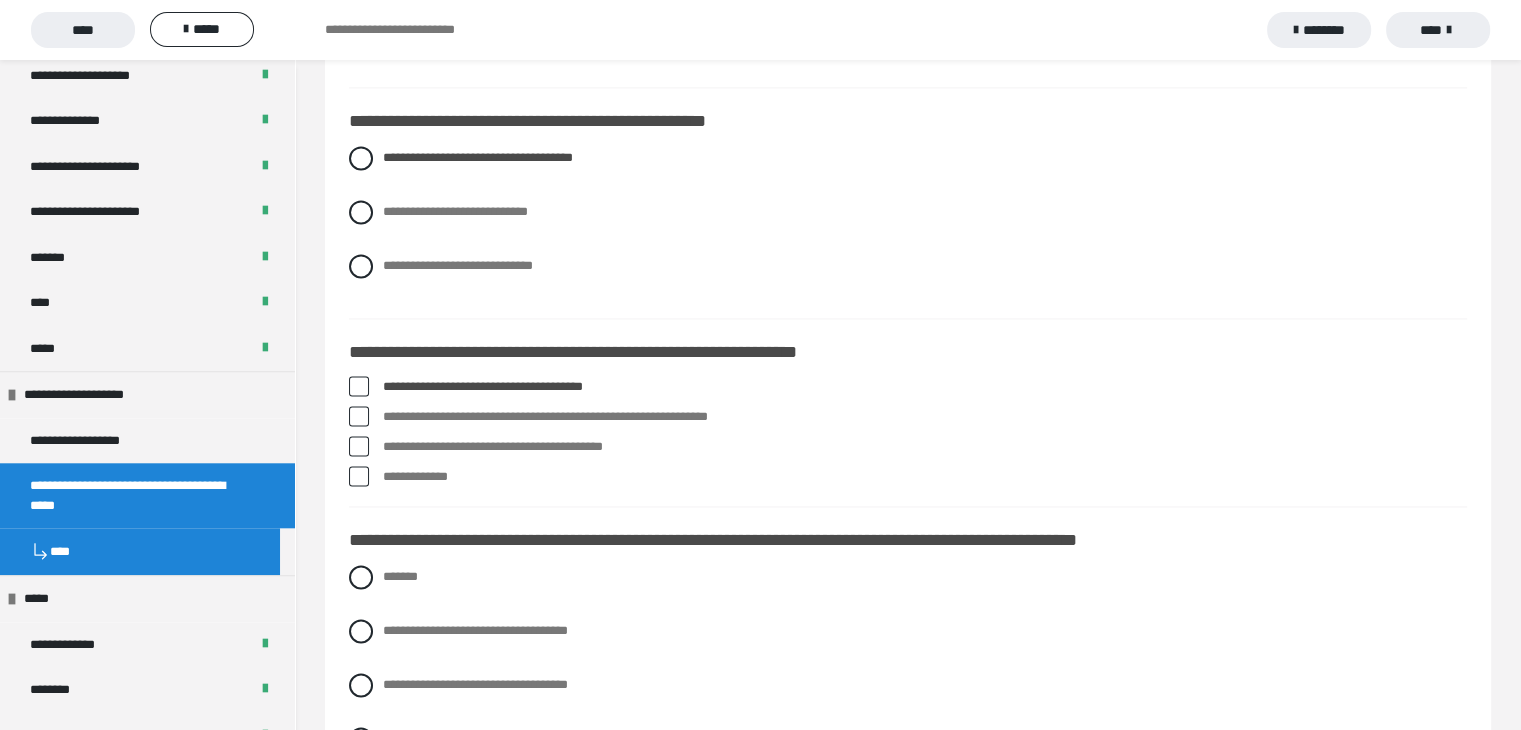 click at bounding box center [359, 446] 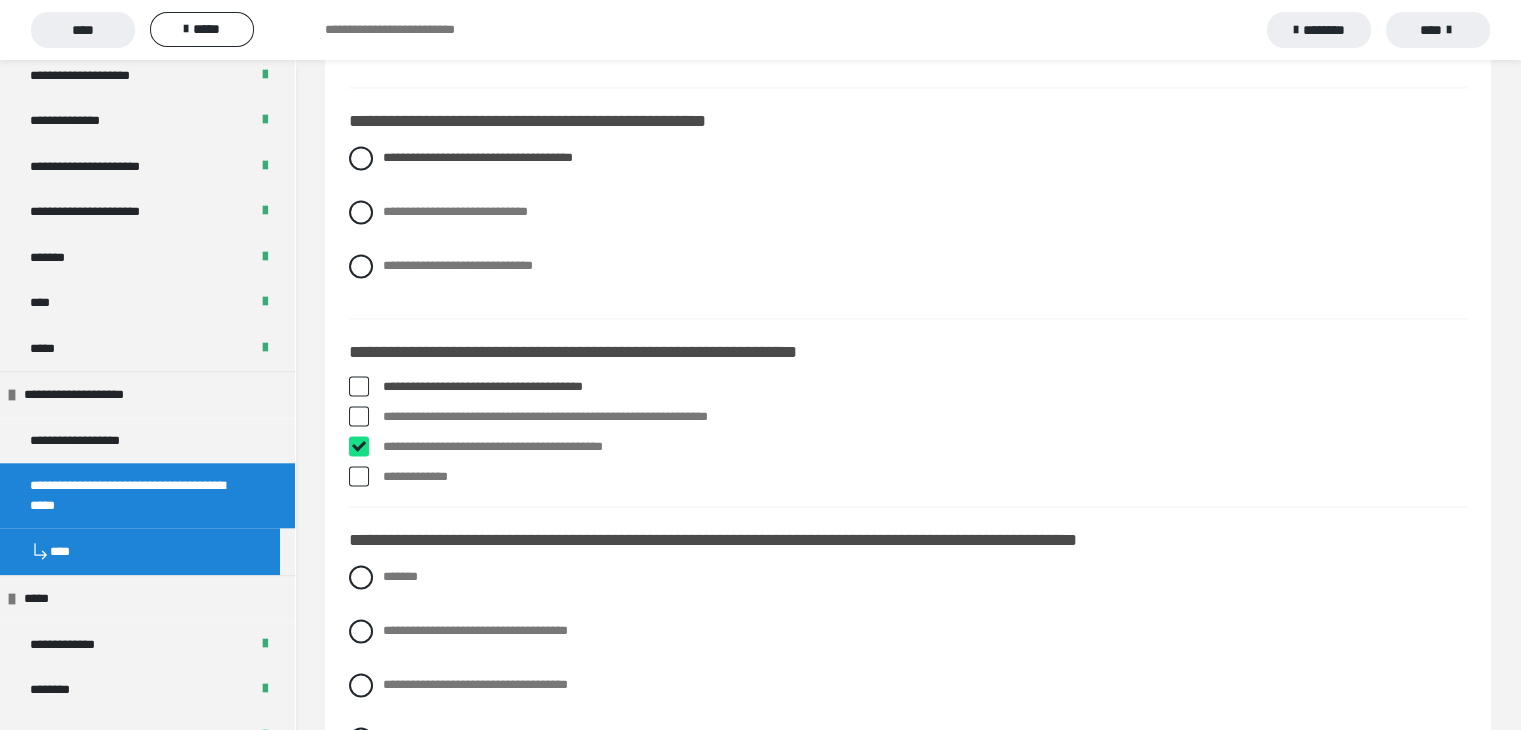 checkbox on "****" 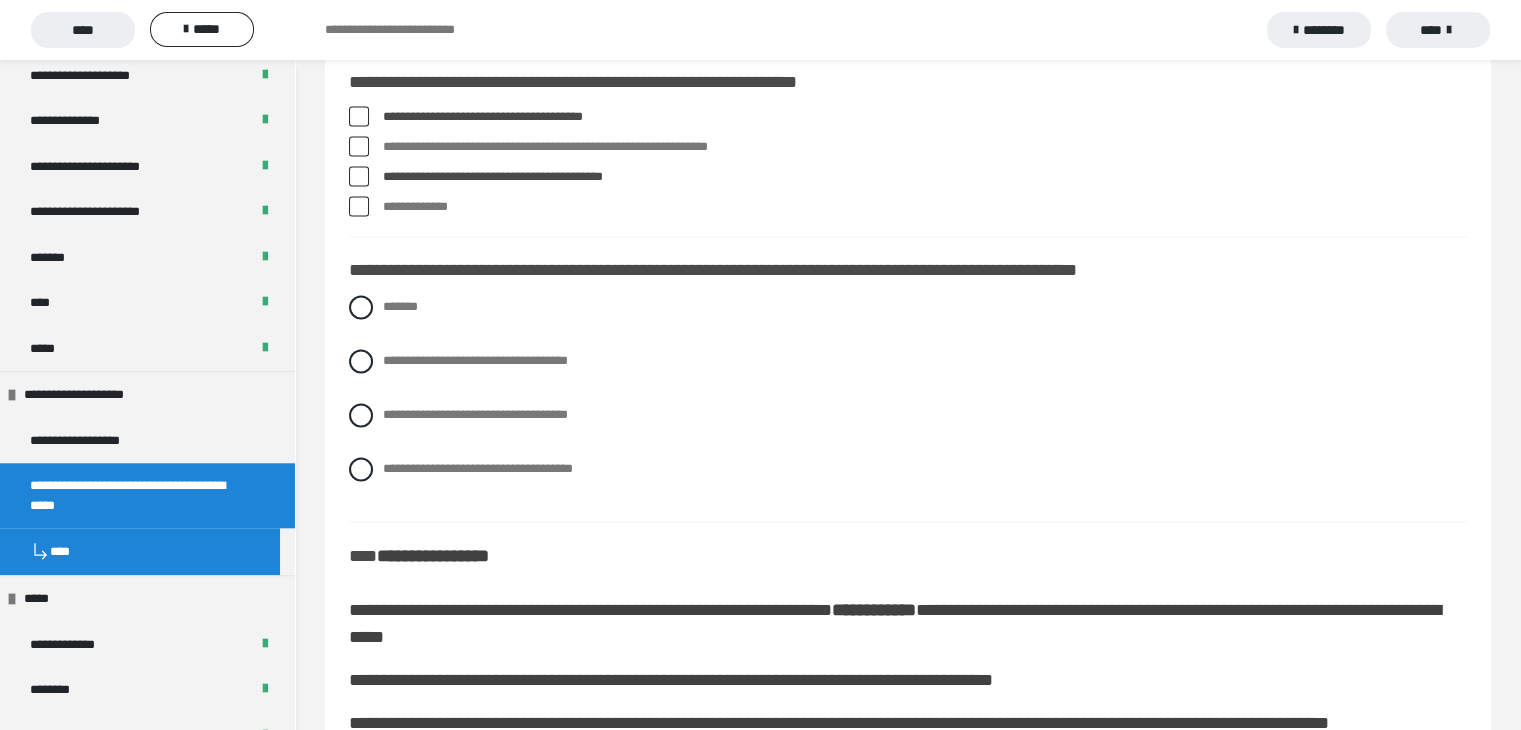 scroll, scrollTop: 3300, scrollLeft: 0, axis: vertical 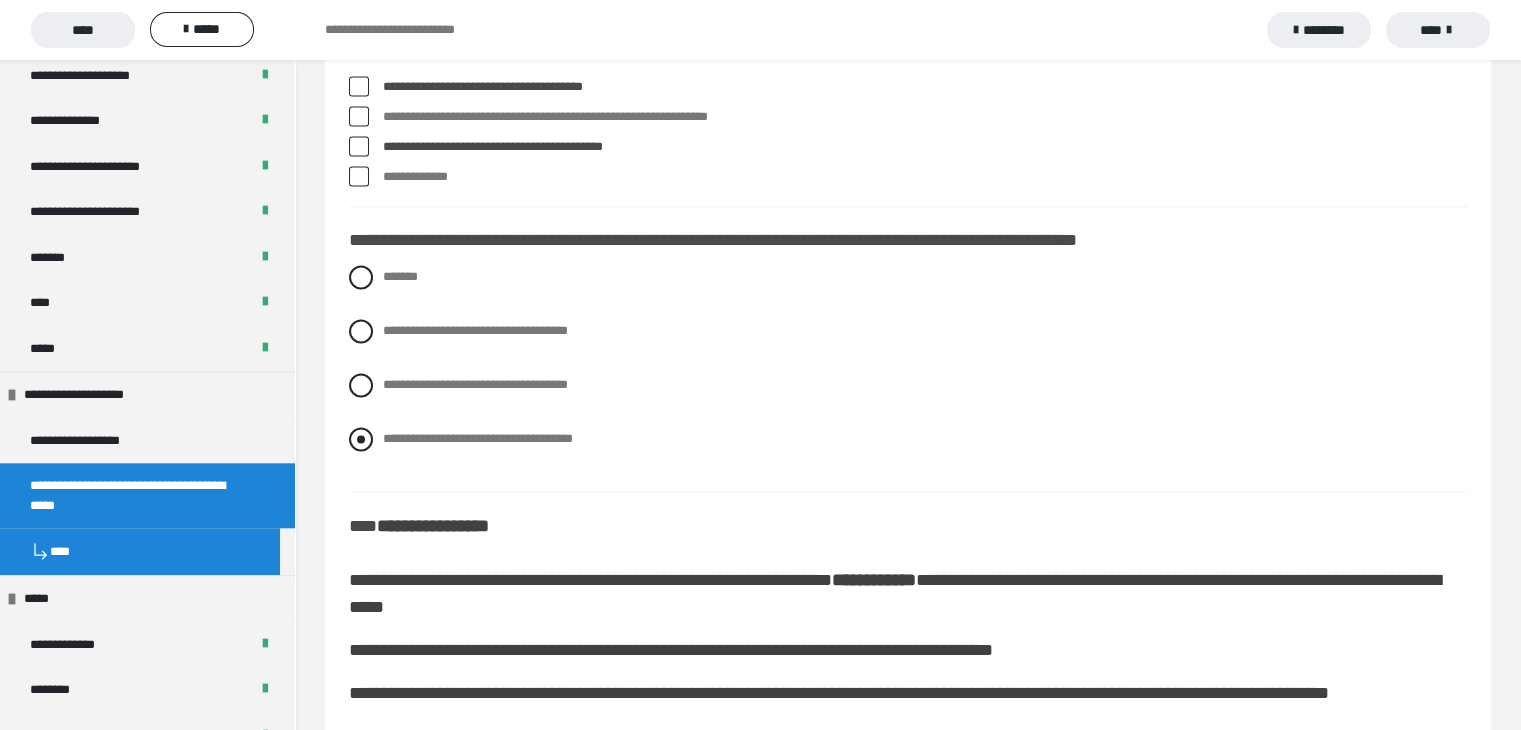 drag, startPoint x: 354, startPoint y: 413, endPoint x: 531, endPoint y: 468, distance: 185.34833 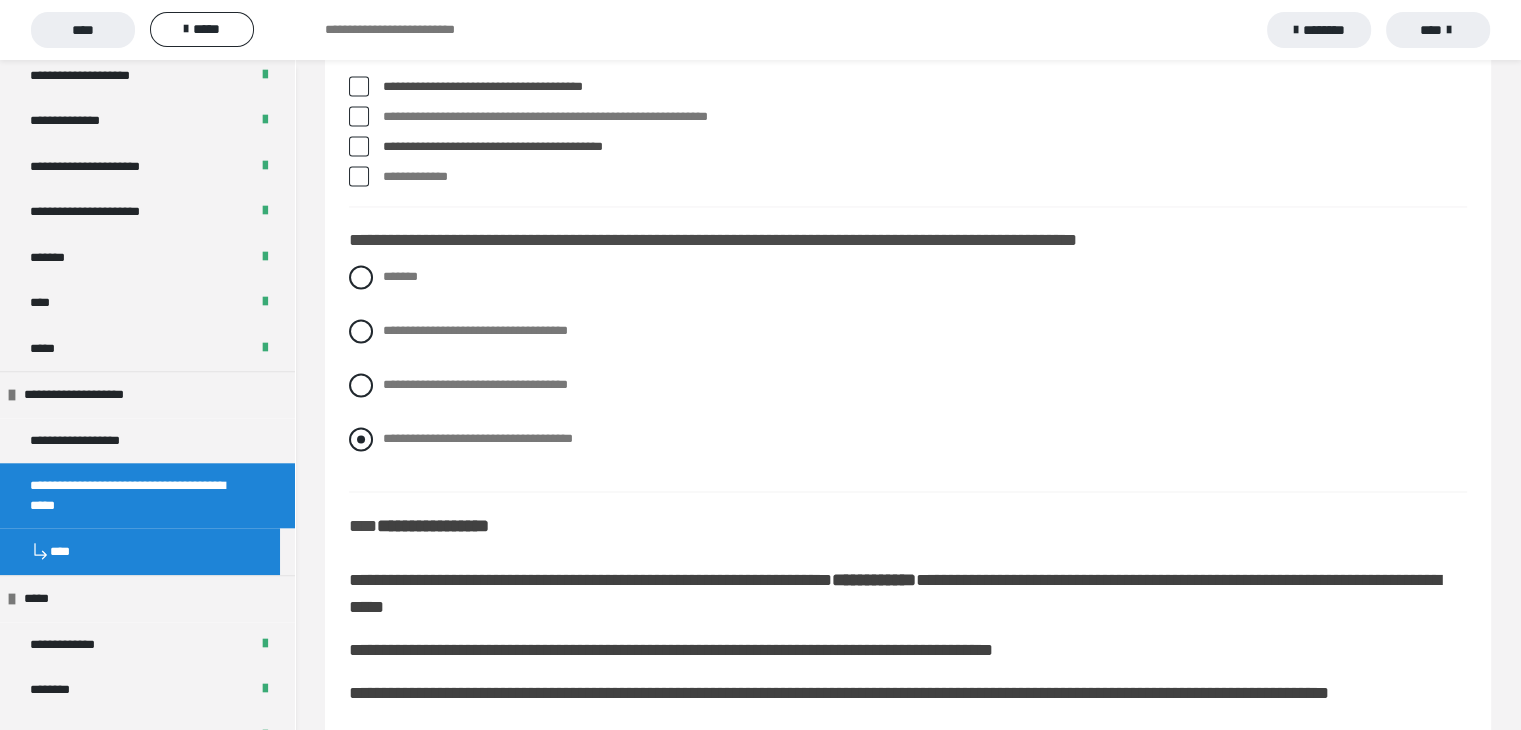 radio on "****" 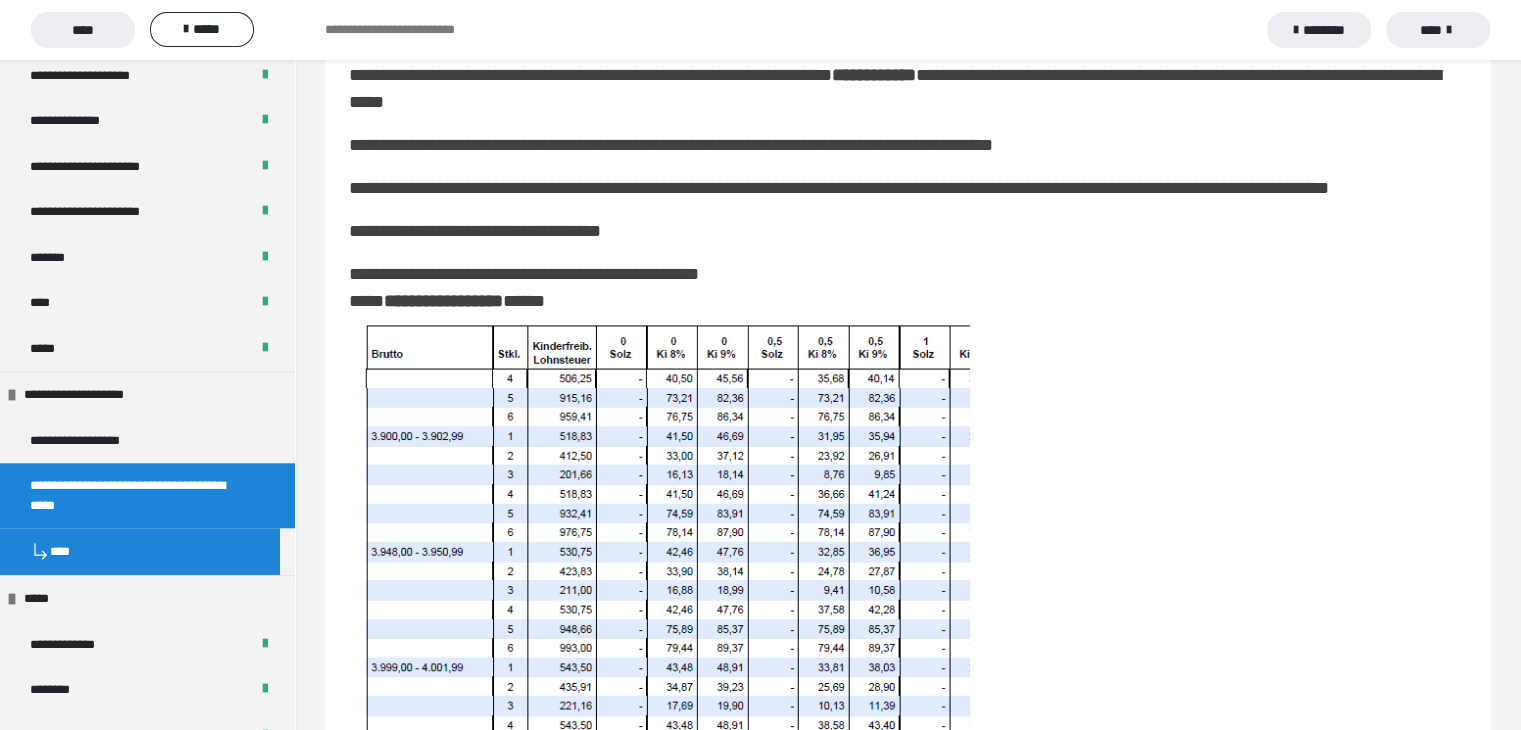 scroll, scrollTop: 3800, scrollLeft: 0, axis: vertical 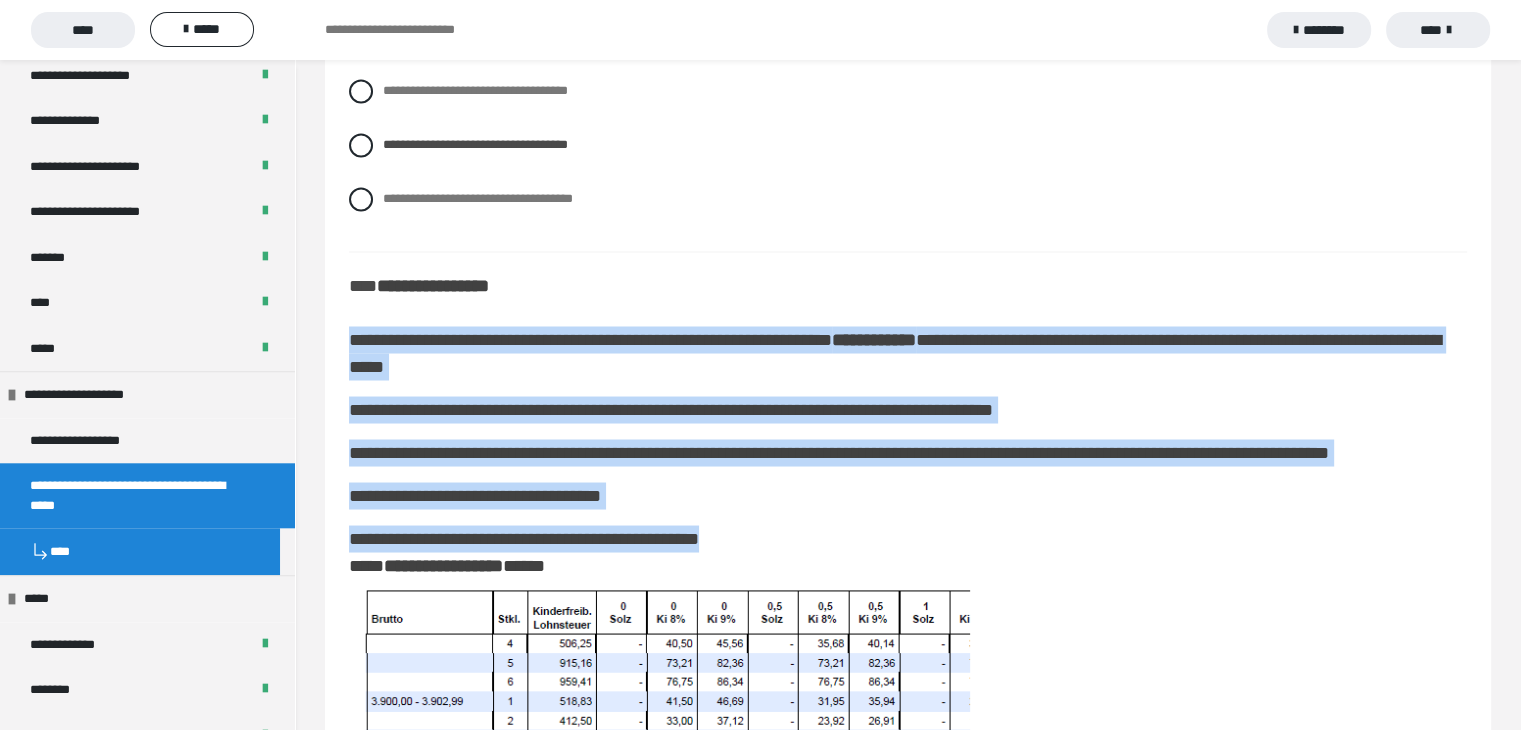 drag, startPoint x: 348, startPoint y: 361, endPoint x: 786, endPoint y: 605, distance: 501.3781 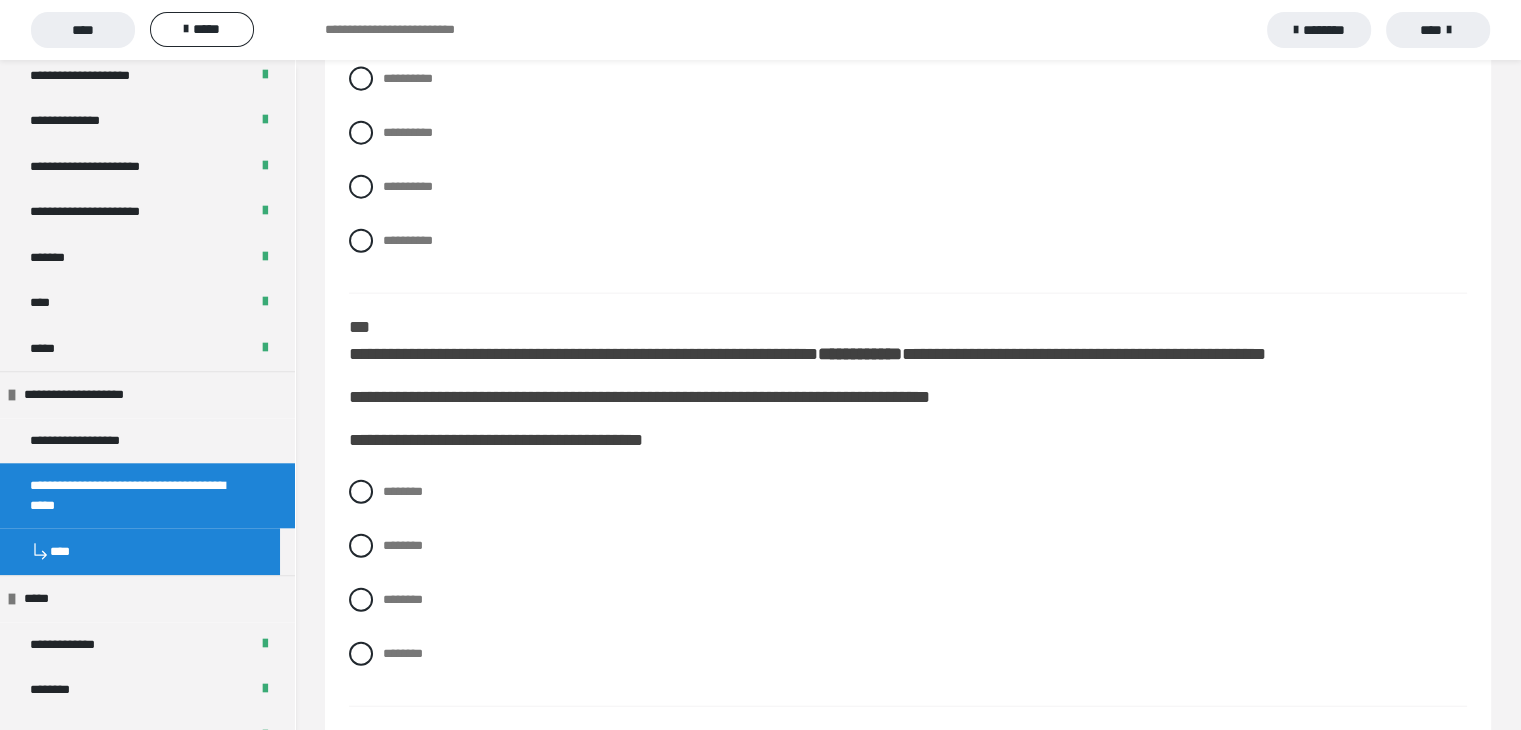 scroll, scrollTop: 4640, scrollLeft: 0, axis: vertical 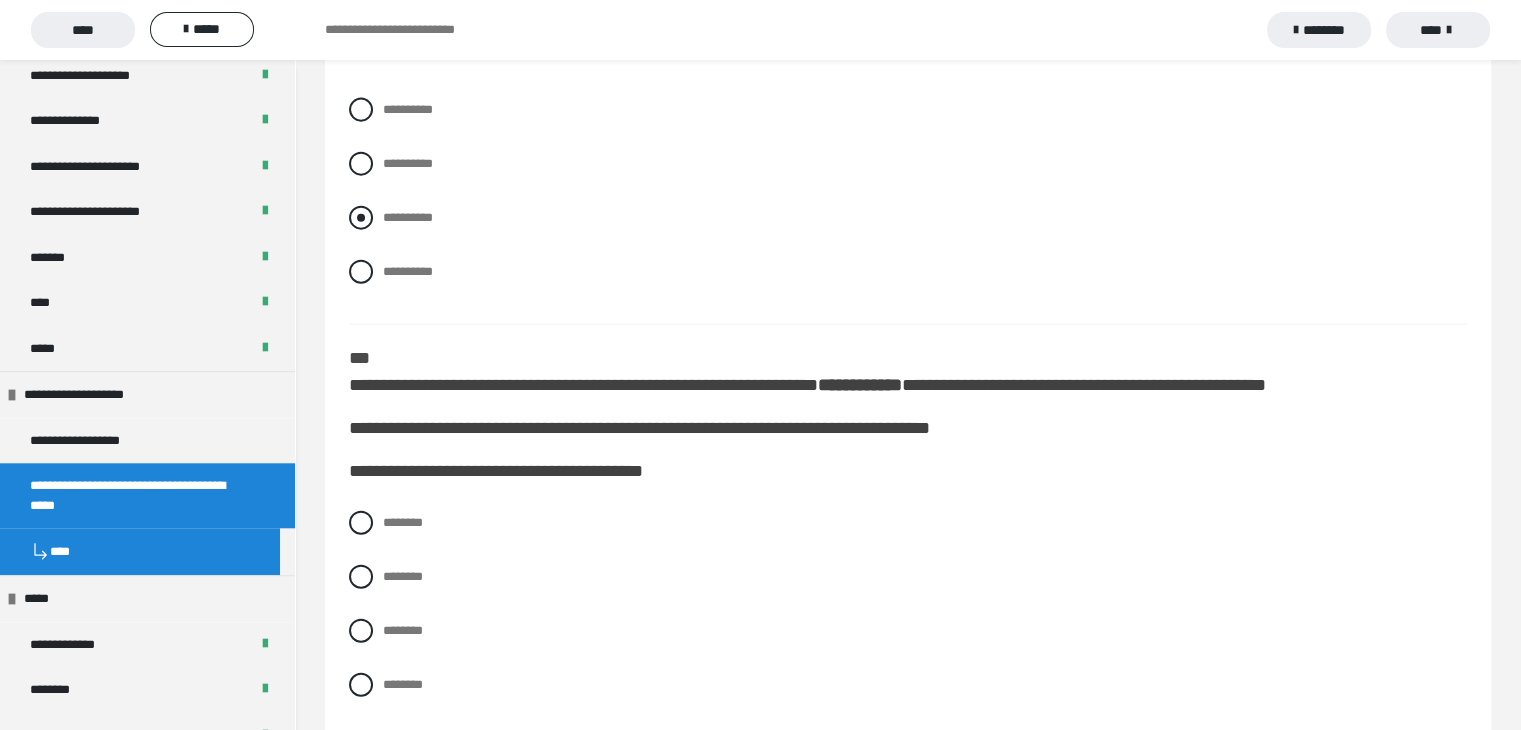 click at bounding box center (361, 218) 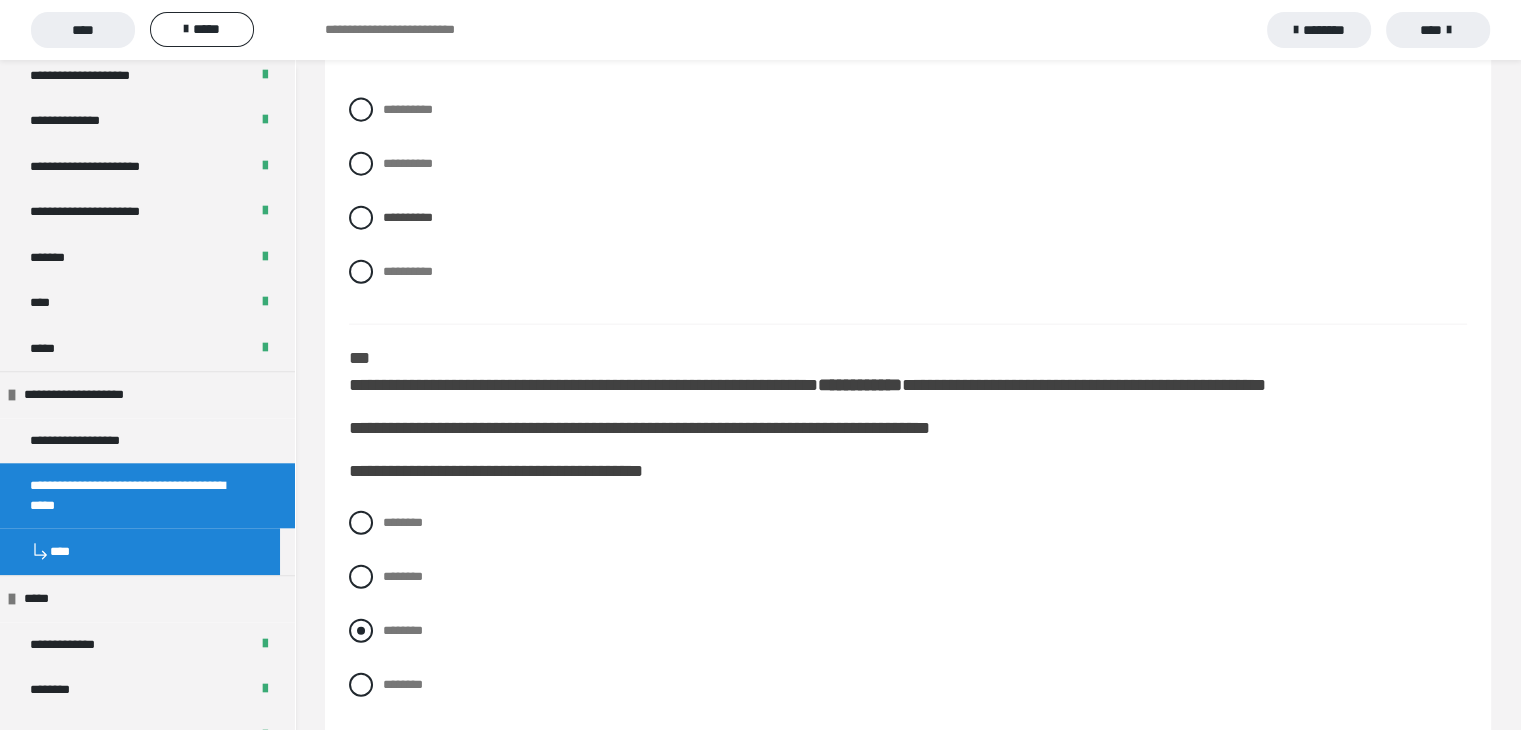 click at bounding box center [361, 631] 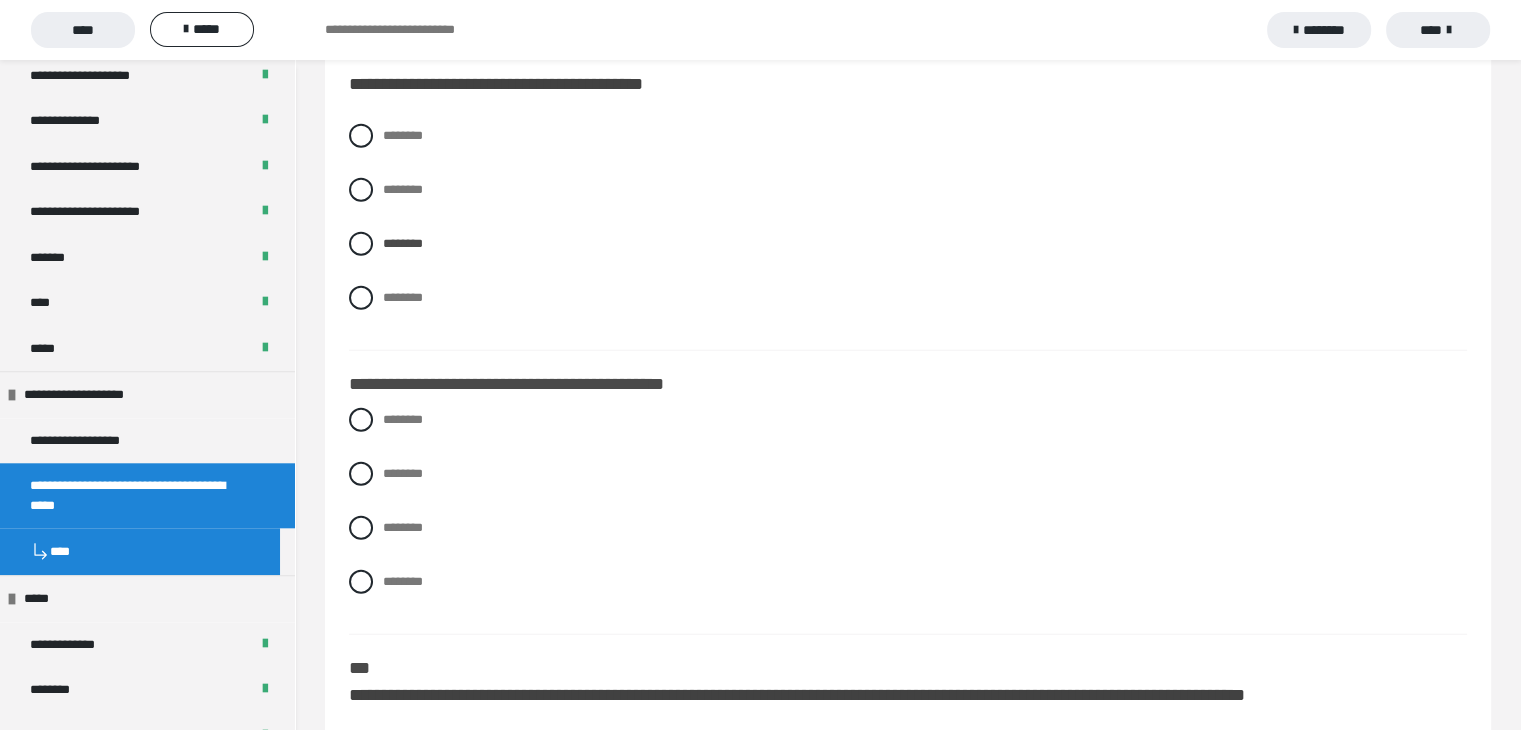 scroll, scrollTop: 5040, scrollLeft: 0, axis: vertical 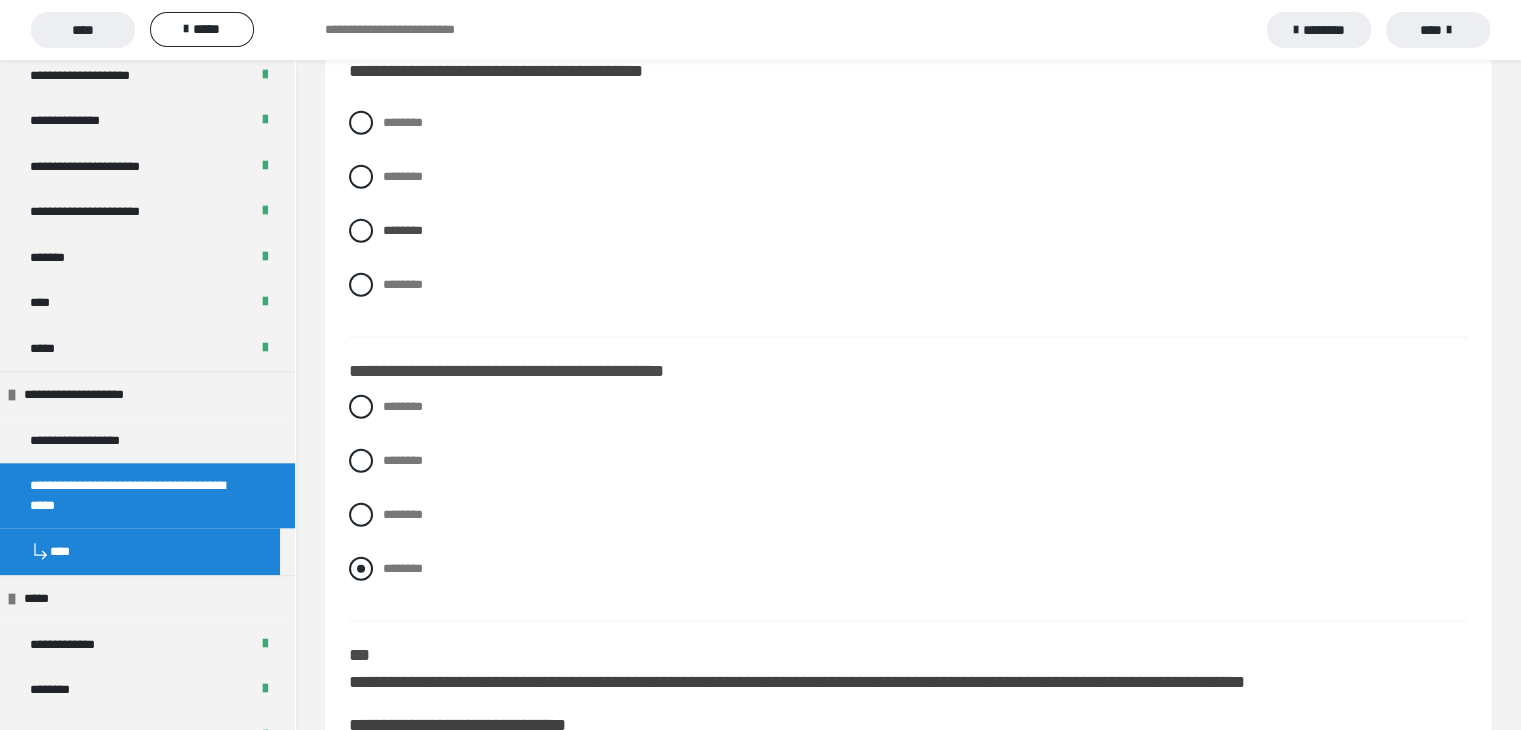 click at bounding box center [361, 569] 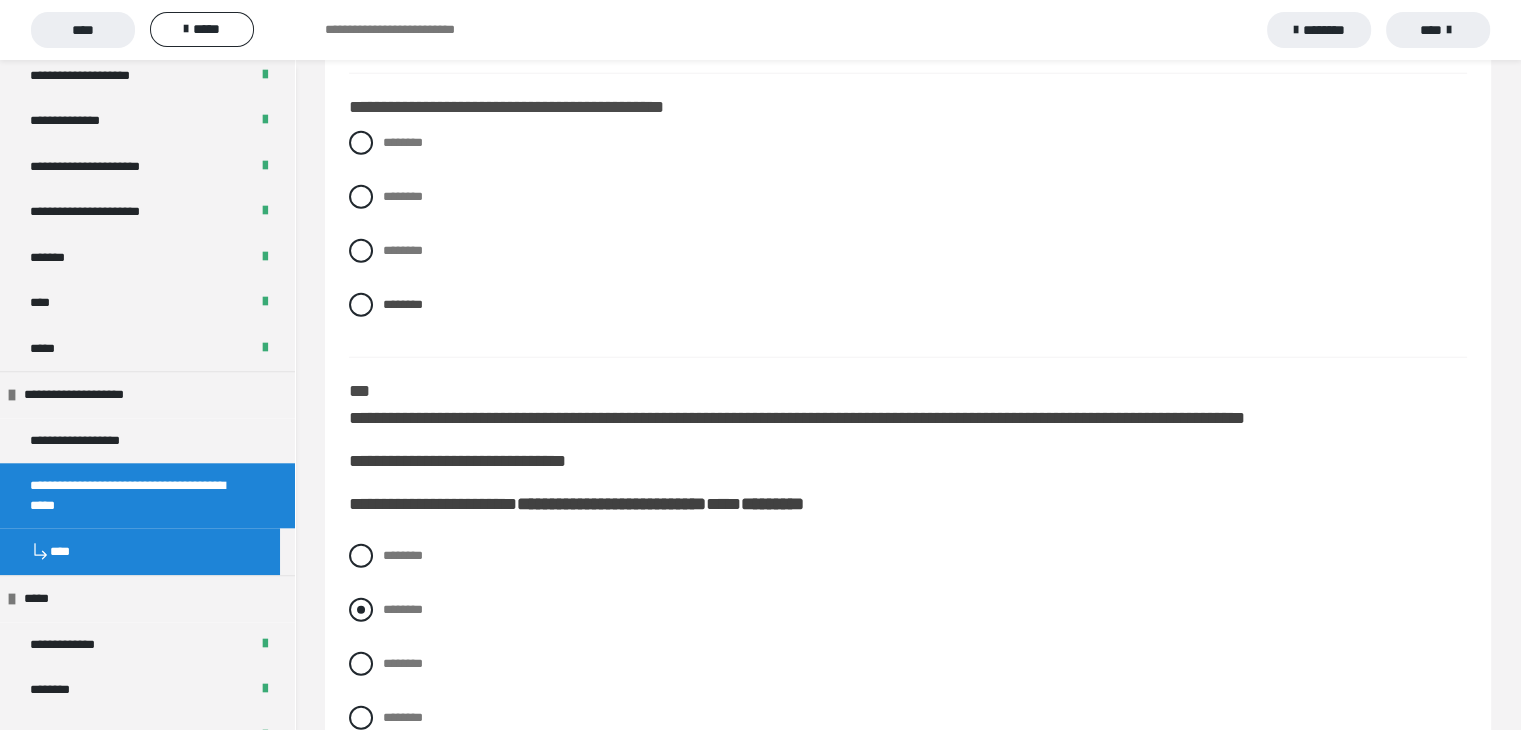 scroll, scrollTop: 5440, scrollLeft: 0, axis: vertical 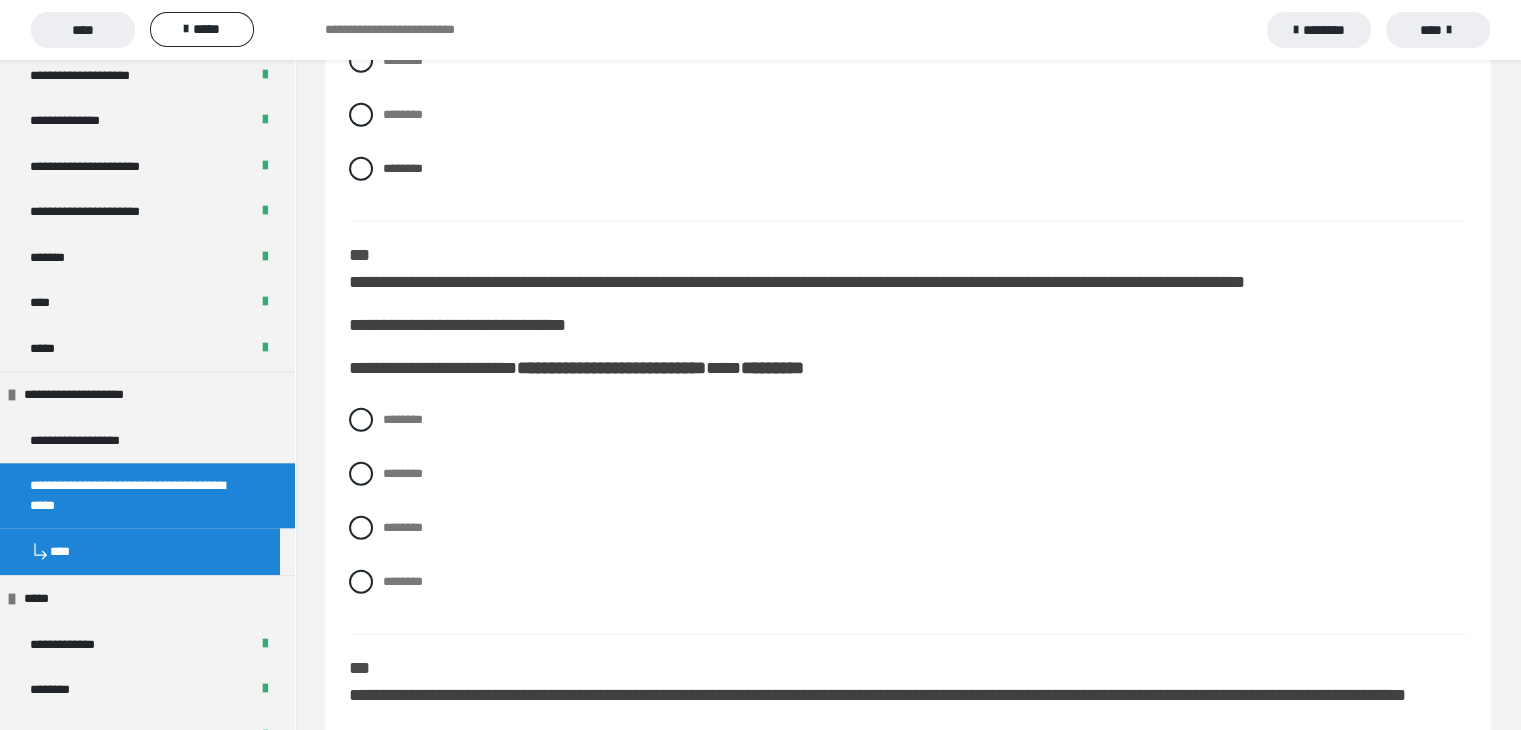 click on "******** ******** ******** ********" at bounding box center (908, 516) 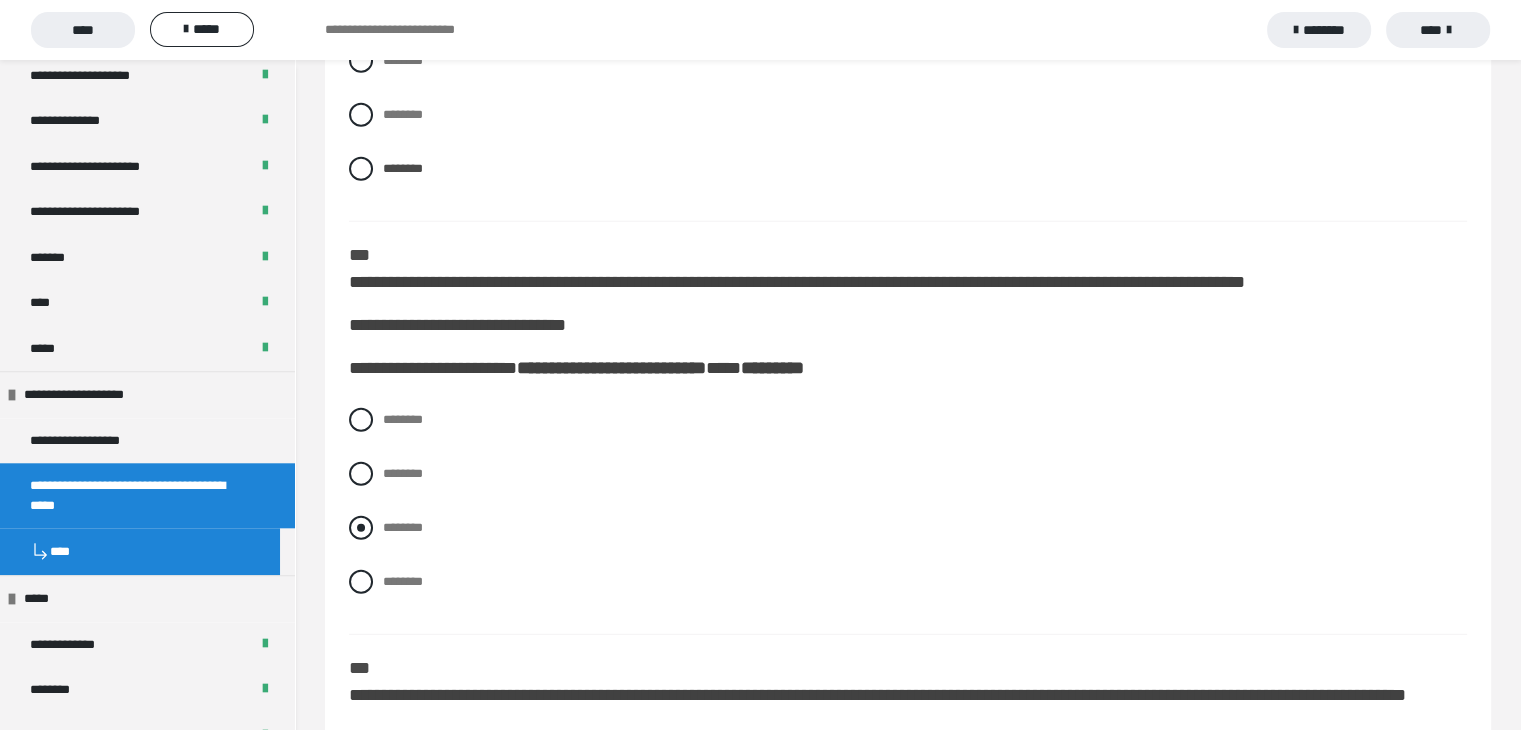 click at bounding box center (361, 528) 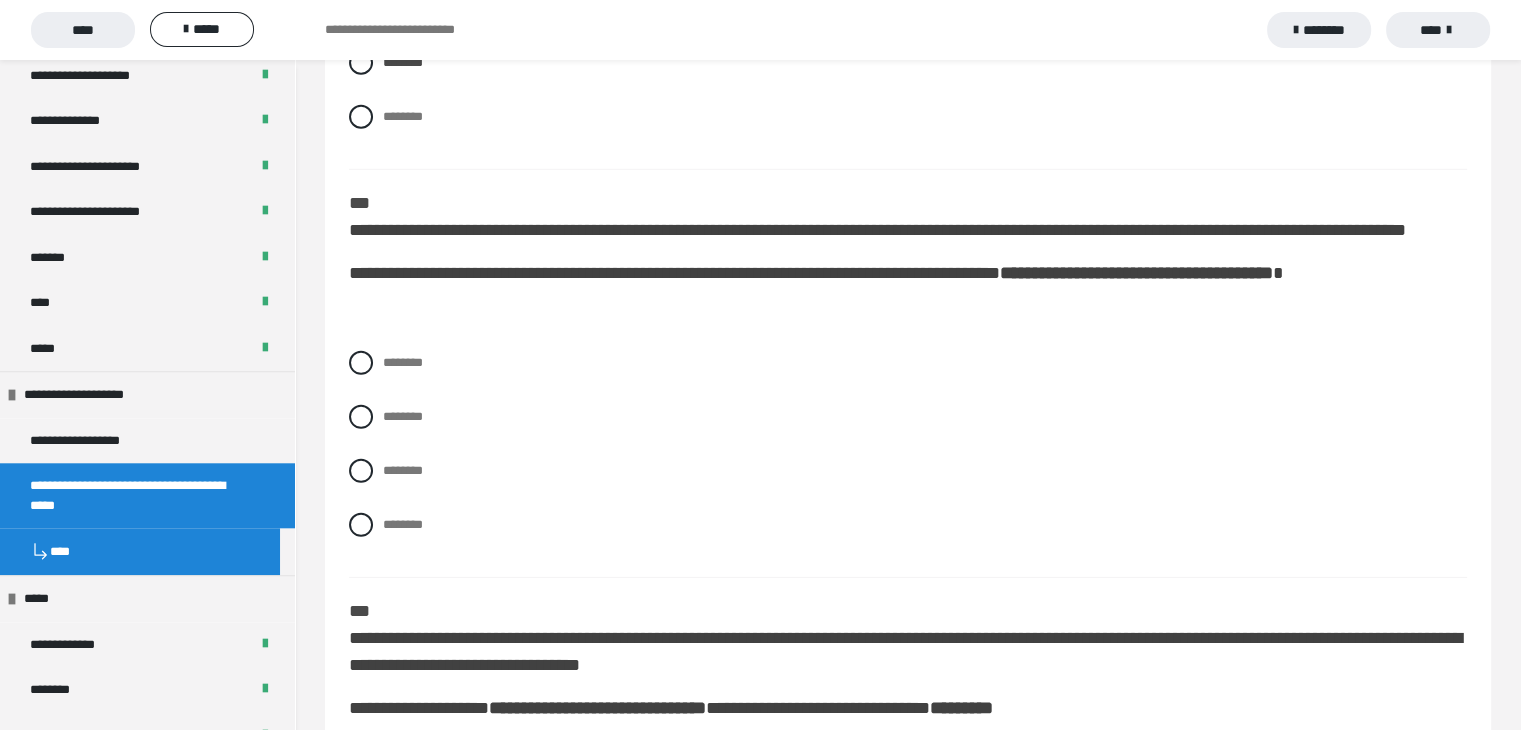 scroll, scrollTop: 5940, scrollLeft: 0, axis: vertical 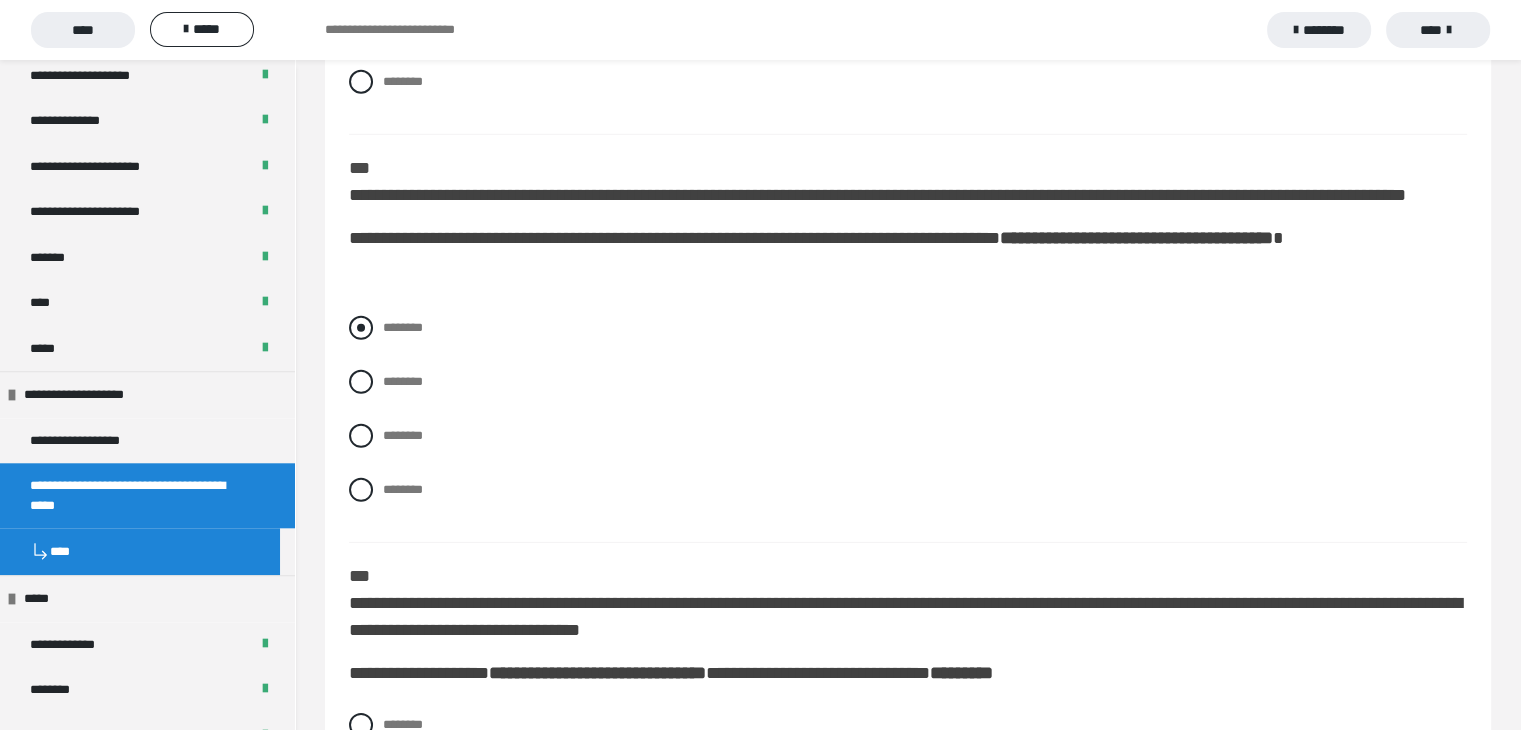 click at bounding box center (361, 328) 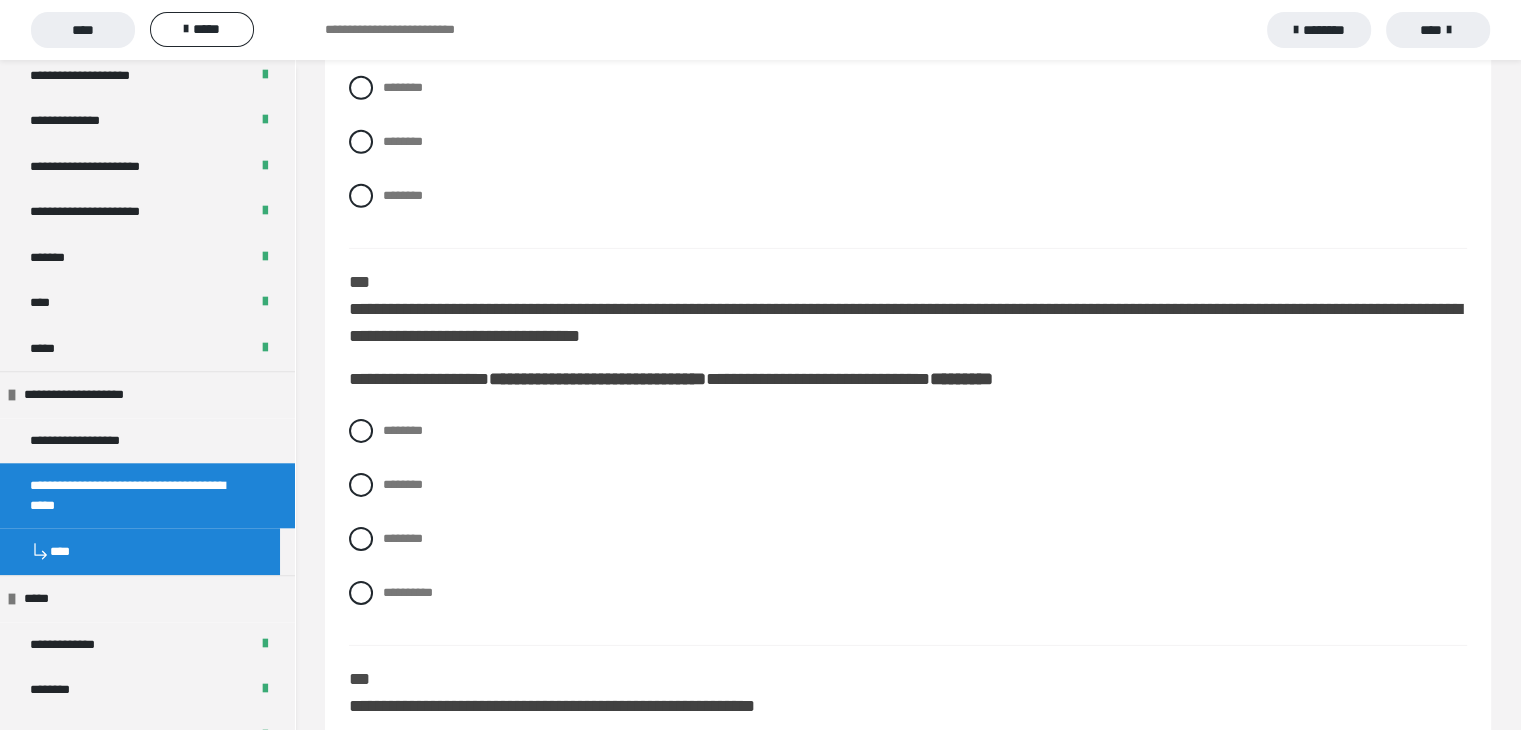 scroll, scrollTop: 6340, scrollLeft: 0, axis: vertical 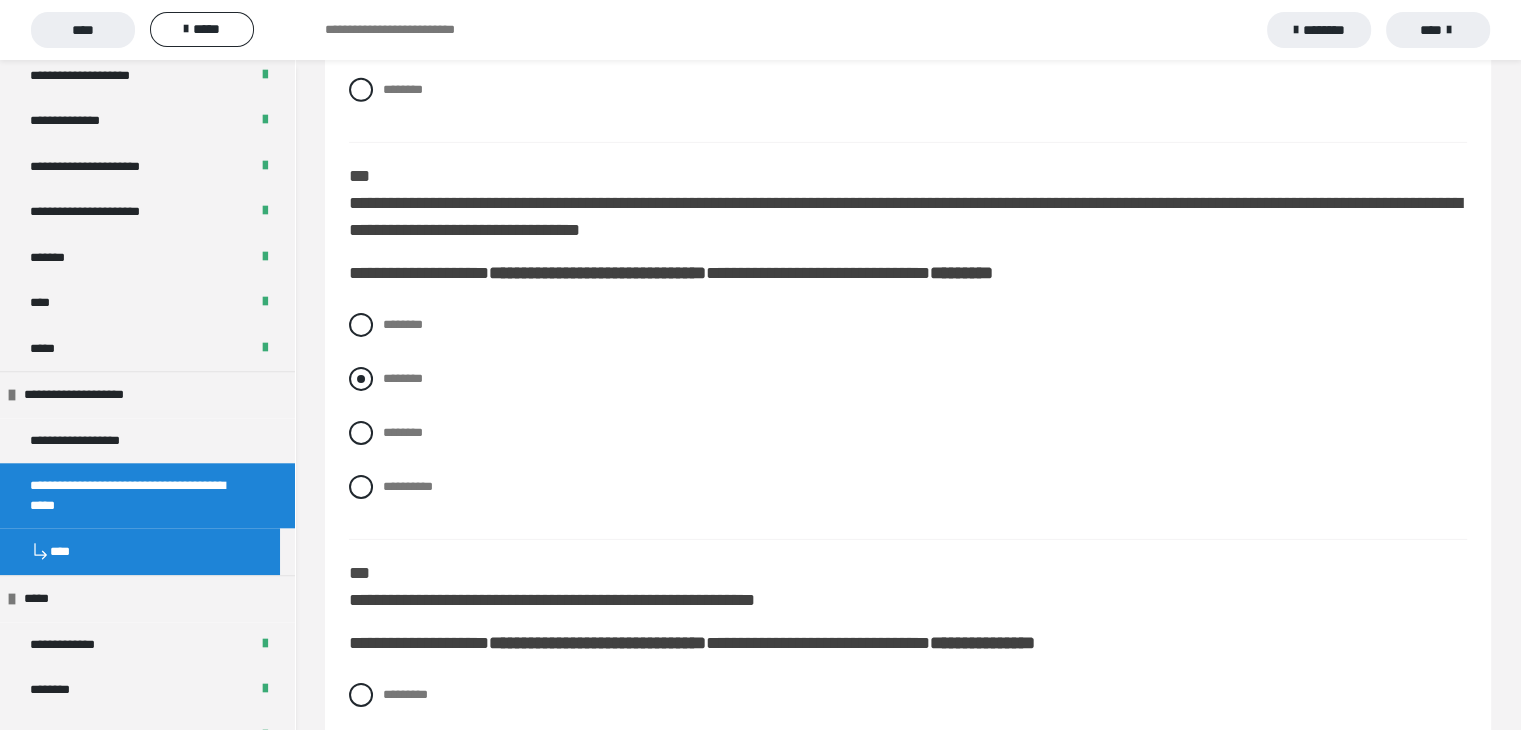 click at bounding box center (361, 379) 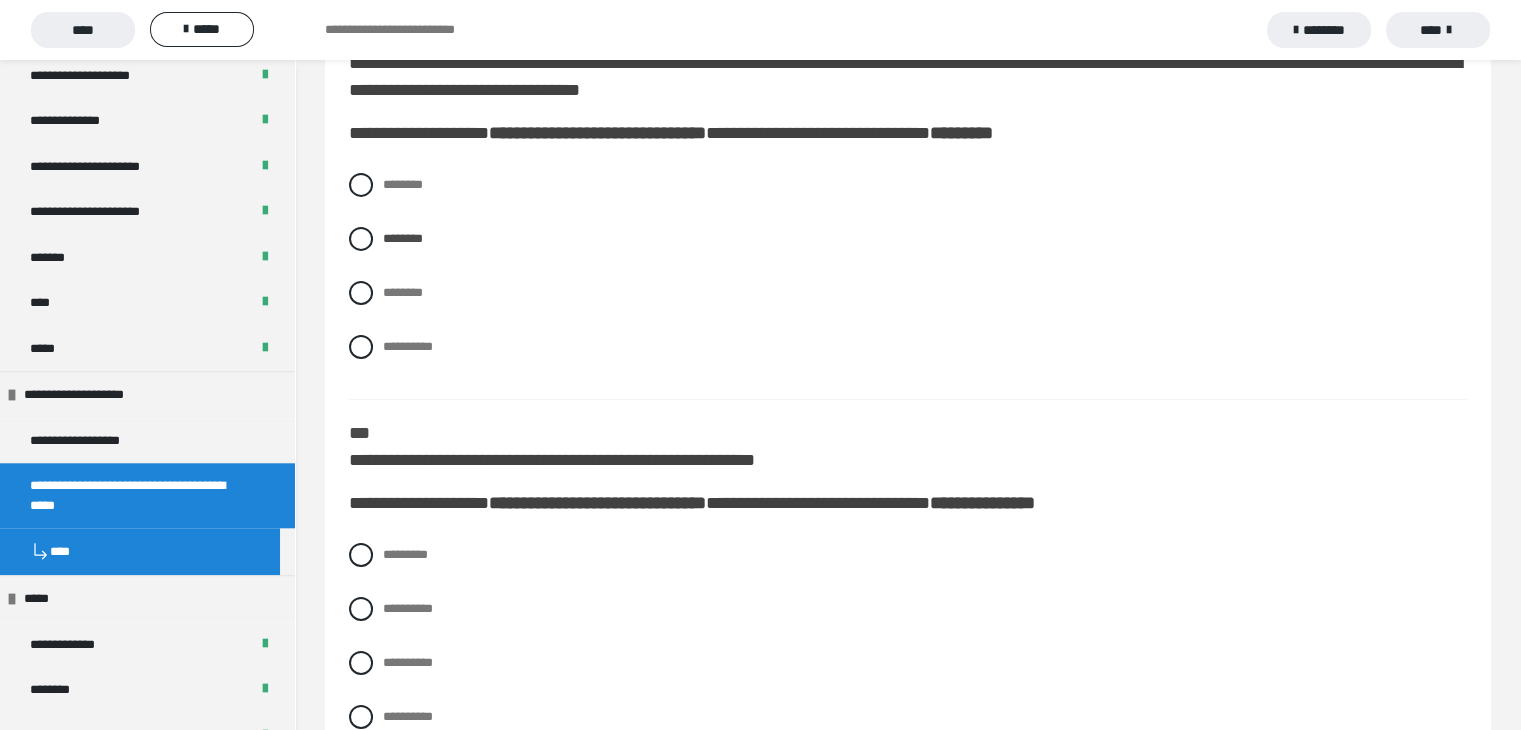 scroll, scrollTop: 6487, scrollLeft: 0, axis: vertical 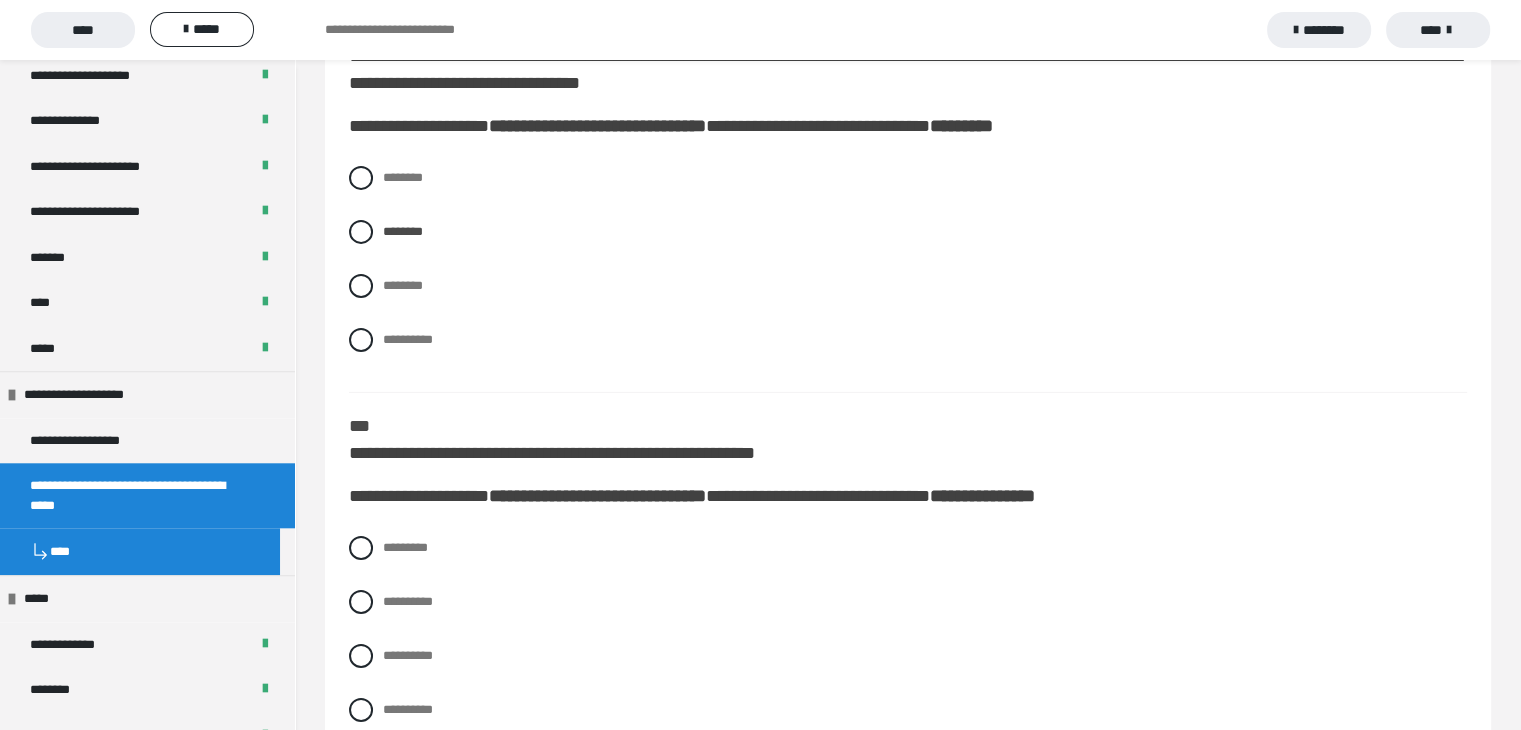 drag, startPoint x: 356, startPoint y: 653, endPoint x: 414, endPoint y: 667, distance: 59.665737 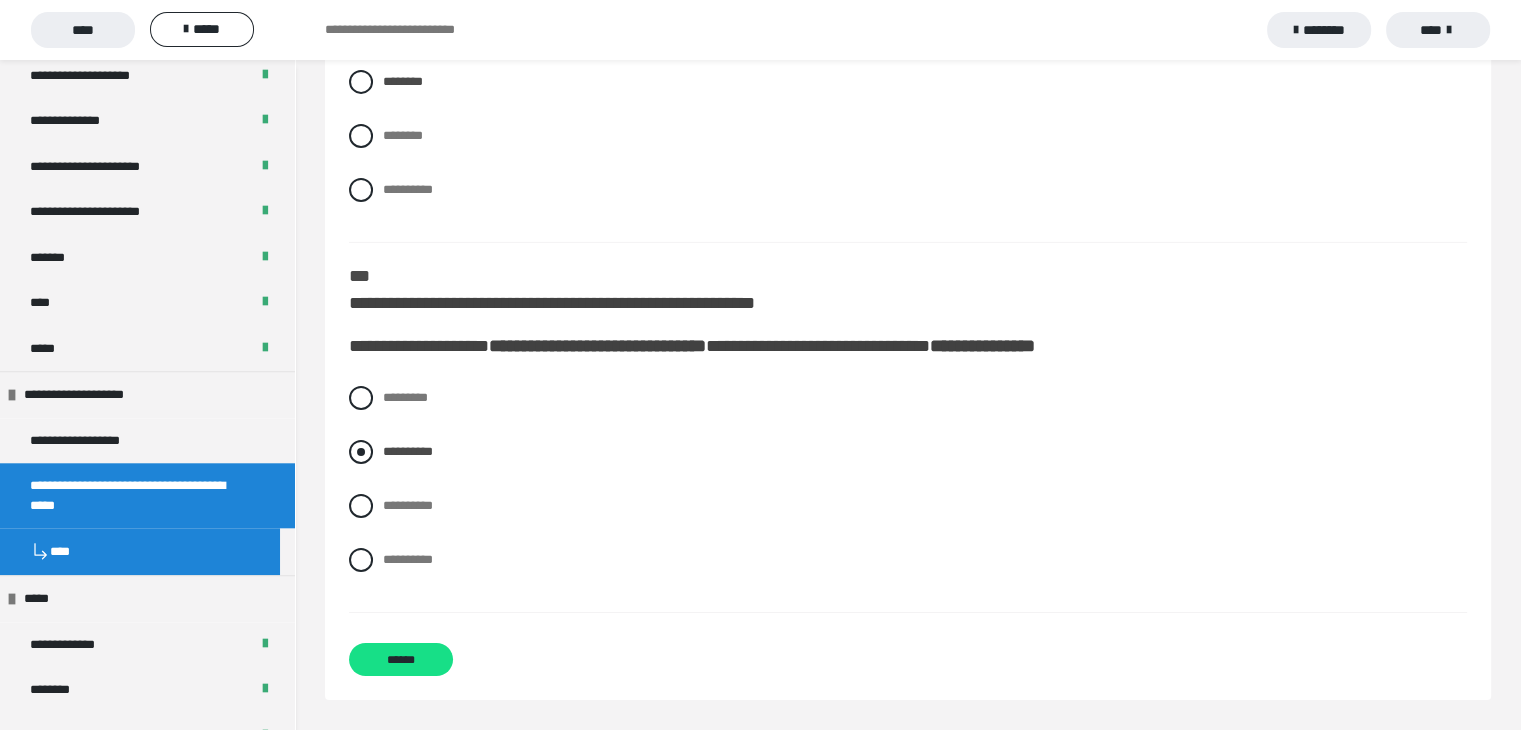 scroll, scrollTop: 6687, scrollLeft: 0, axis: vertical 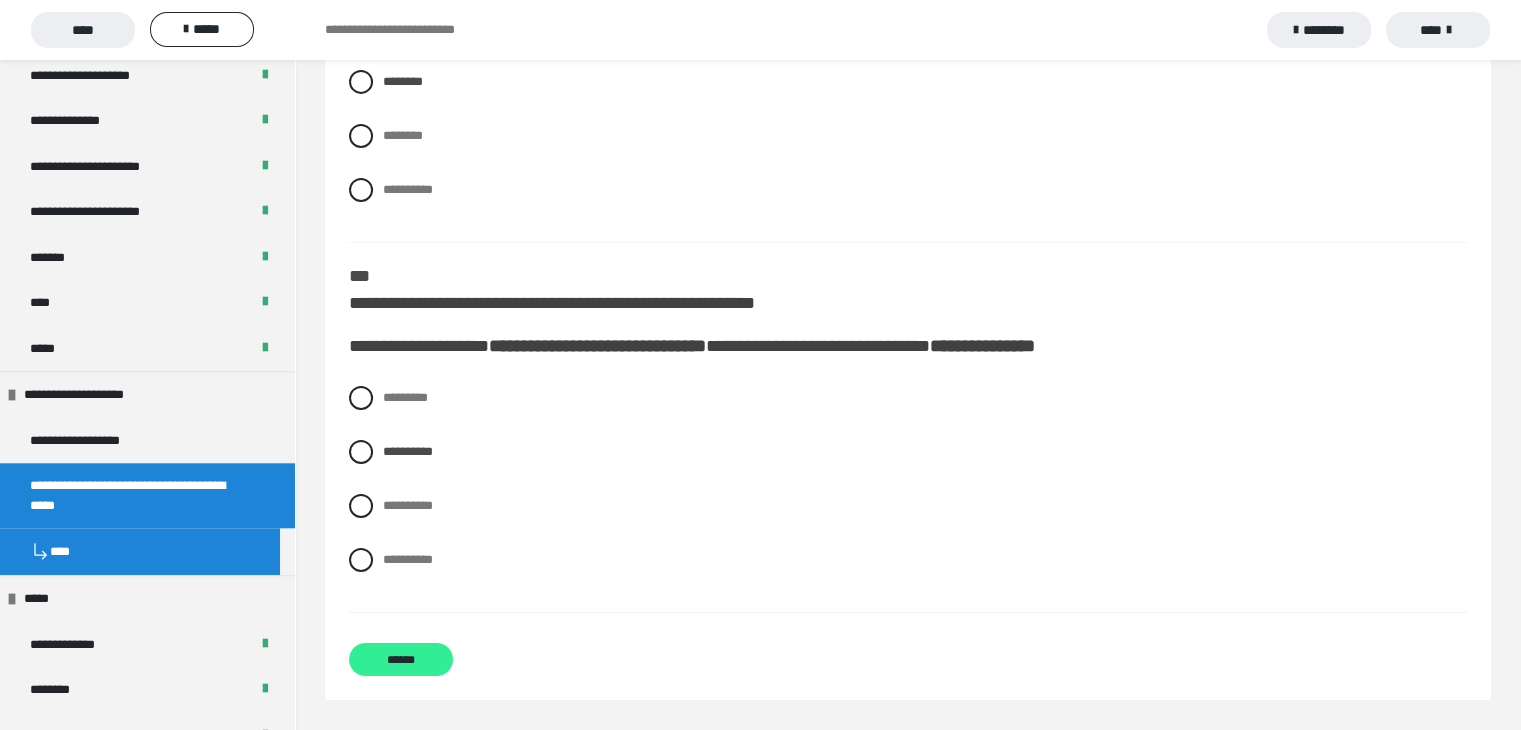 click on "******" at bounding box center [401, 659] 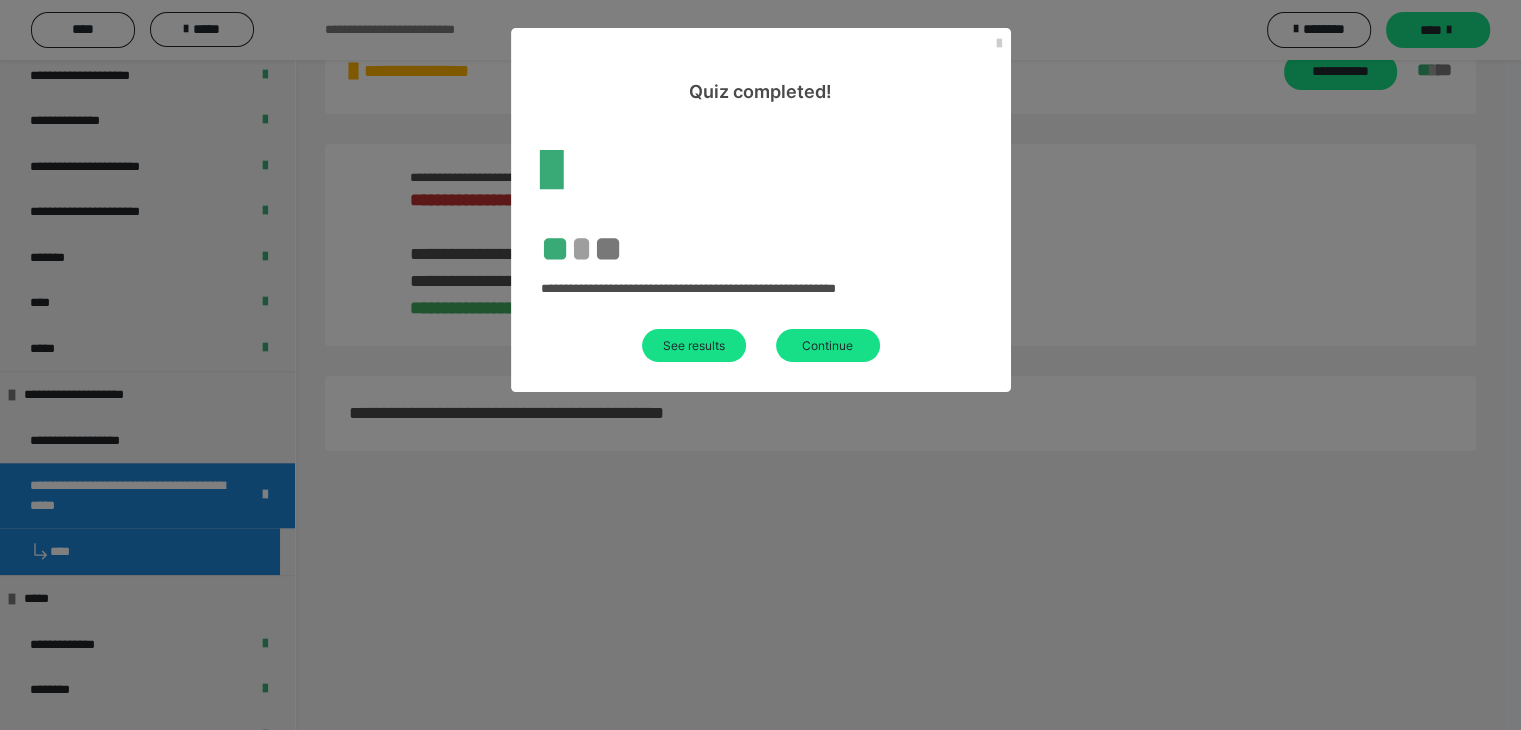 scroll, scrollTop: 469, scrollLeft: 0, axis: vertical 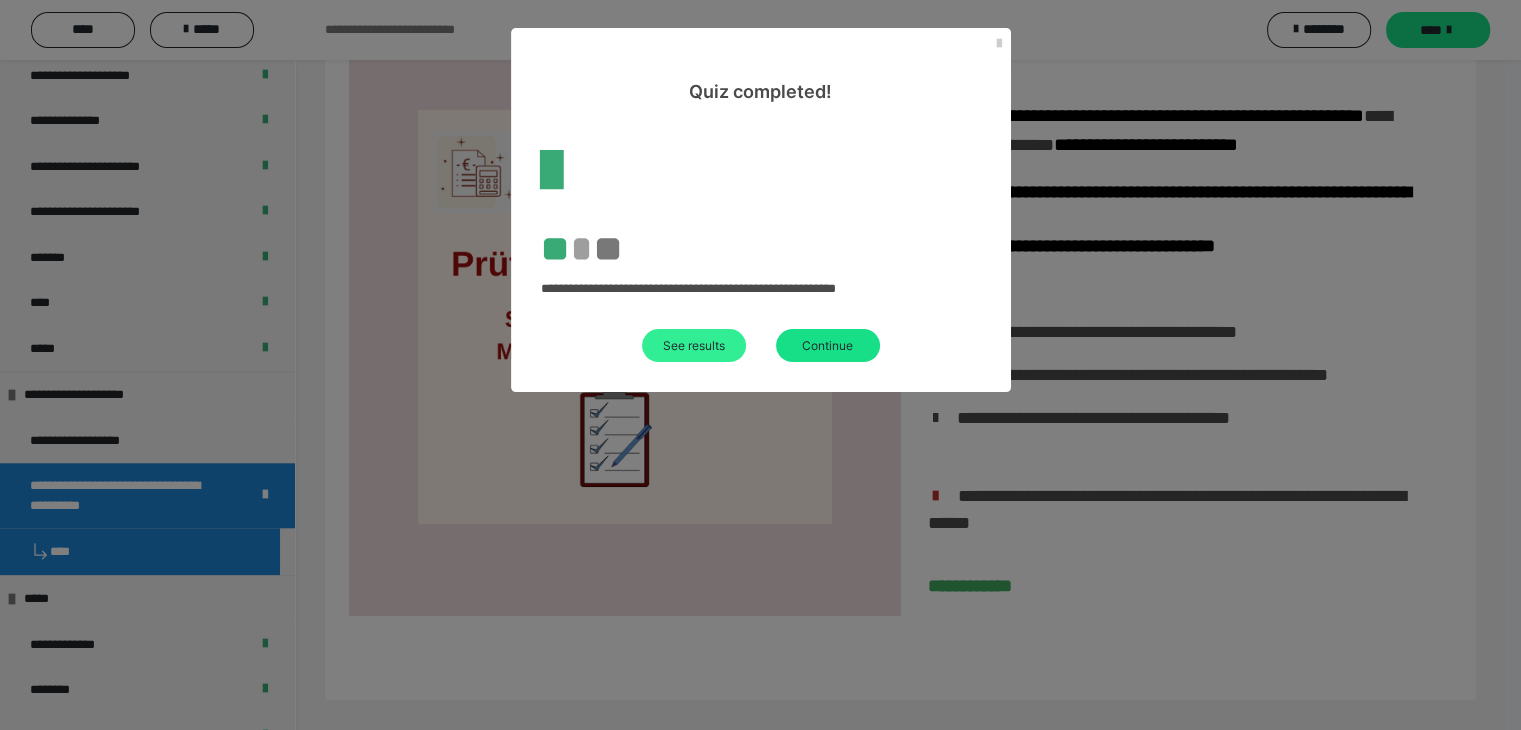 click on "See results" at bounding box center (694, 345) 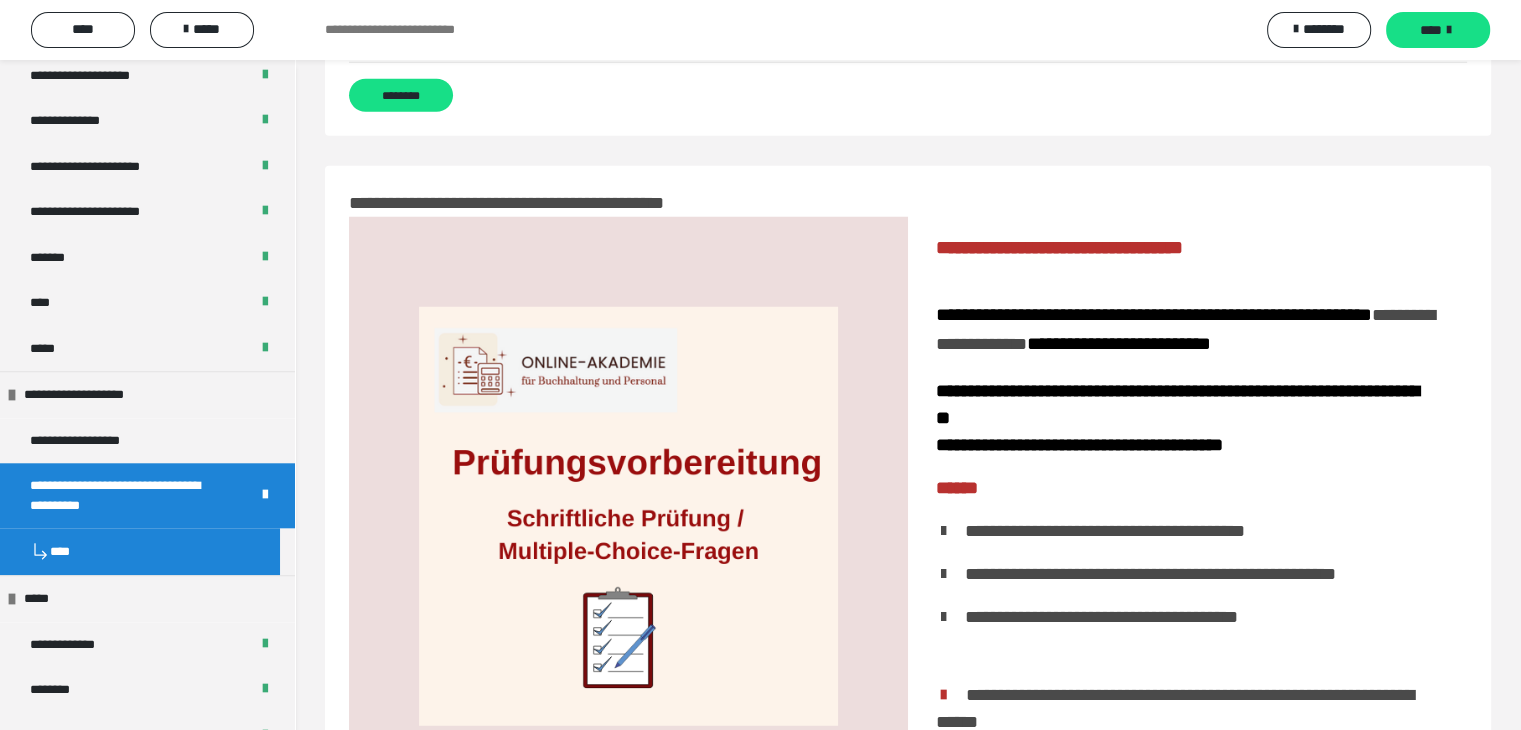 scroll, scrollTop: 5400, scrollLeft: 0, axis: vertical 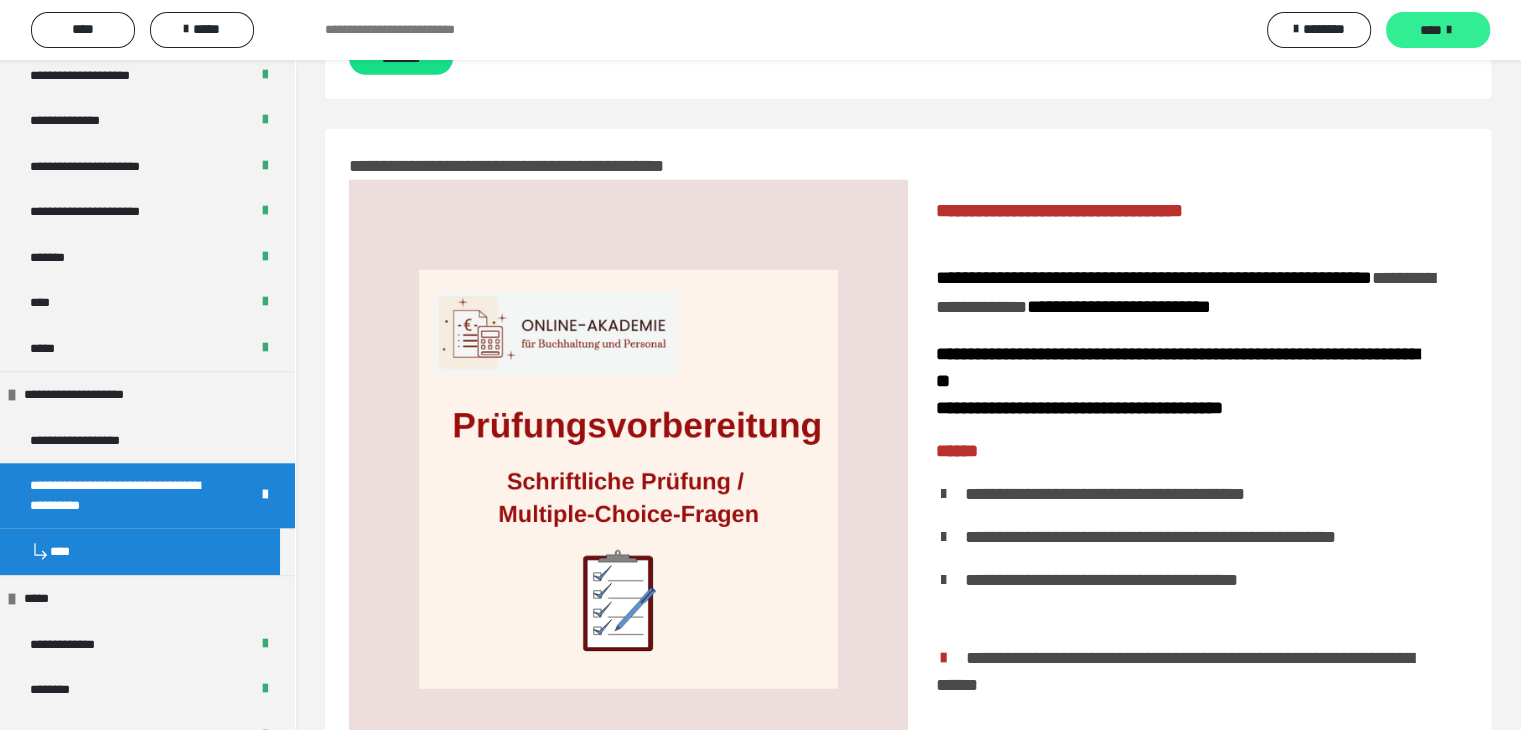 click on "****" at bounding box center (1431, 30) 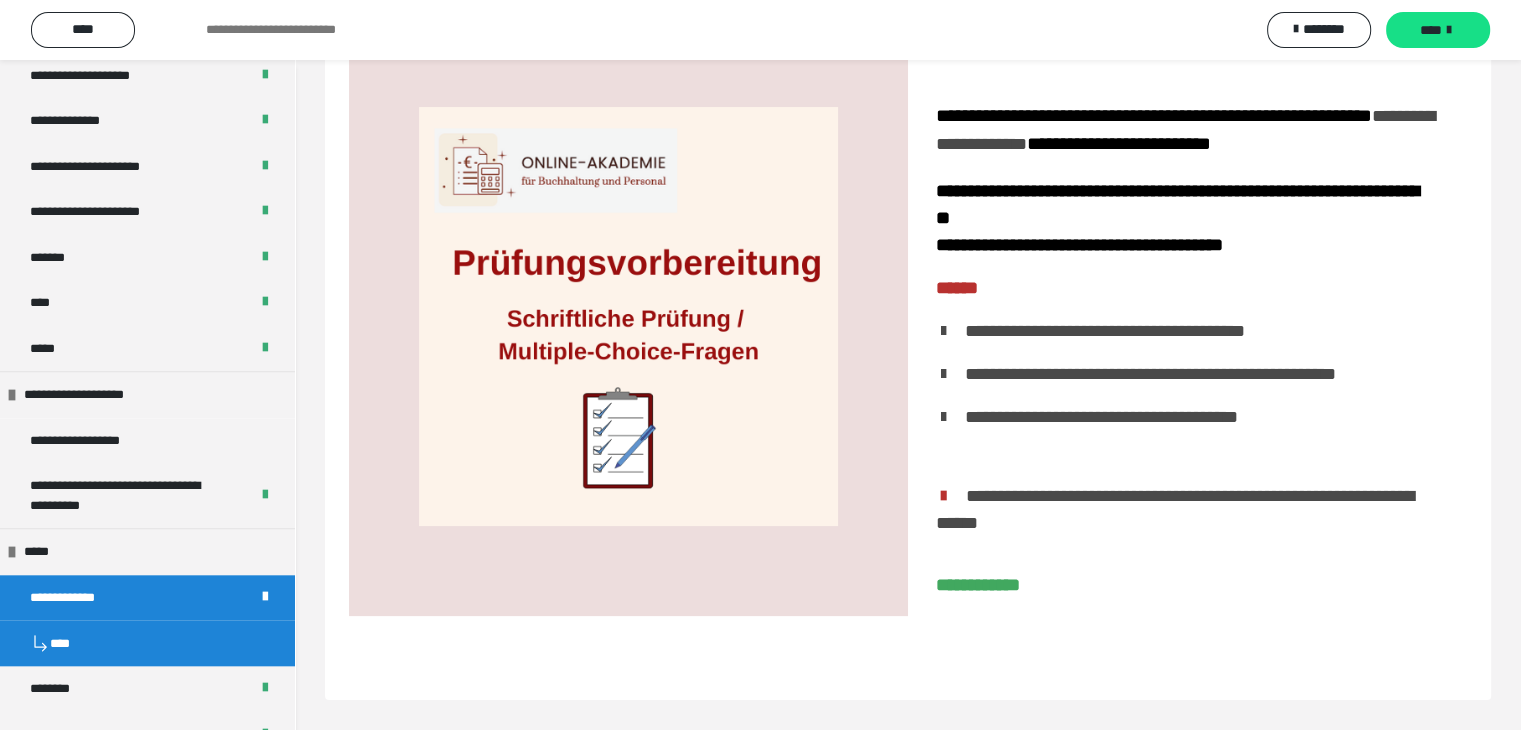 scroll, scrollTop: 0, scrollLeft: 0, axis: both 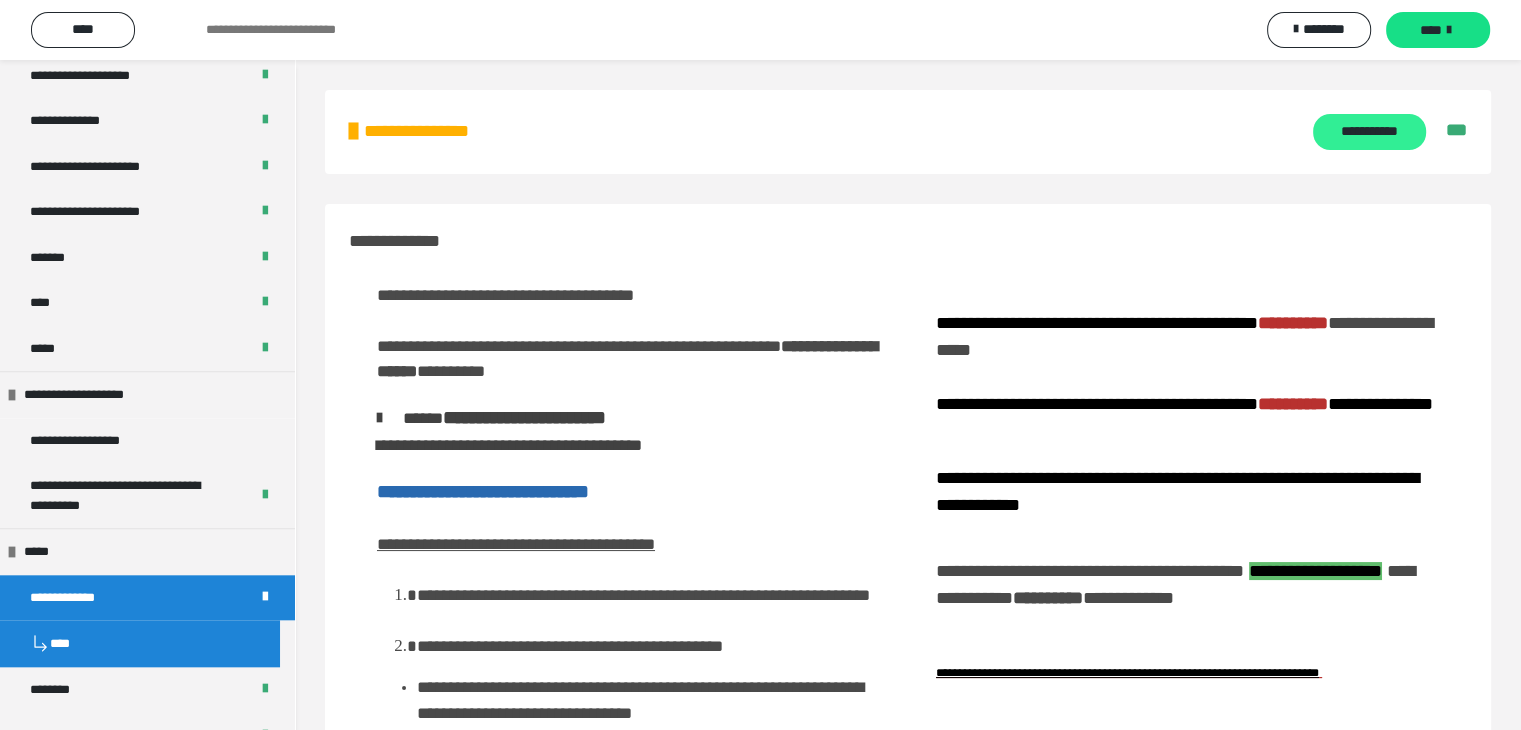 click on "**********" at bounding box center (1369, 132) 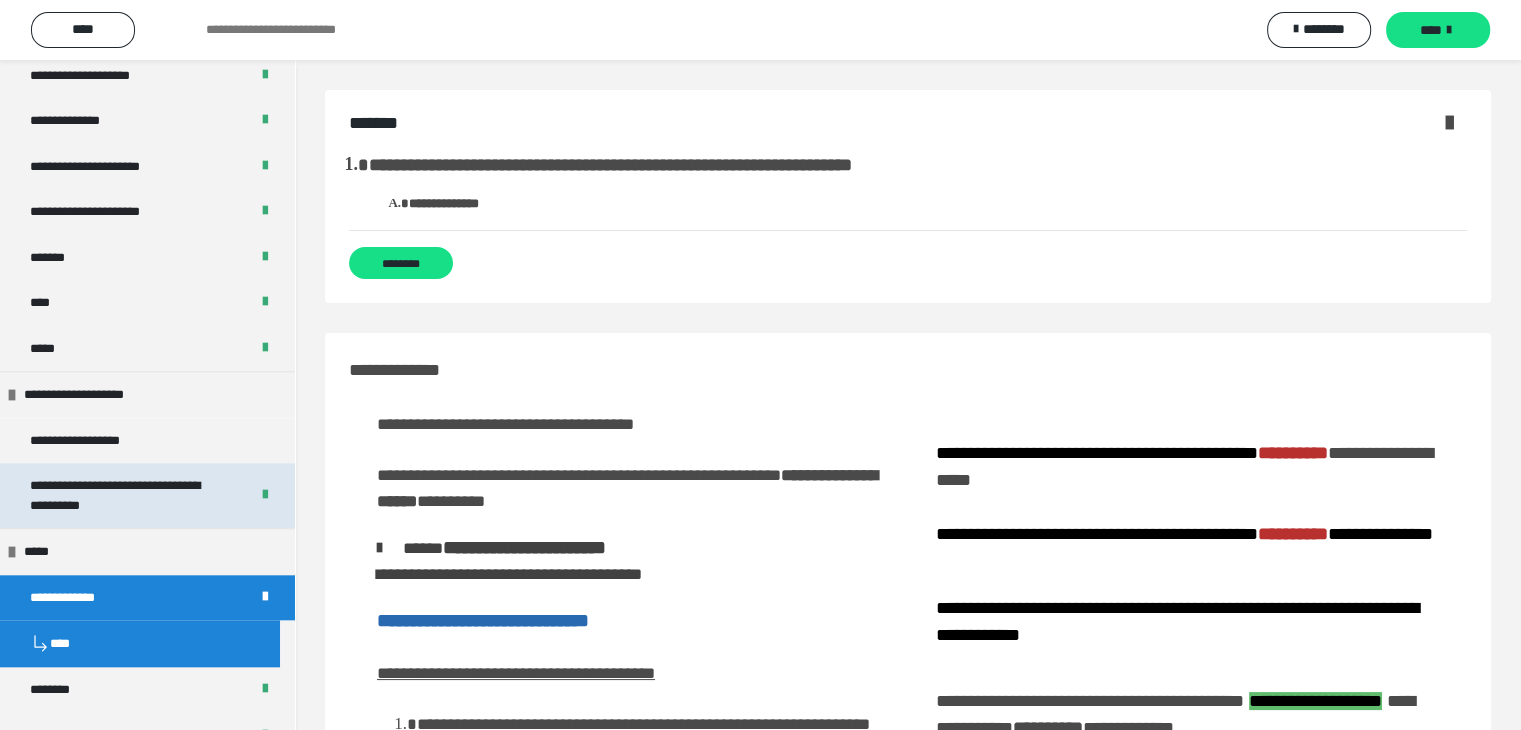 click on "**********" at bounding box center [124, 495] 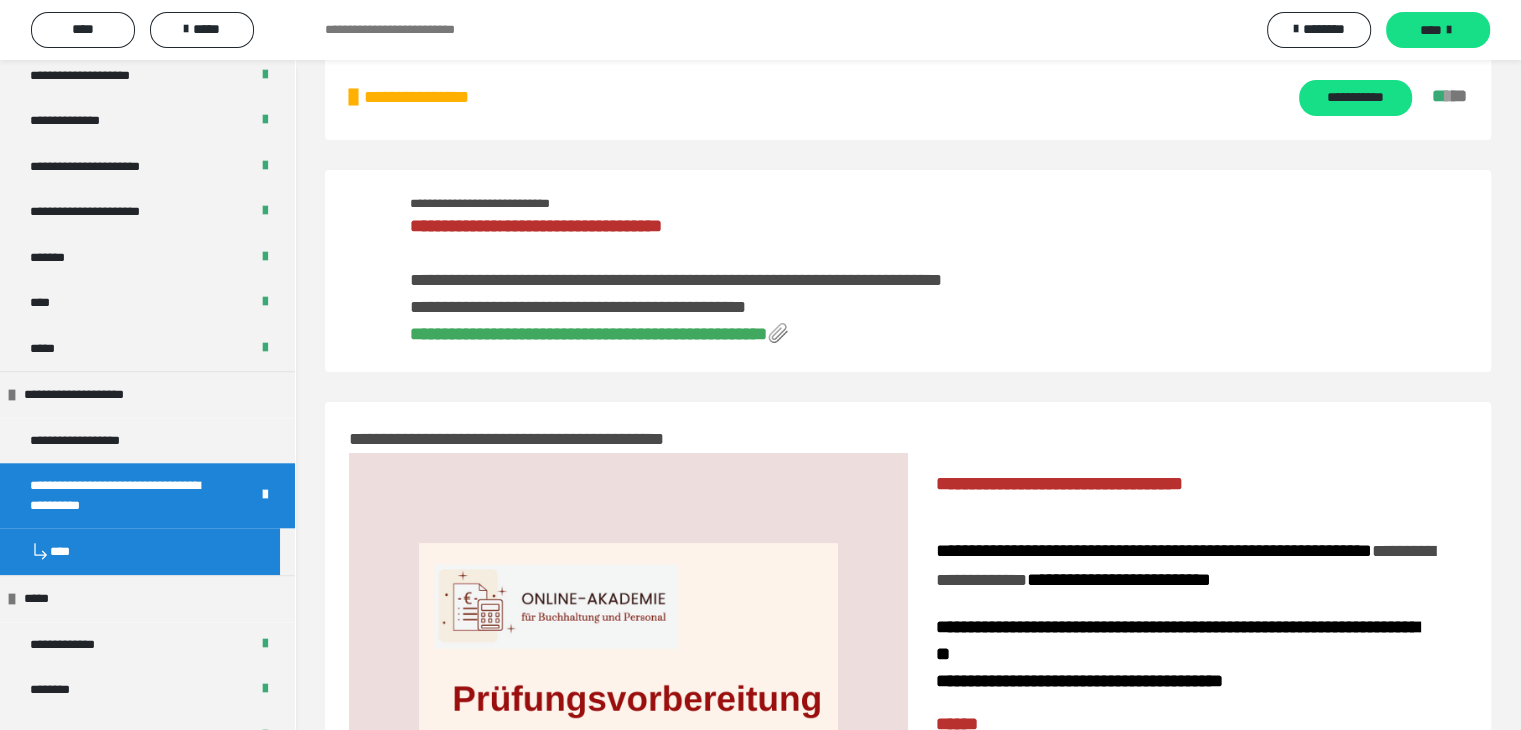 scroll, scrollTop: 0, scrollLeft: 0, axis: both 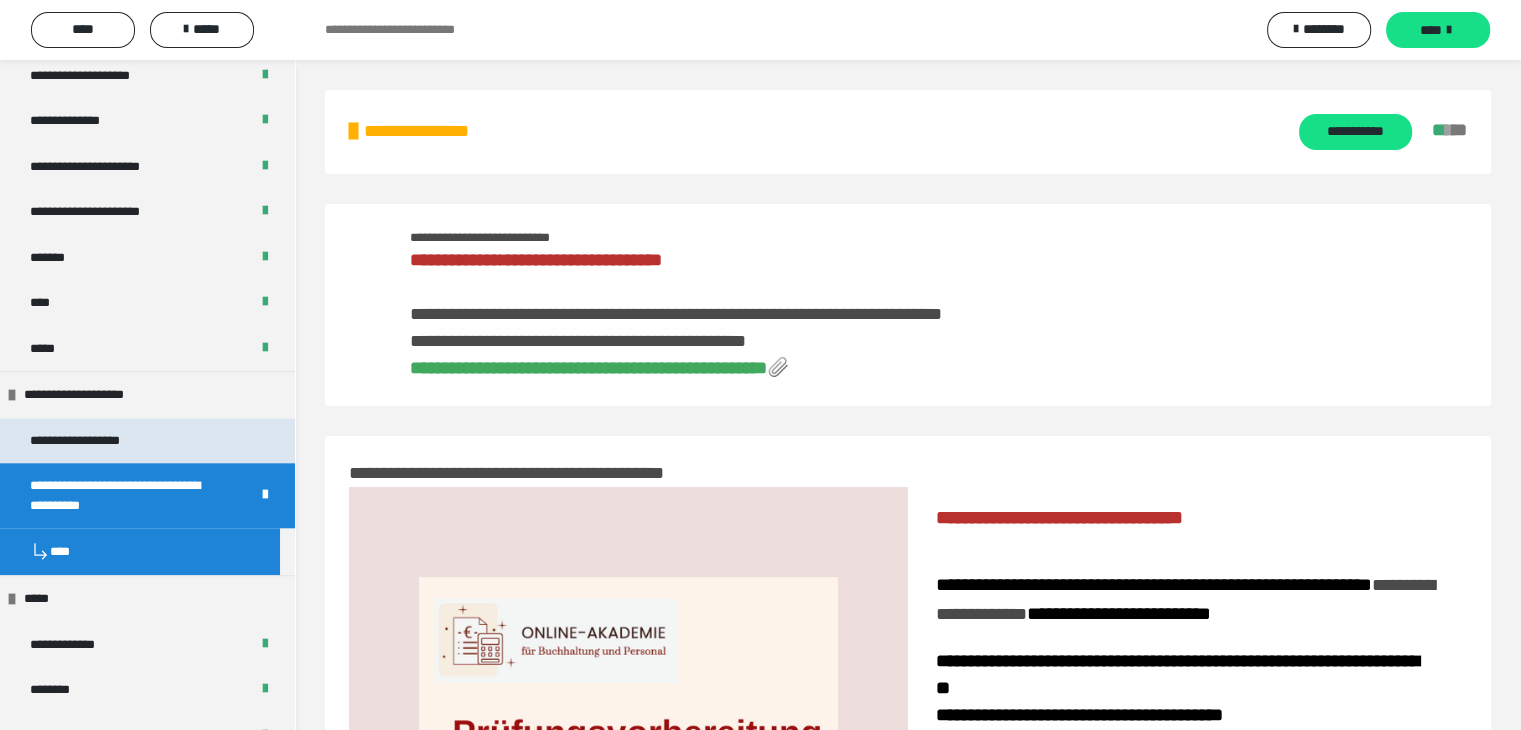 drag, startPoint x: 153, startPoint y: 444, endPoint x: 167, endPoint y: 445, distance: 14.035668 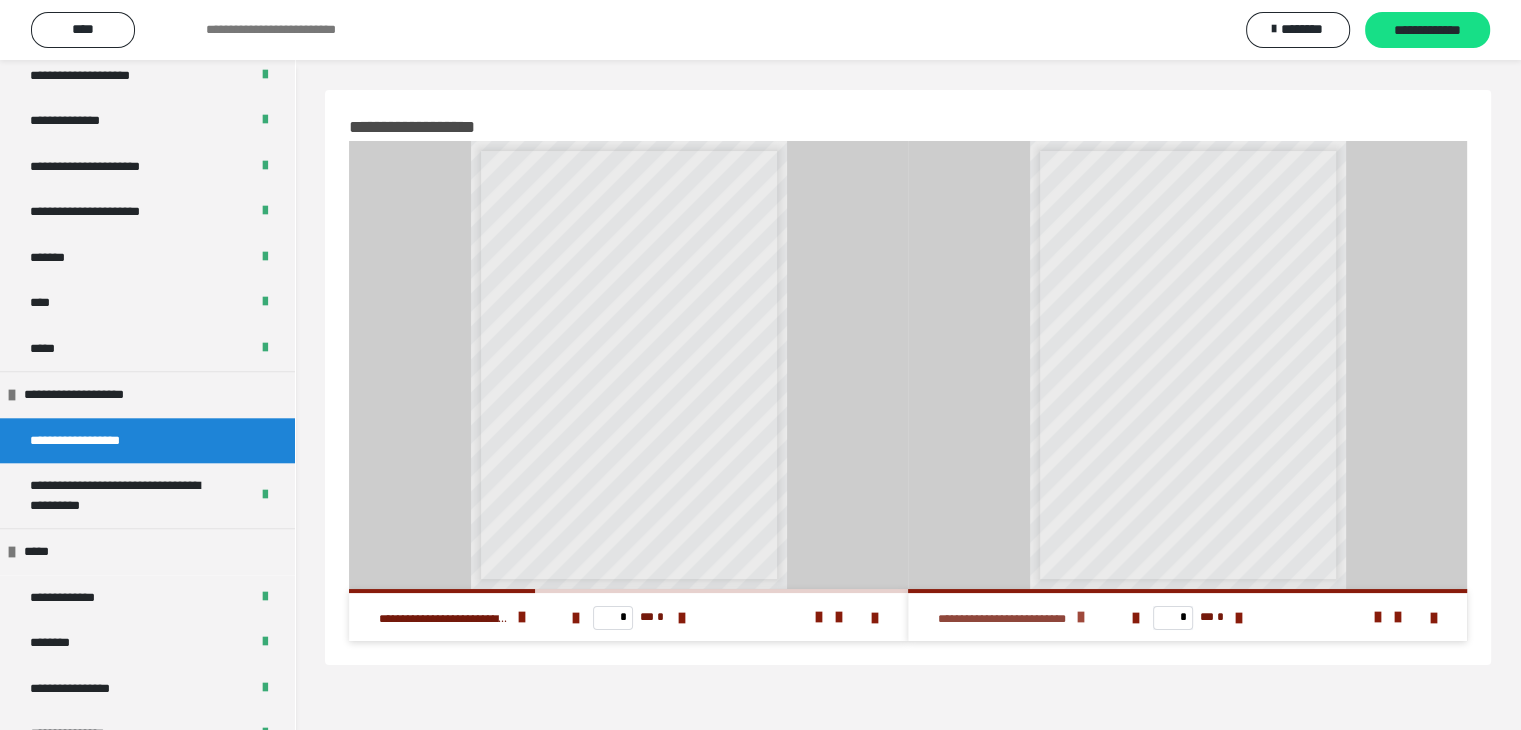 click at bounding box center (1081, 617) 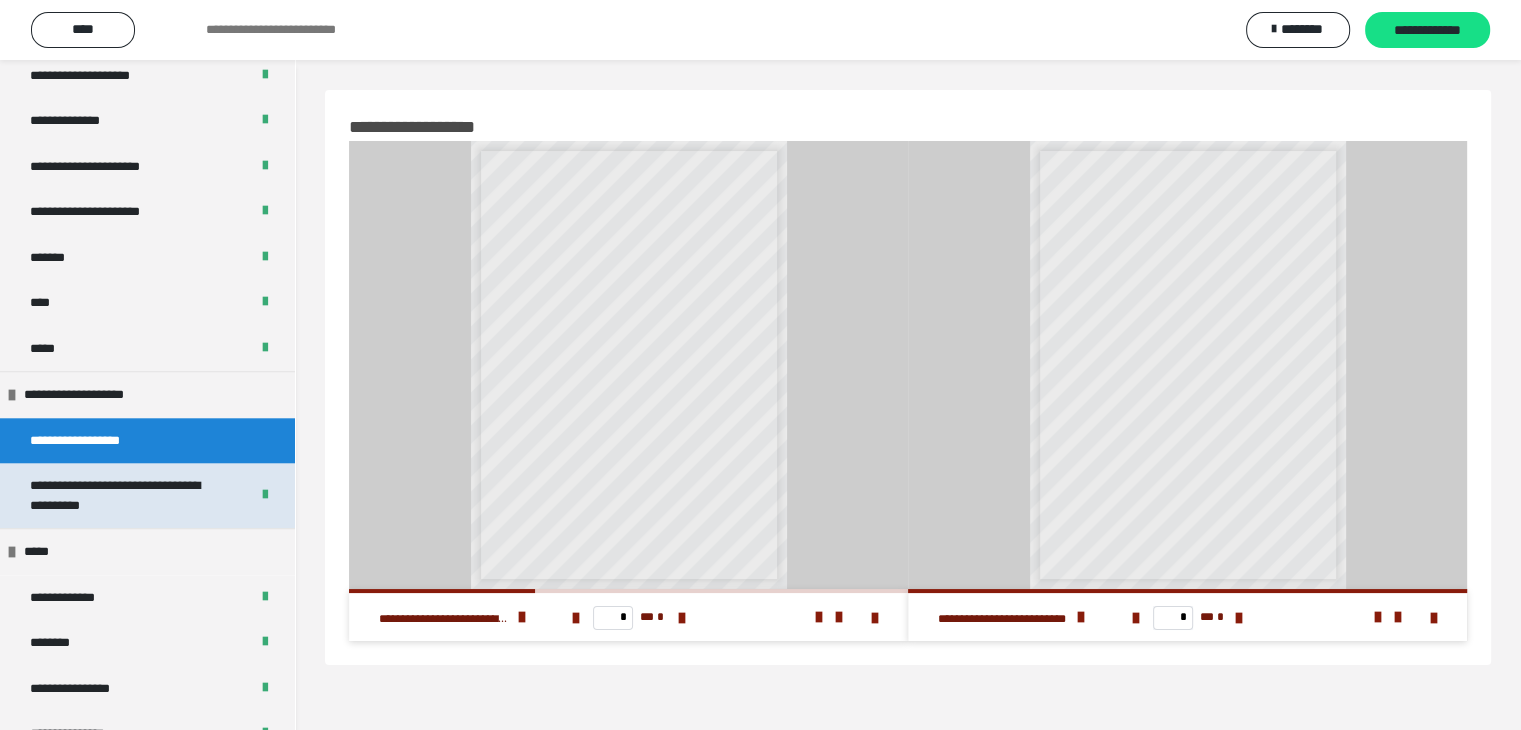 click on "**********" at bounding box center (124, 495) 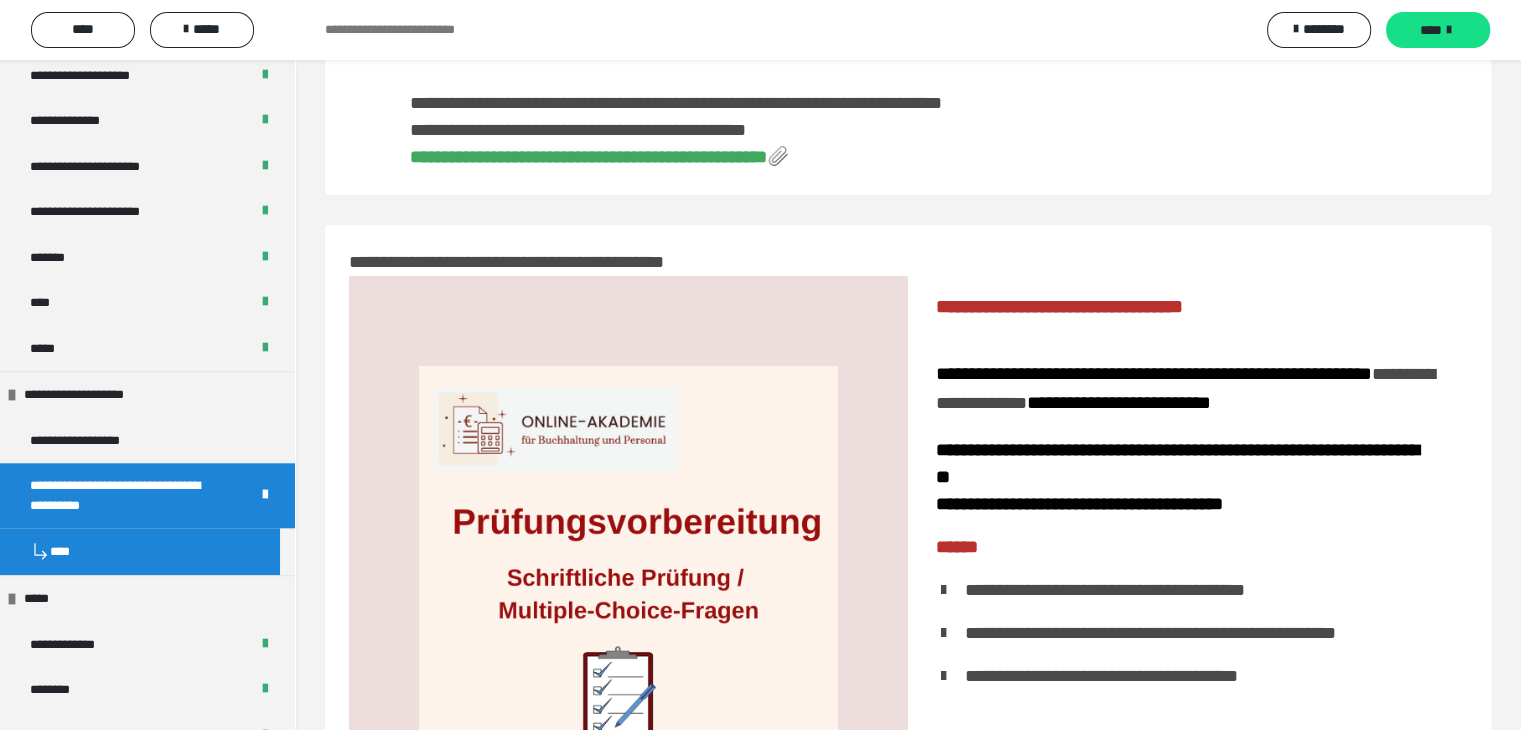 scroll, scrollTop: 170, scrollLeft: 0, axis: vertical 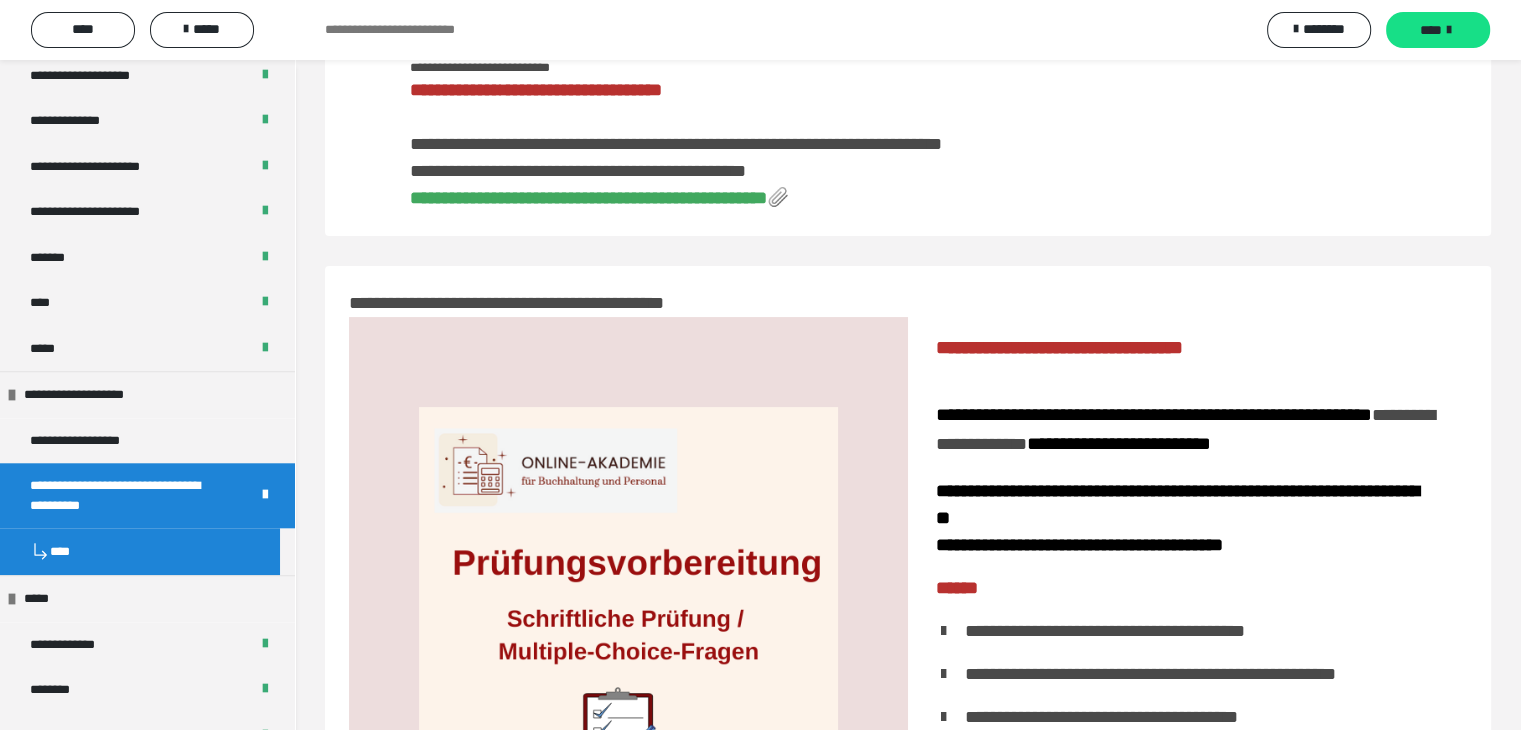 click on "**********" at bounding box center (588, 198) 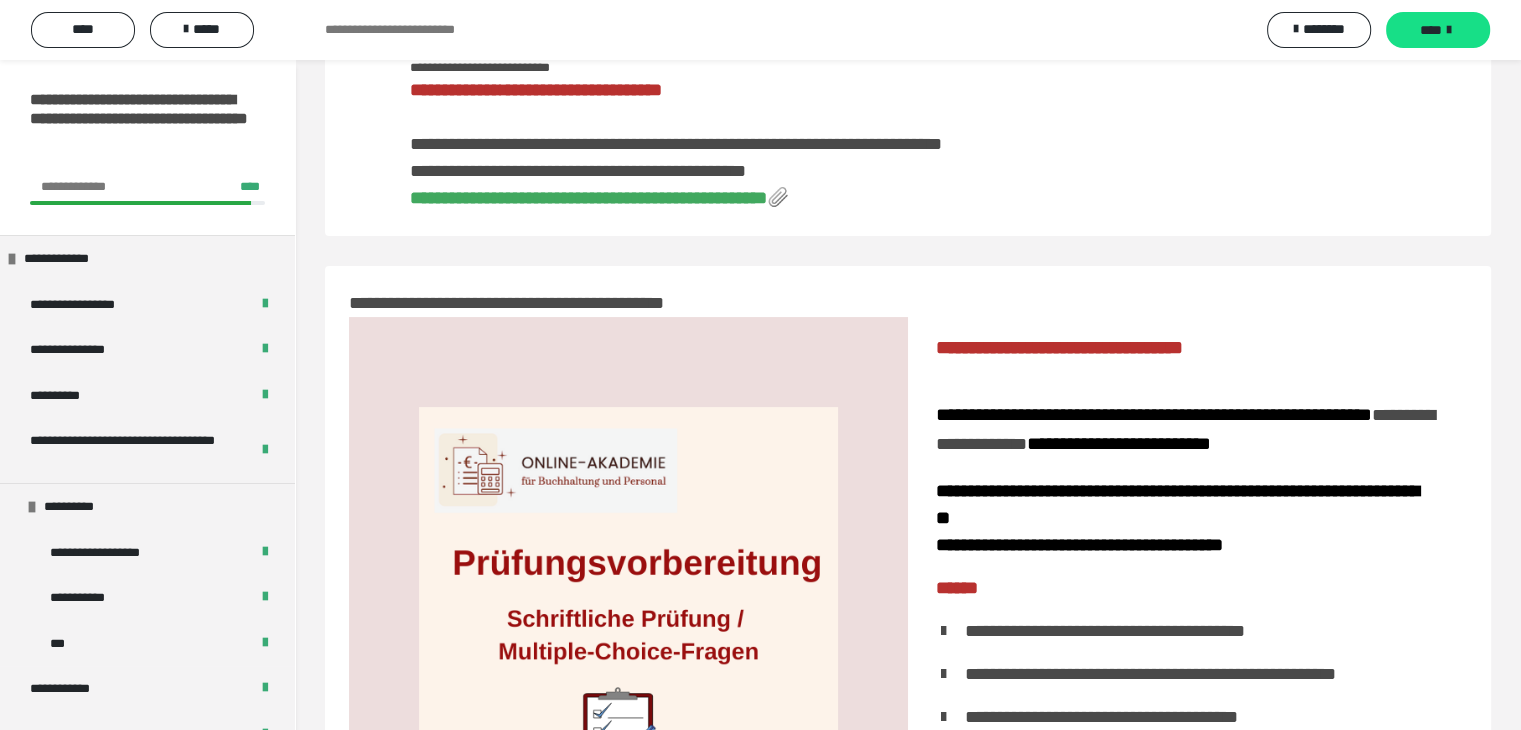 scroll, scrollTop: 170, scrollLeft: 0, axis: vertical 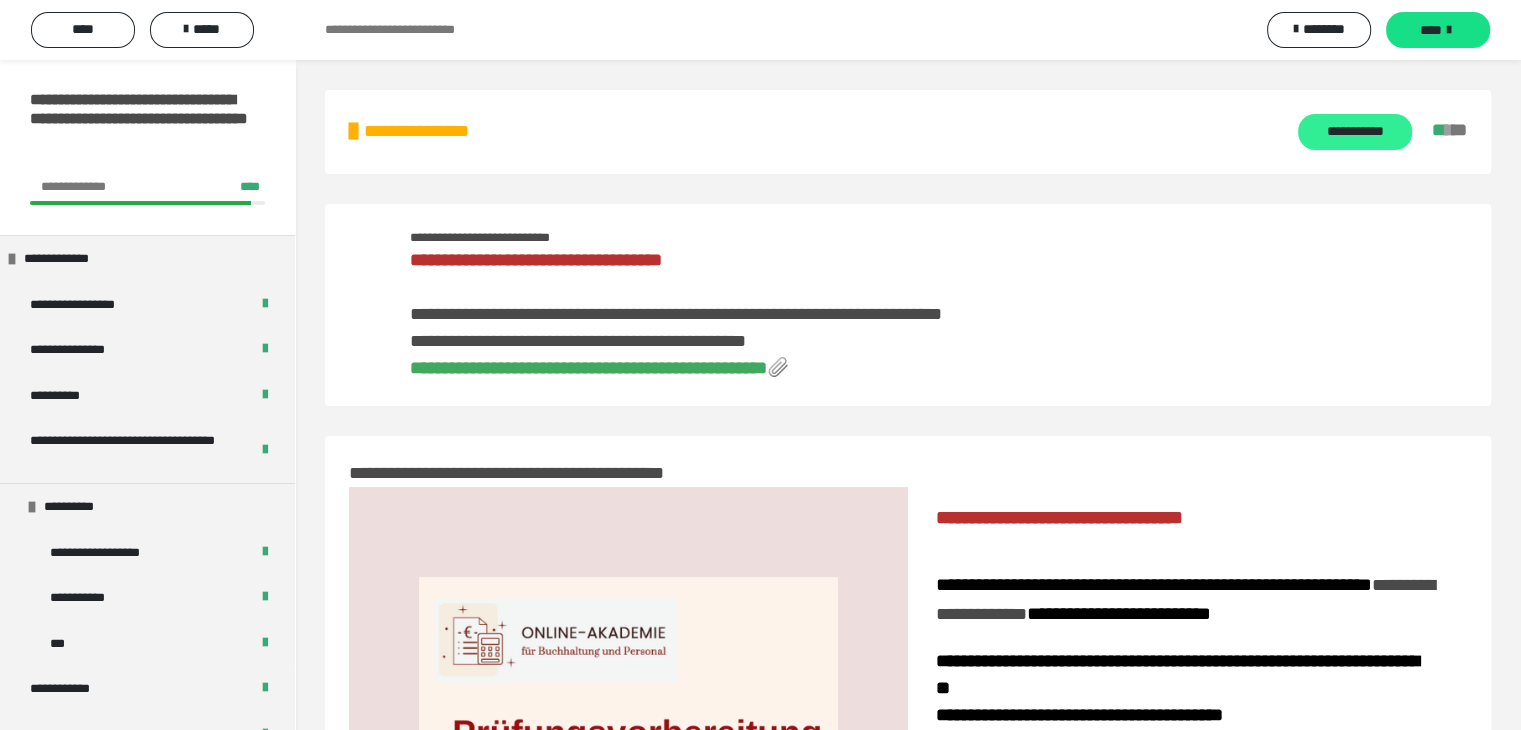 click on "**********" at bounding box center [1354, 132] 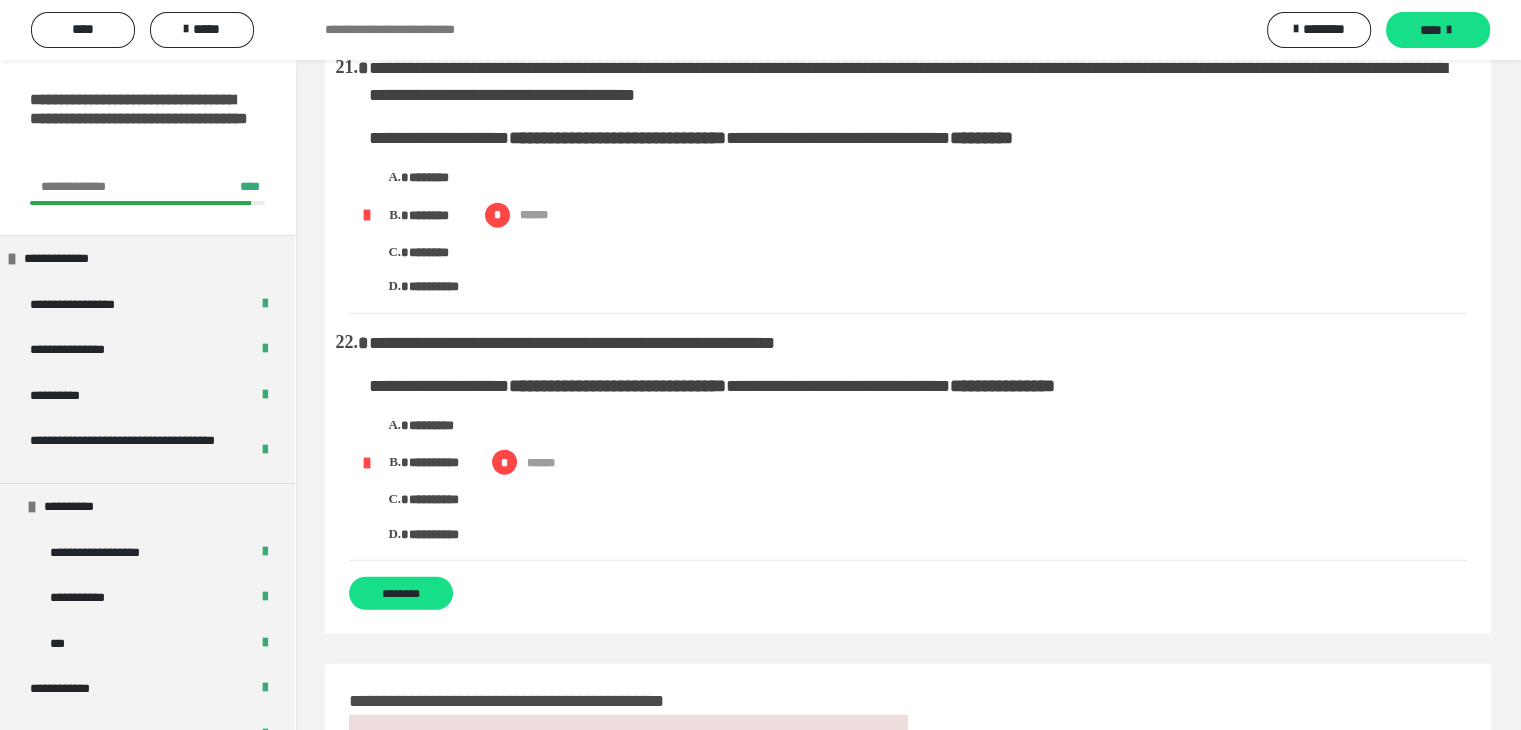 scroll, scrollTop: 4900, scrollLeft: 0, axis: vertical 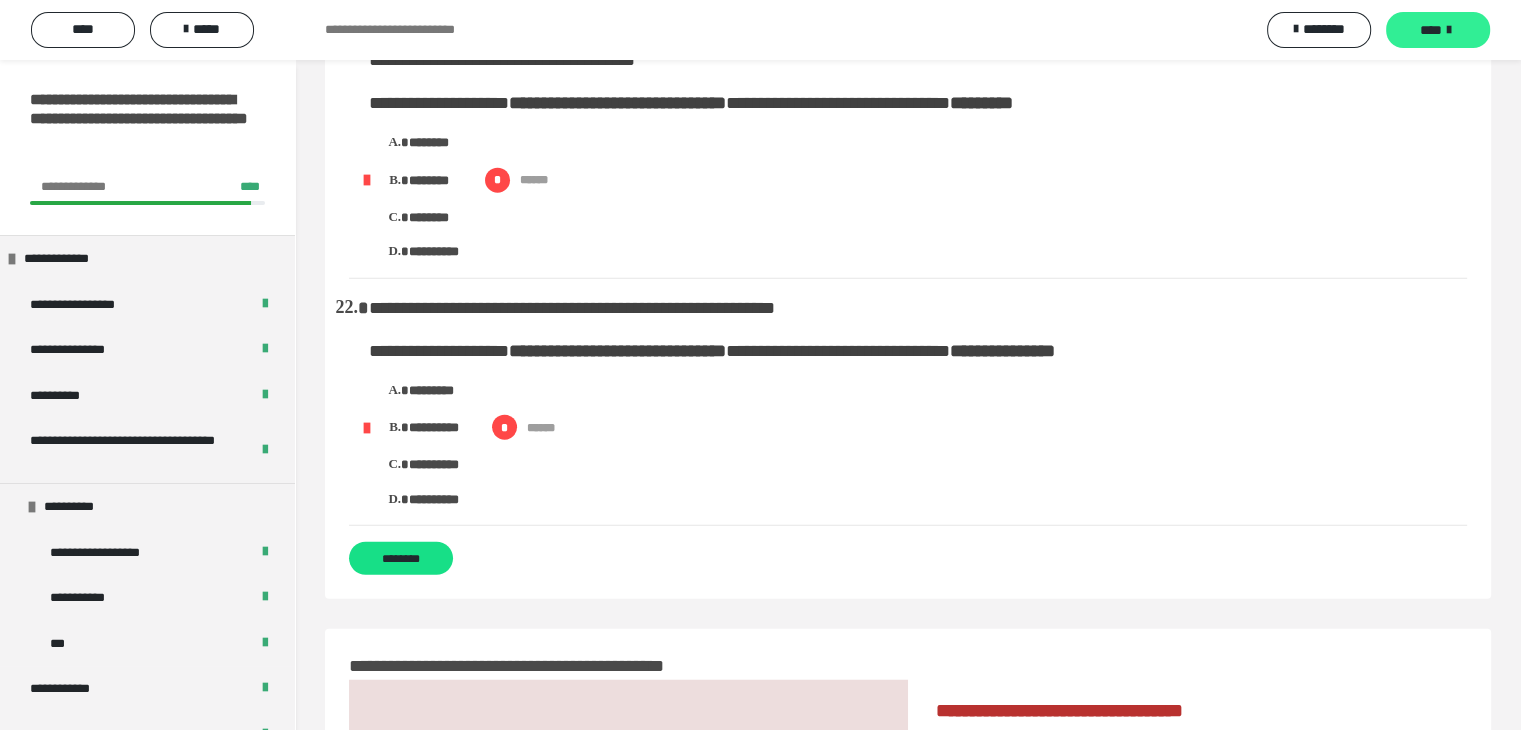 click at bounding box center (1449, 30) 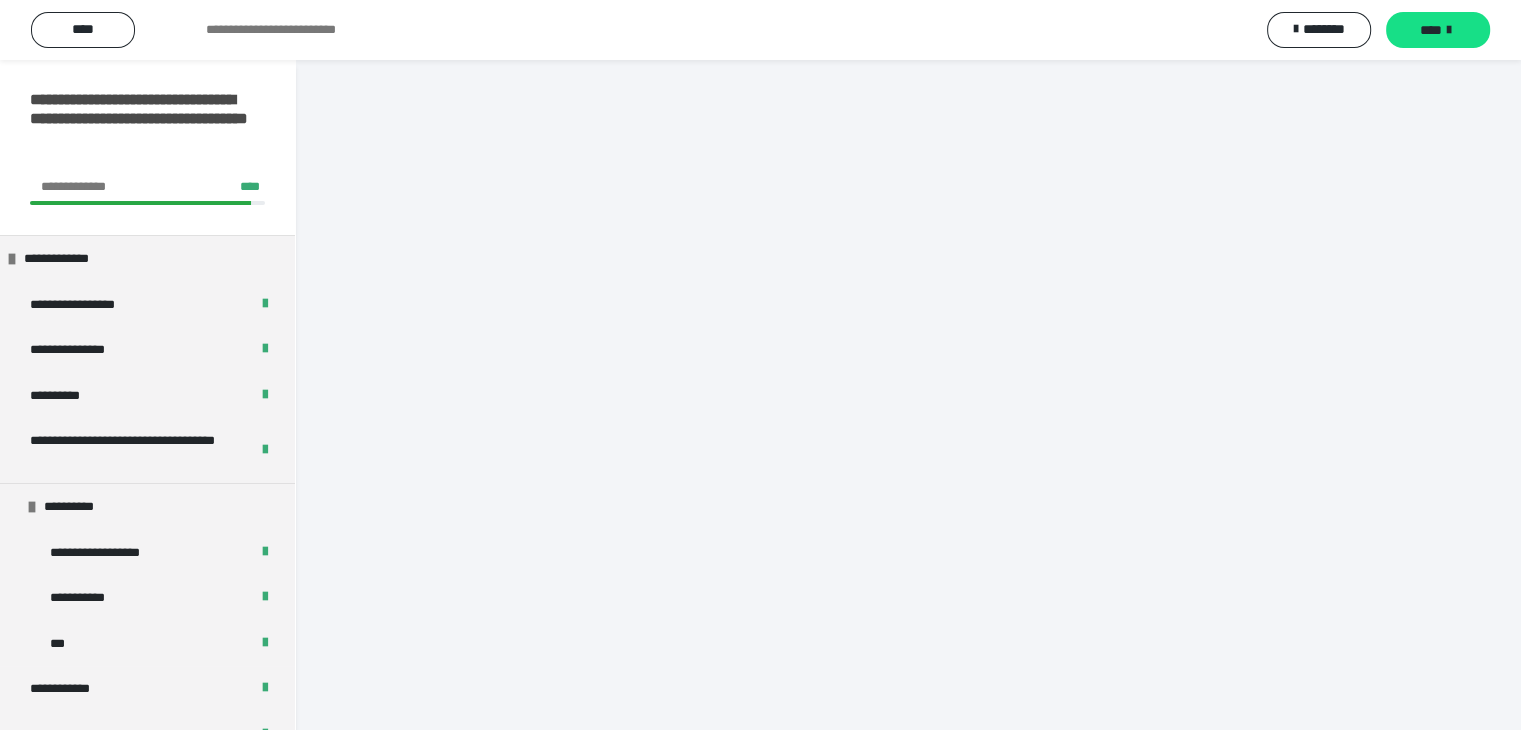 scroll, scrollTop: 222, scrollLeft: 0, axis: vertical 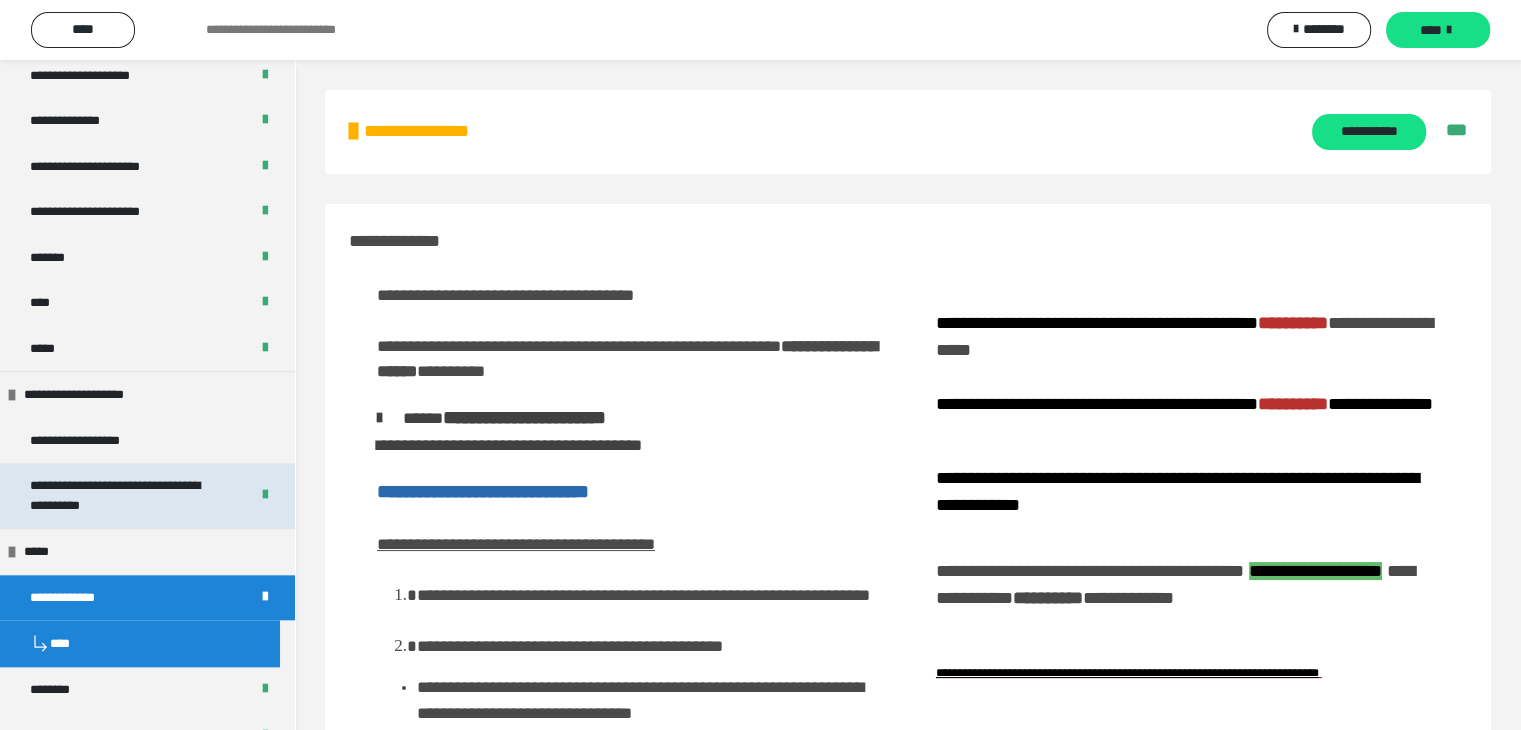 click on "**********" at bounding box center [124, 495] 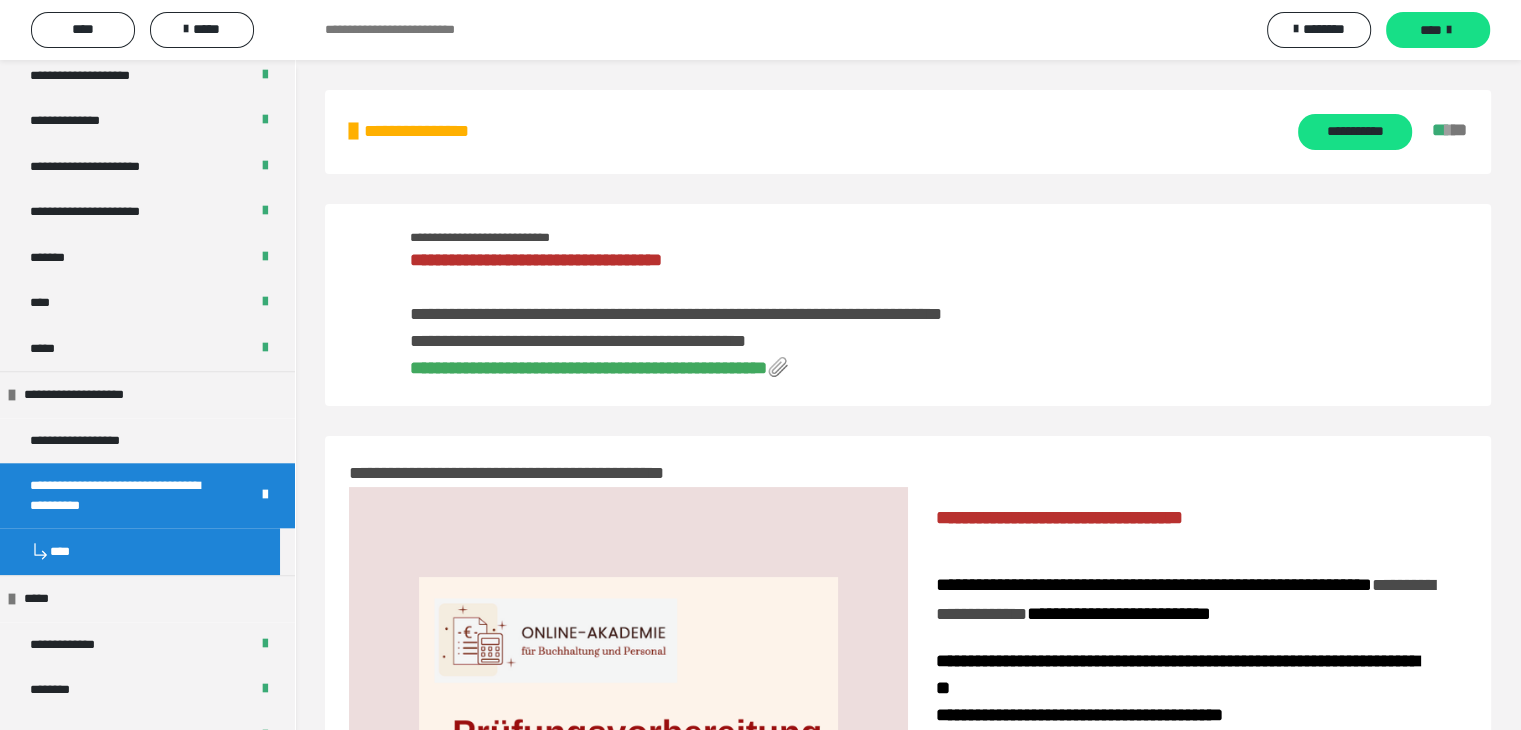 click on "**********" at bounding box center [588, 368] 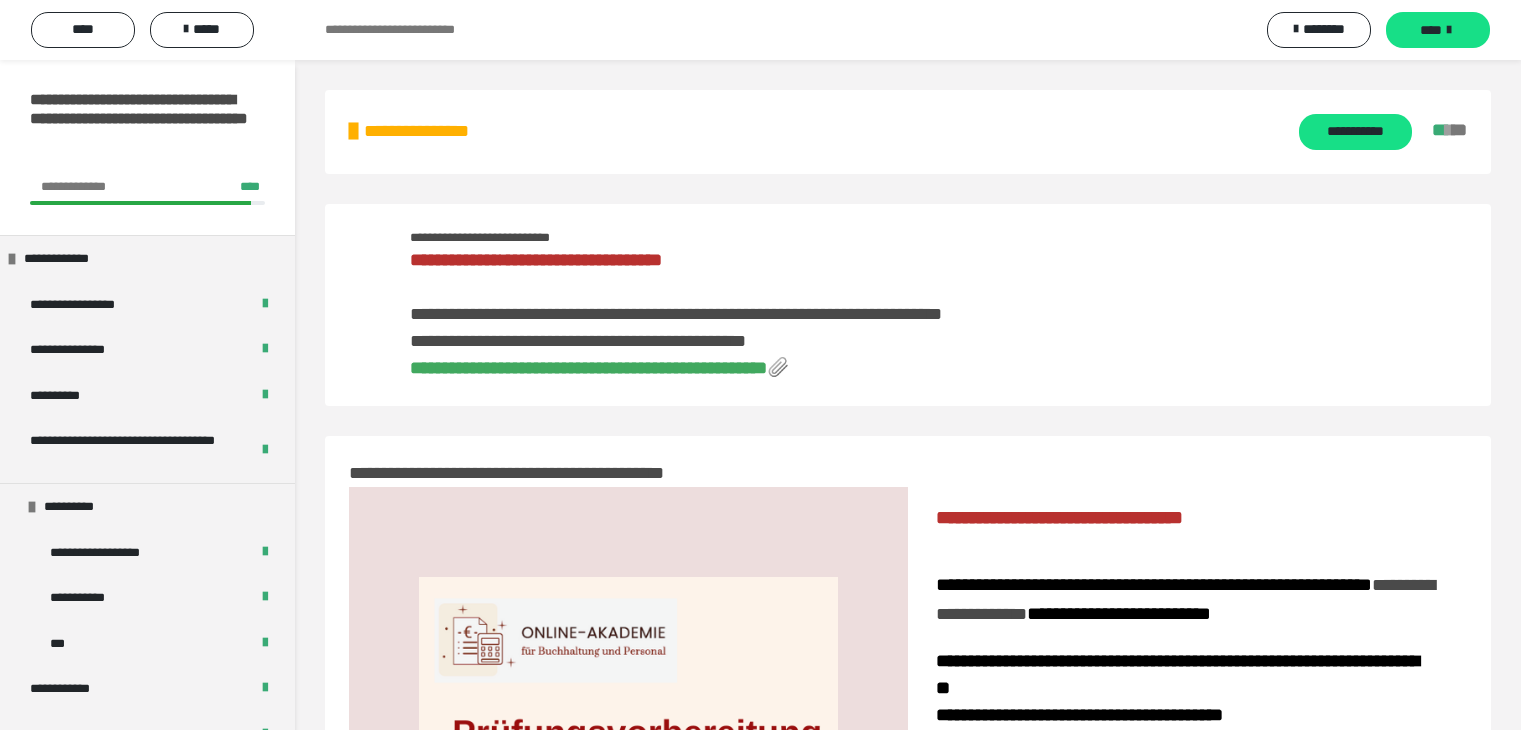 scroll, scrollTop: 113, scrollLeft: 0, axis: vertical 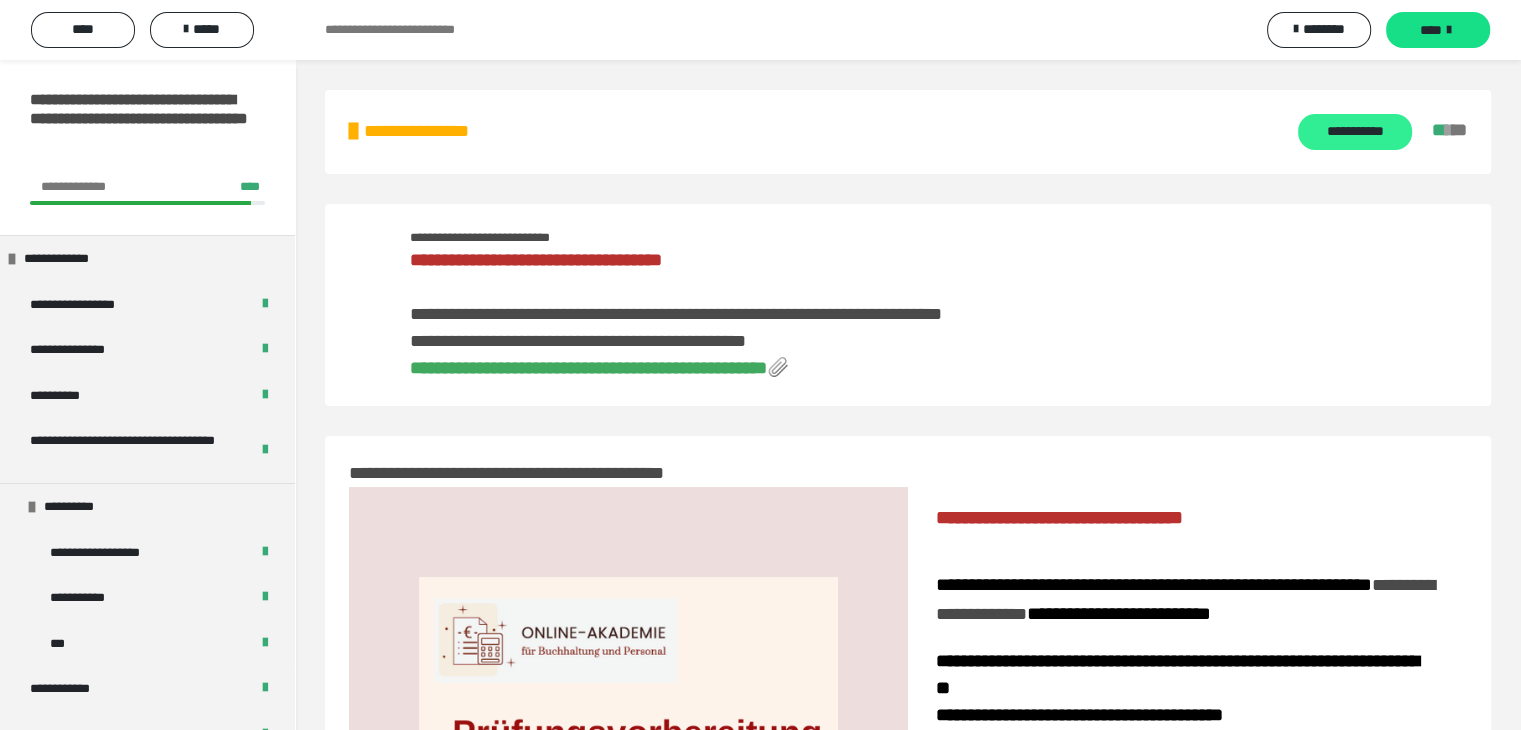 click on "**********" at bounding box center (1354, 132) 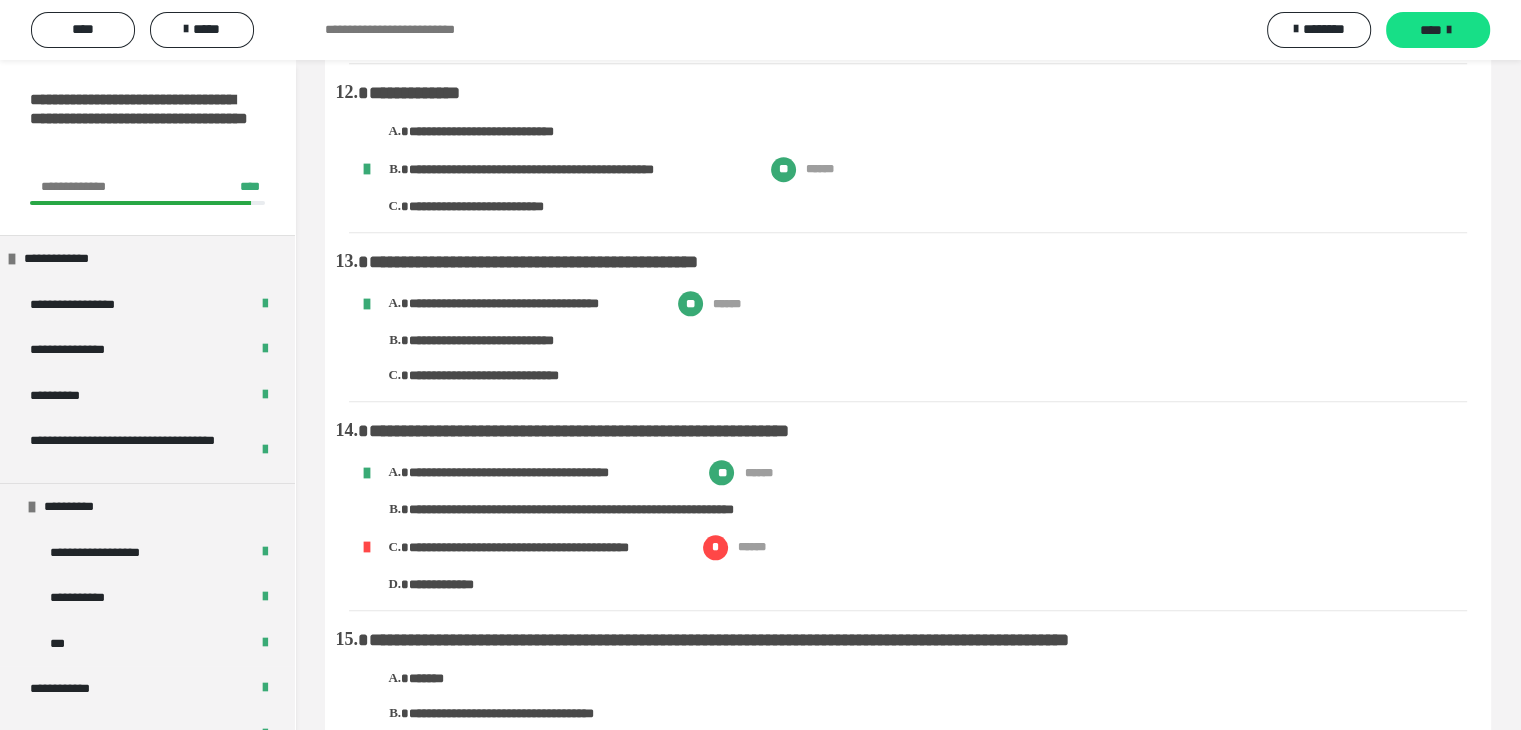 scroll, scrollTop: 2100, scrollLeft: 0, axis: vertical 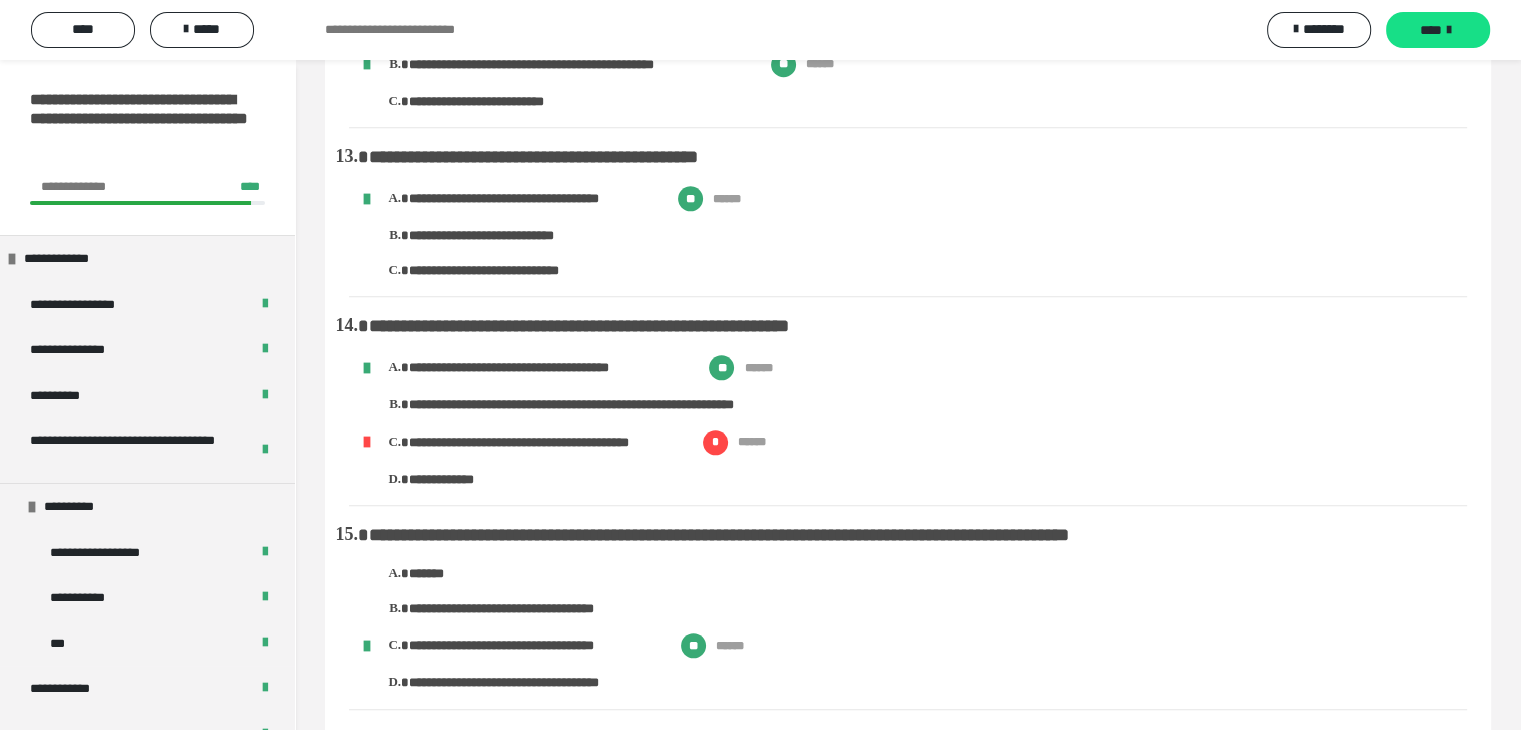 click on "**********" at bounding box center (938, 480) 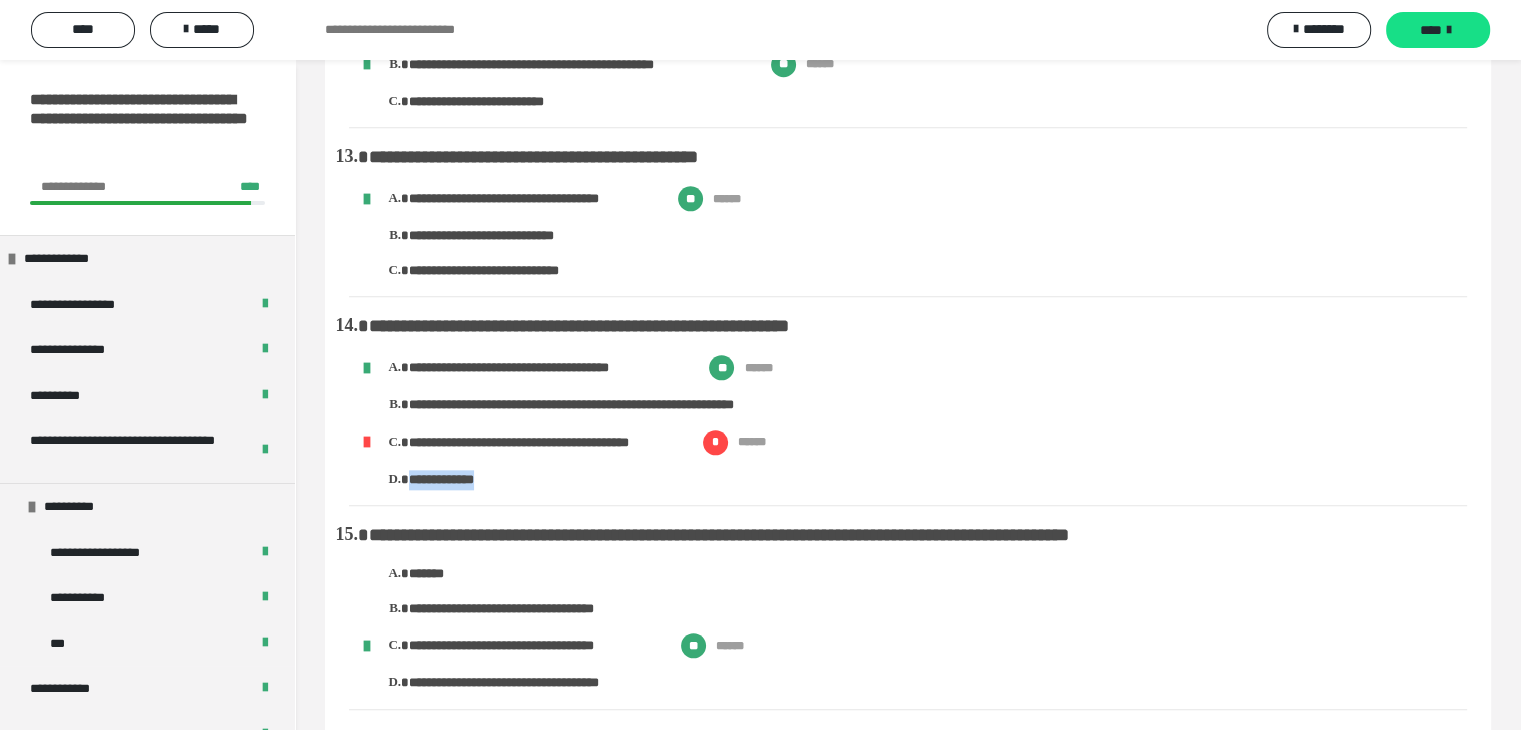 drag, startPoint x: 409, startPoint y: 541, endPoint x: 531, endPoint y: 540, distance: 122.0041 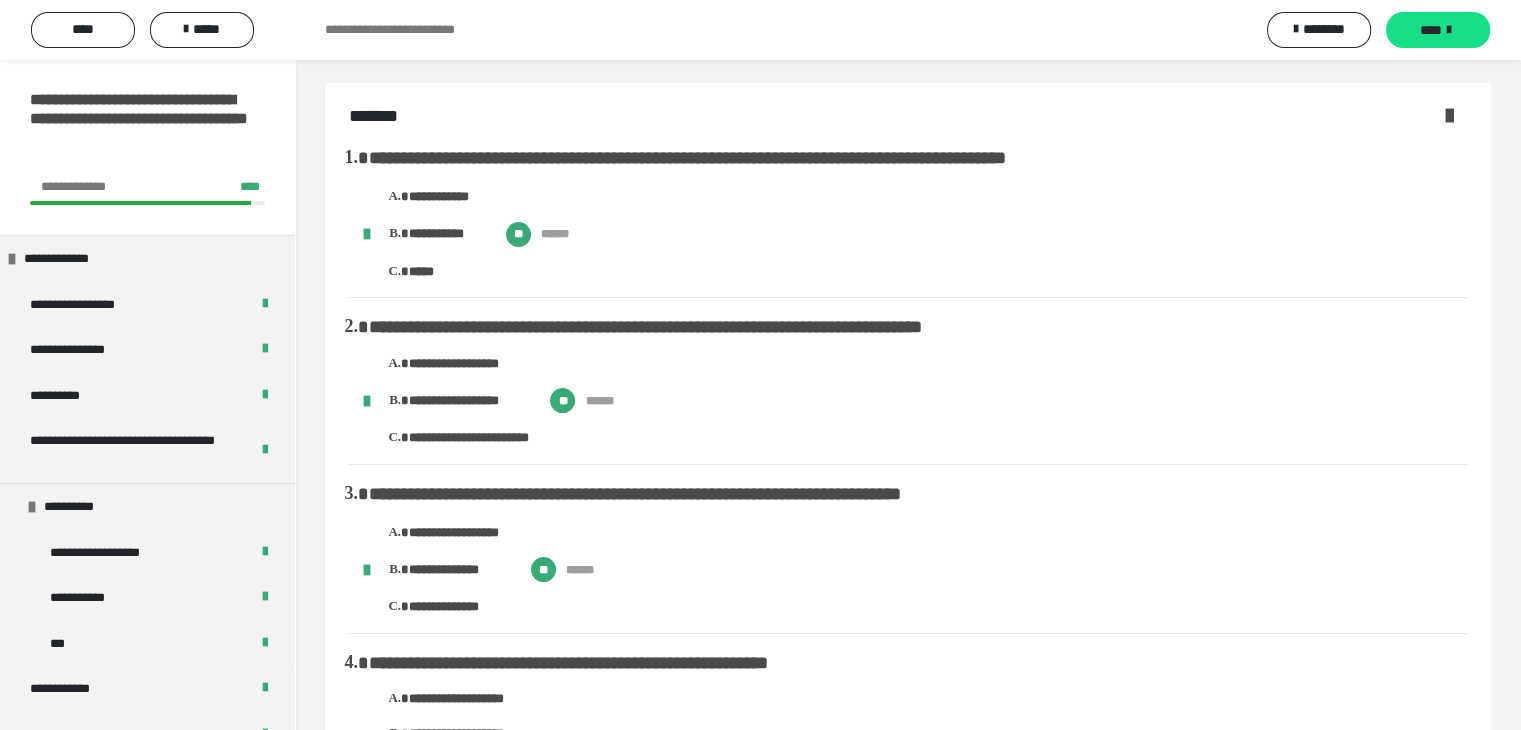 scroll, scrollTop: 0, scrollLeft: 0, axis: both 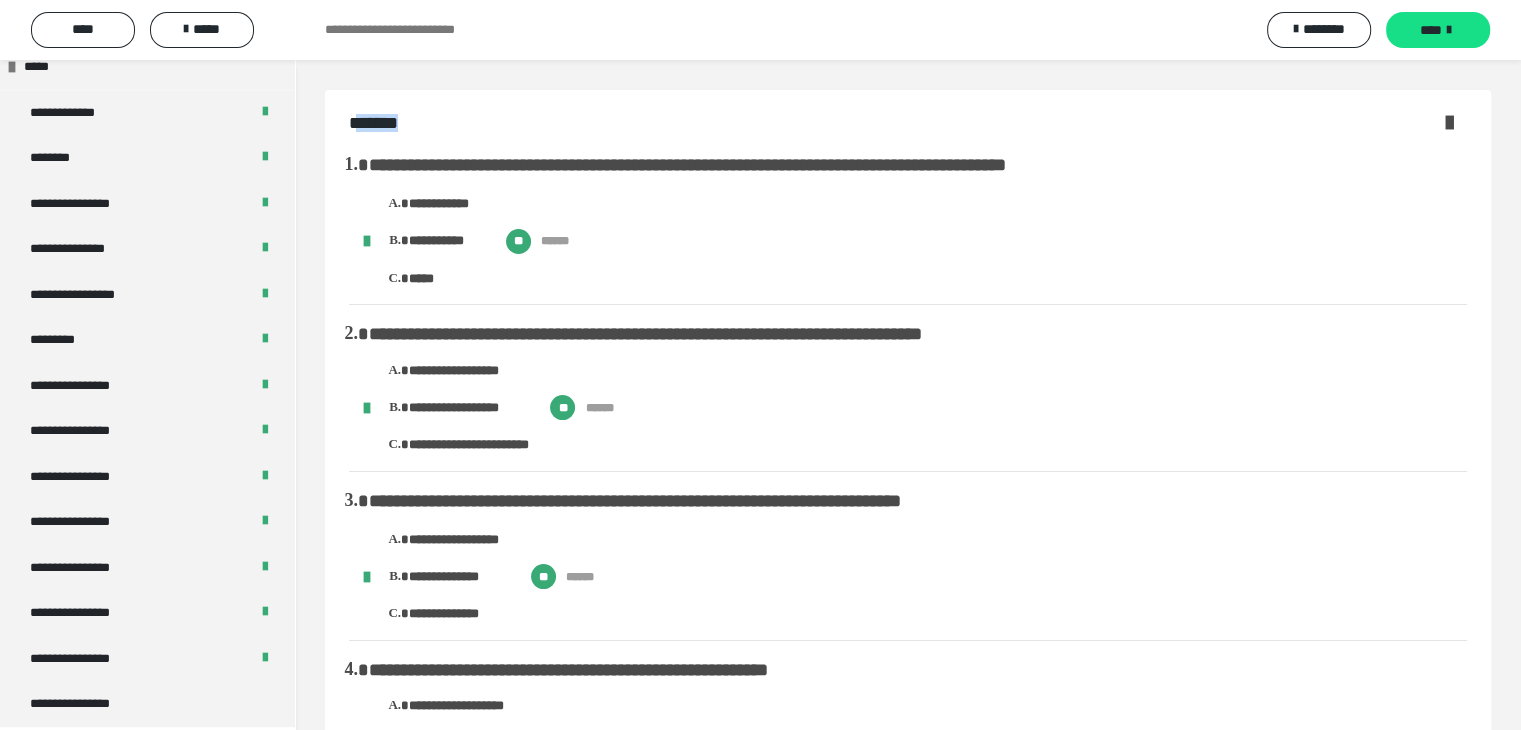 drag, startPoint x: 355, startPoint y: 120, endPoint x: 402, endPoint y: 138, distance: 50.32892 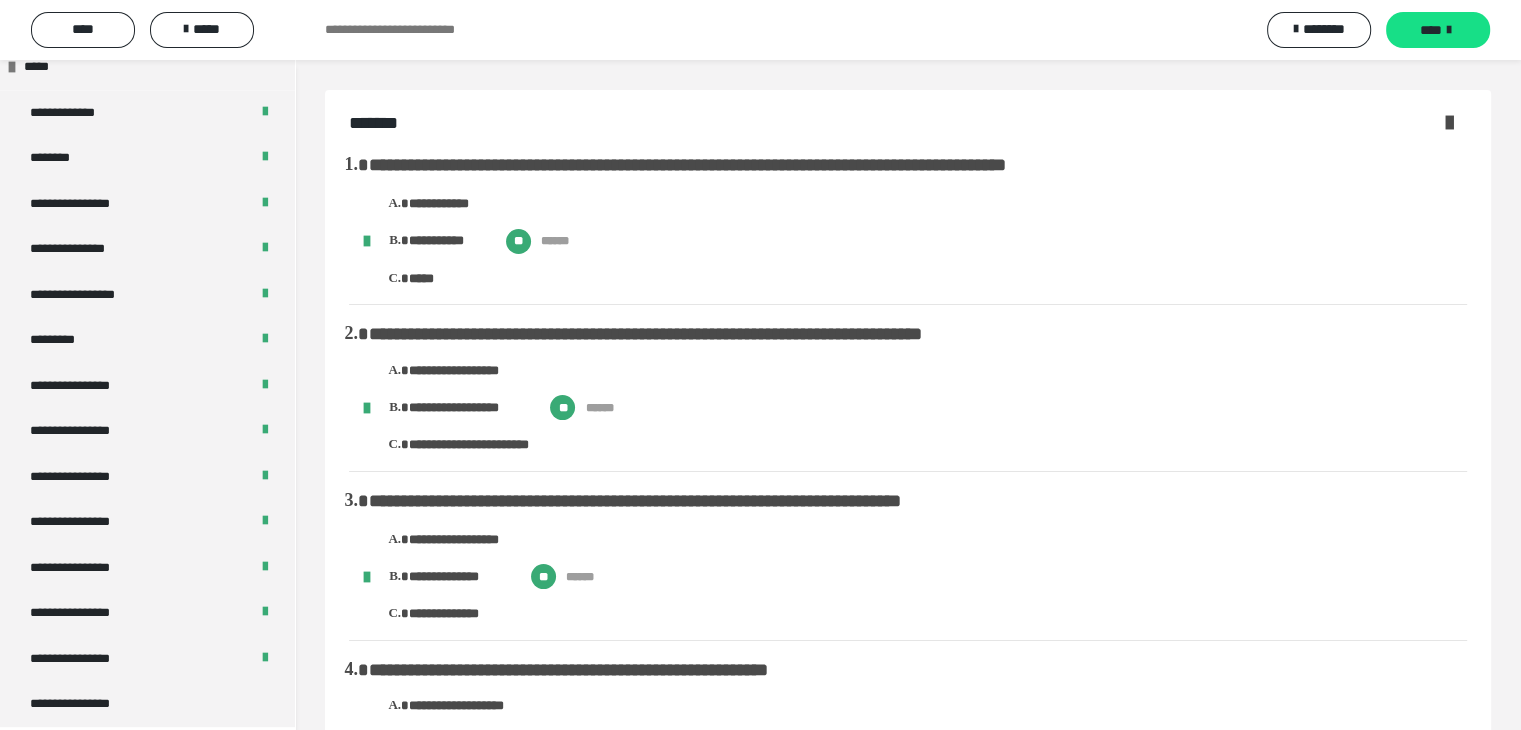 click on "*****" at bounding box center (938, 279) 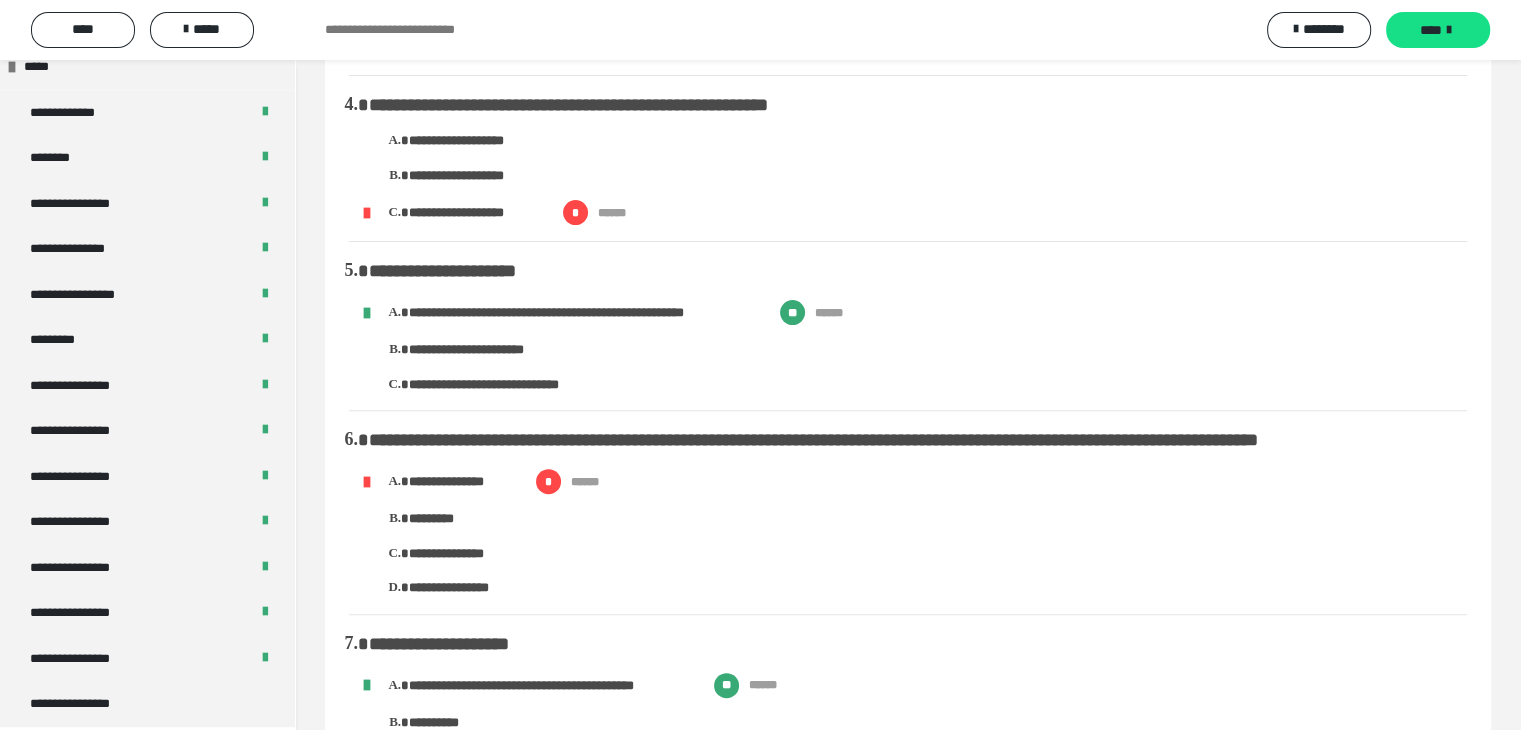 scroll, scrollTop: 600, scrollLeft: 0, axis: vertical 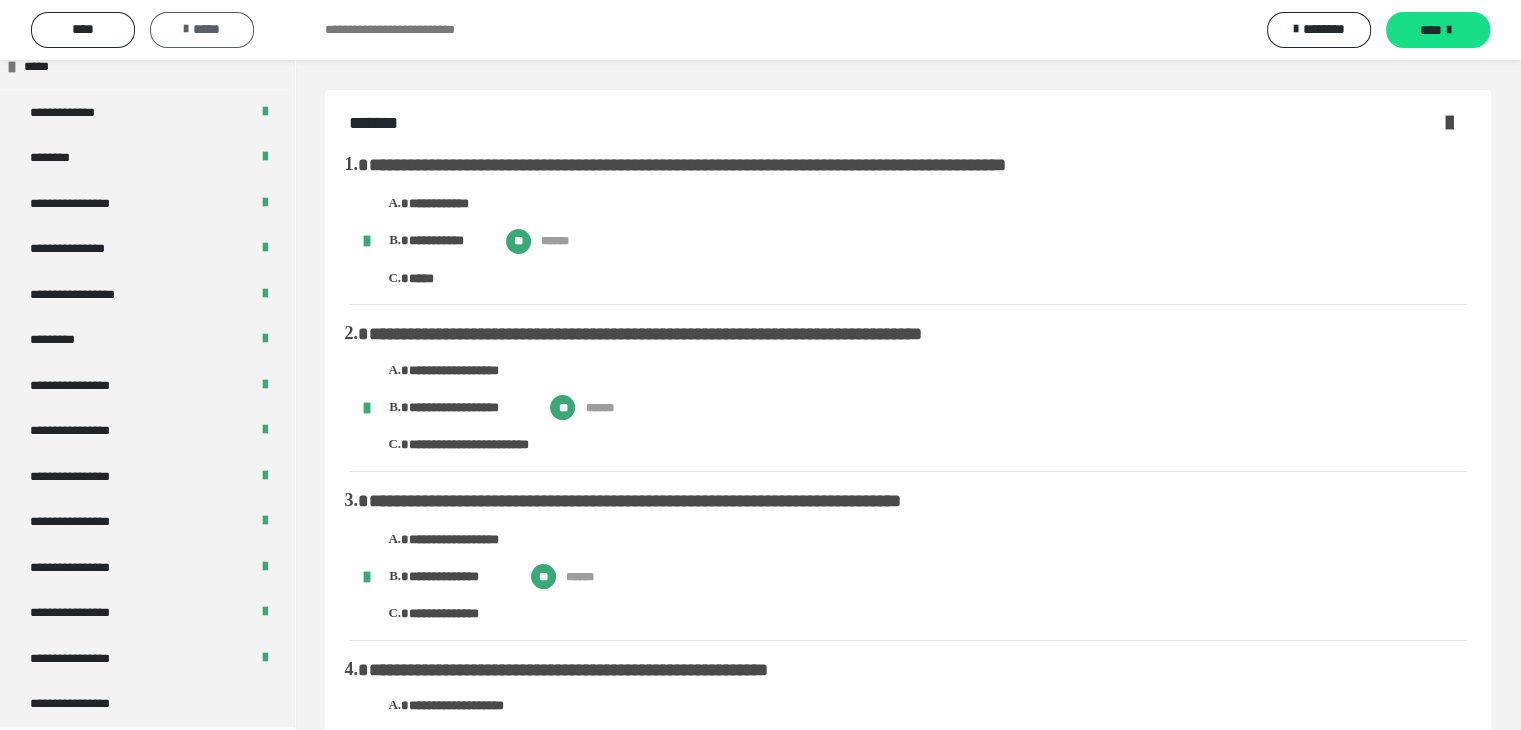 click on "*****" at bounding box center [202, 29] 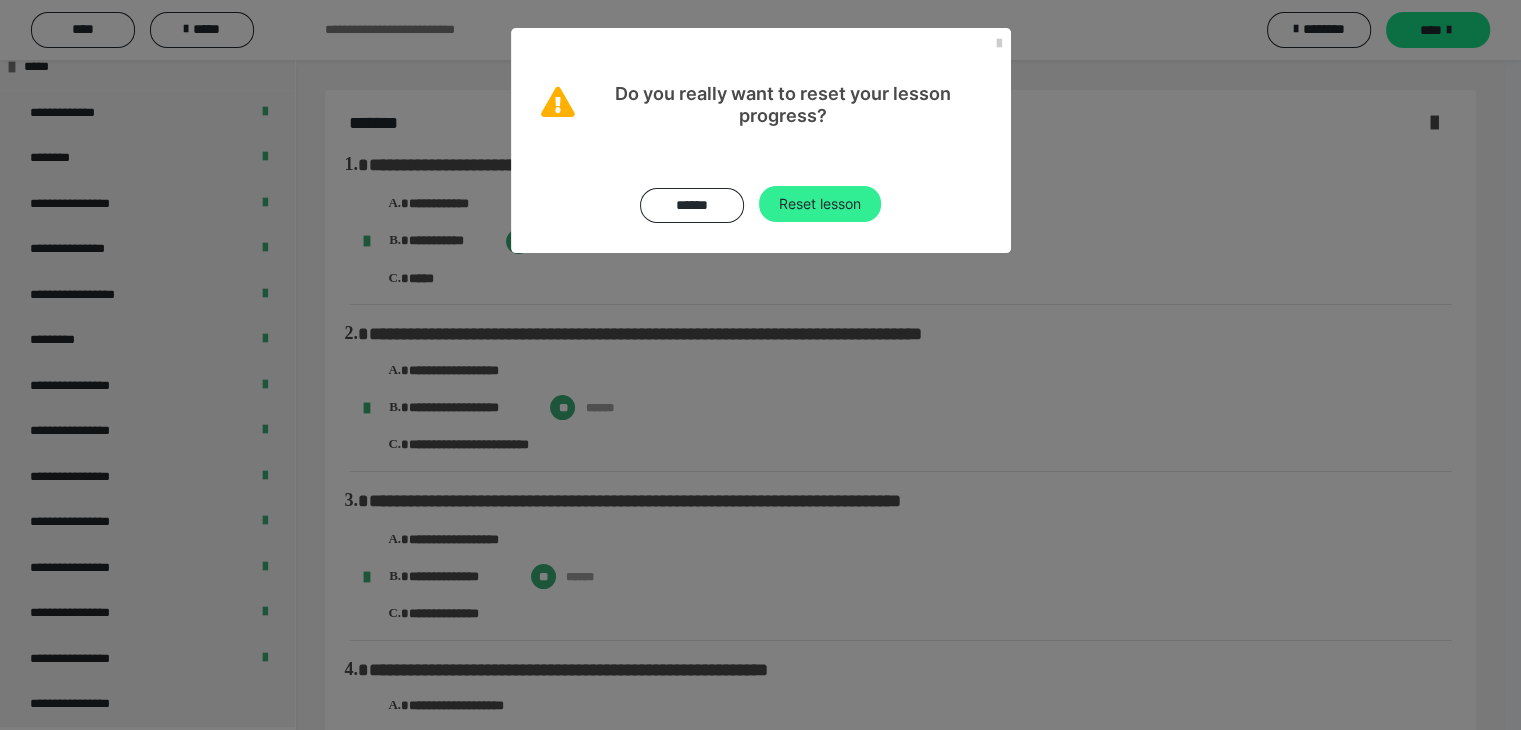 click on "Reset lesson" at bounding box center [820, 204] 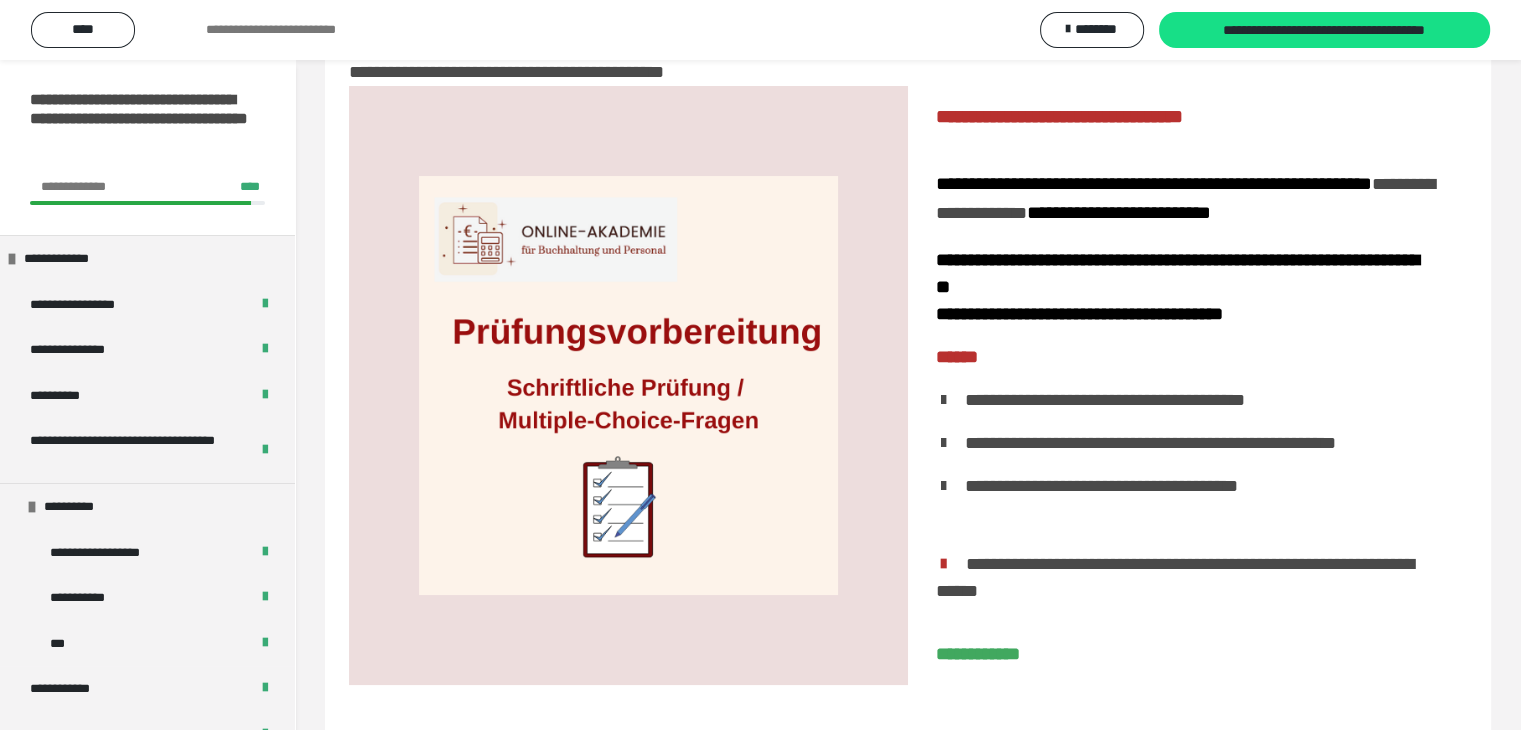 scroll, scrollTop: 0, scrollLeft: 0, axis: both 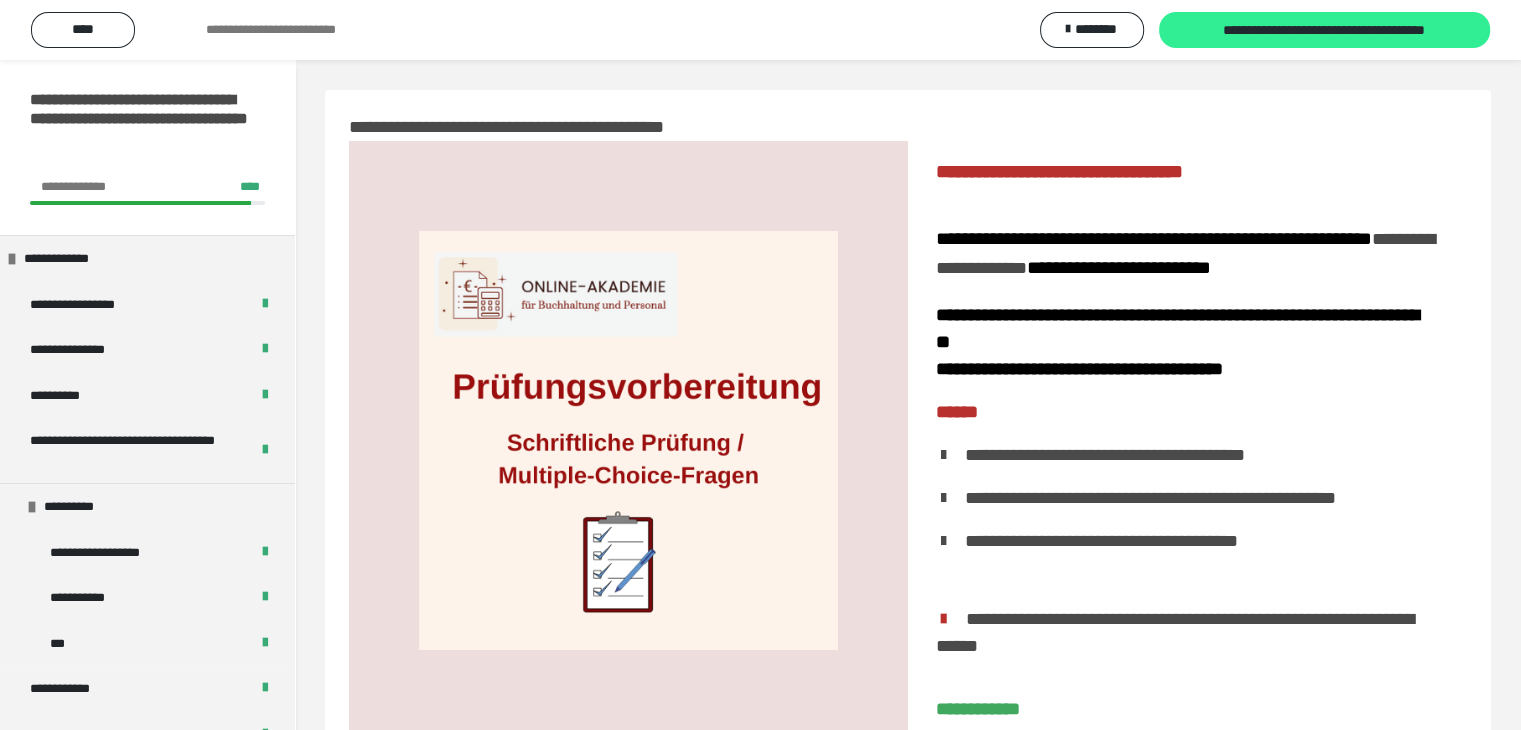 click on "**********" at bounding box center [1325, 31] 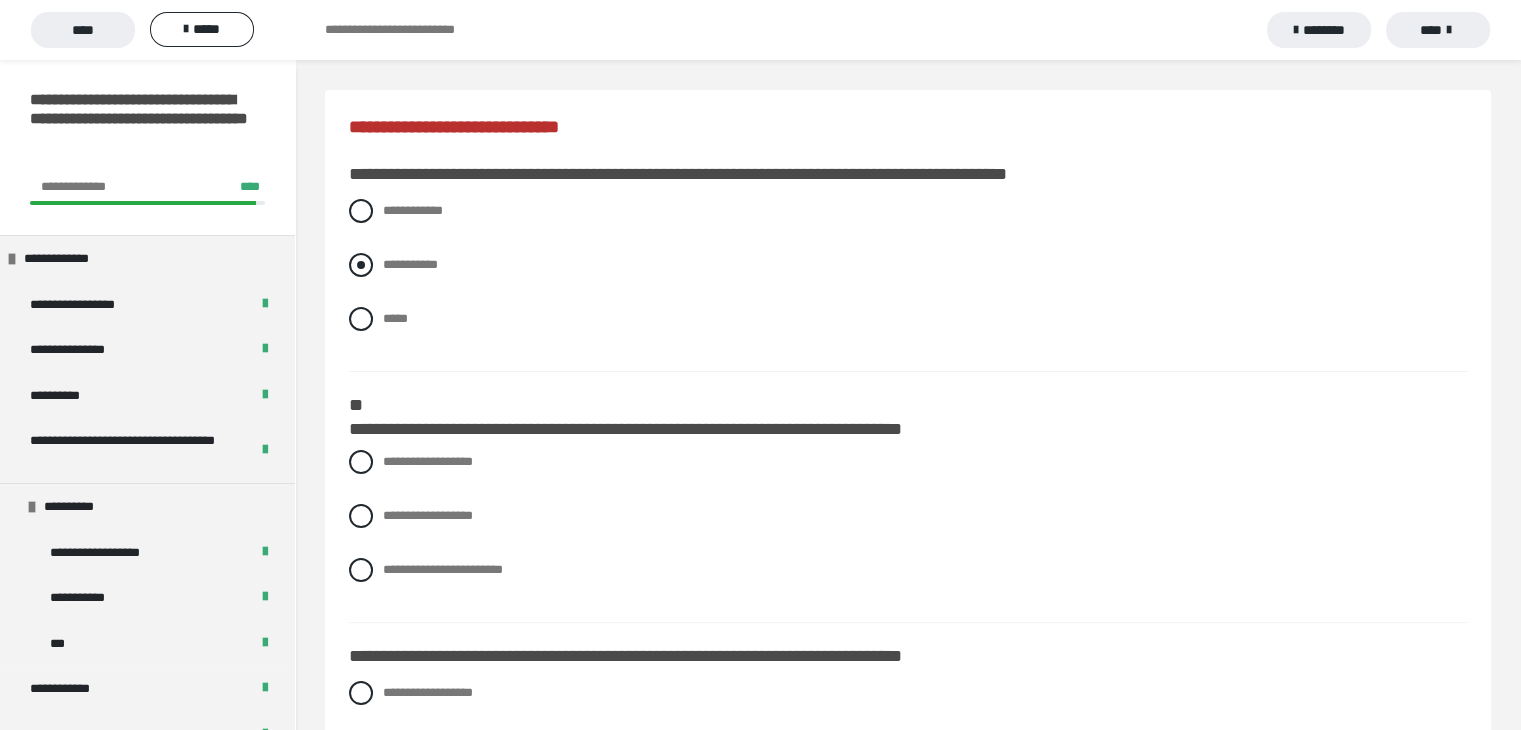 click at bounding box center [361, 265] 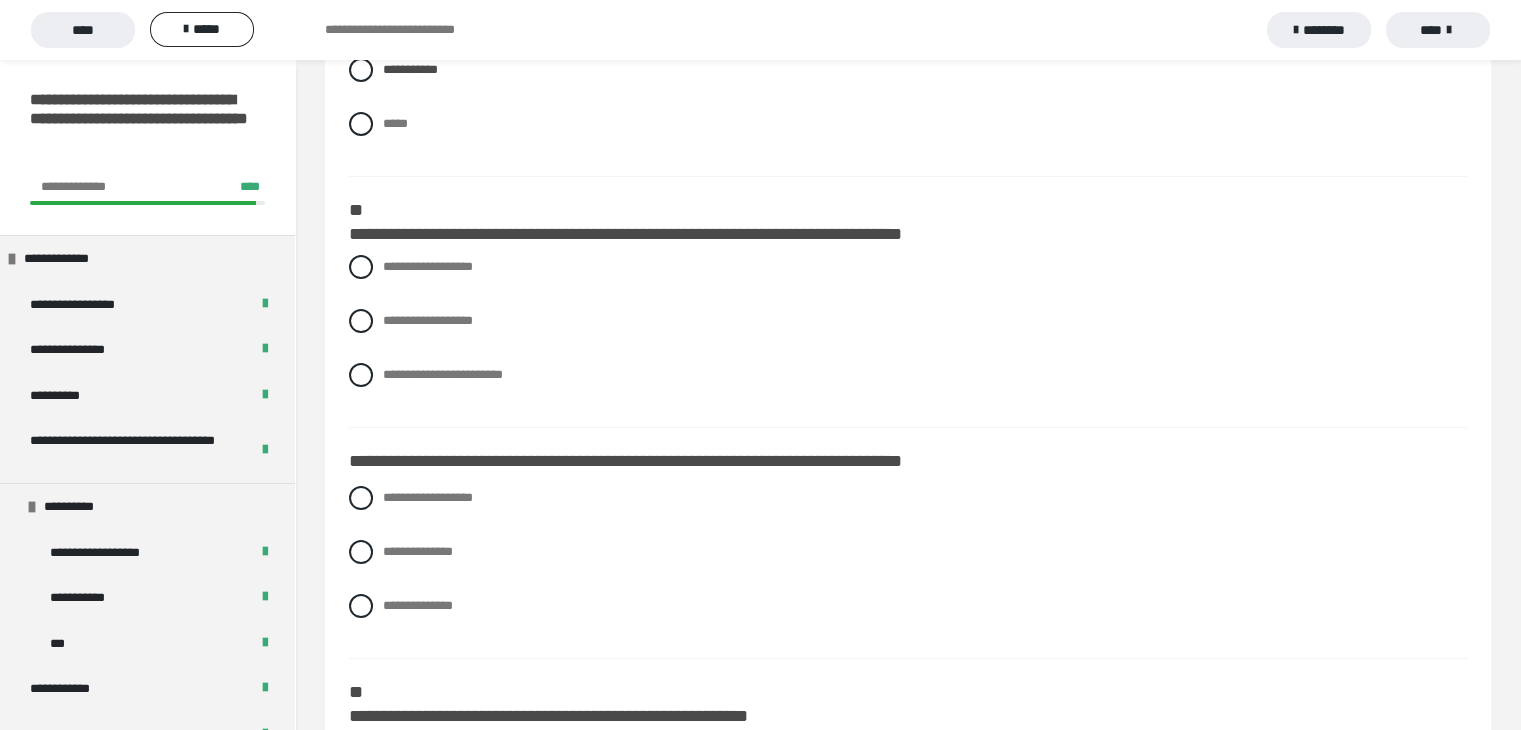 scroll, scrollTop: 200, scrollLeft: 0, axis: vertical 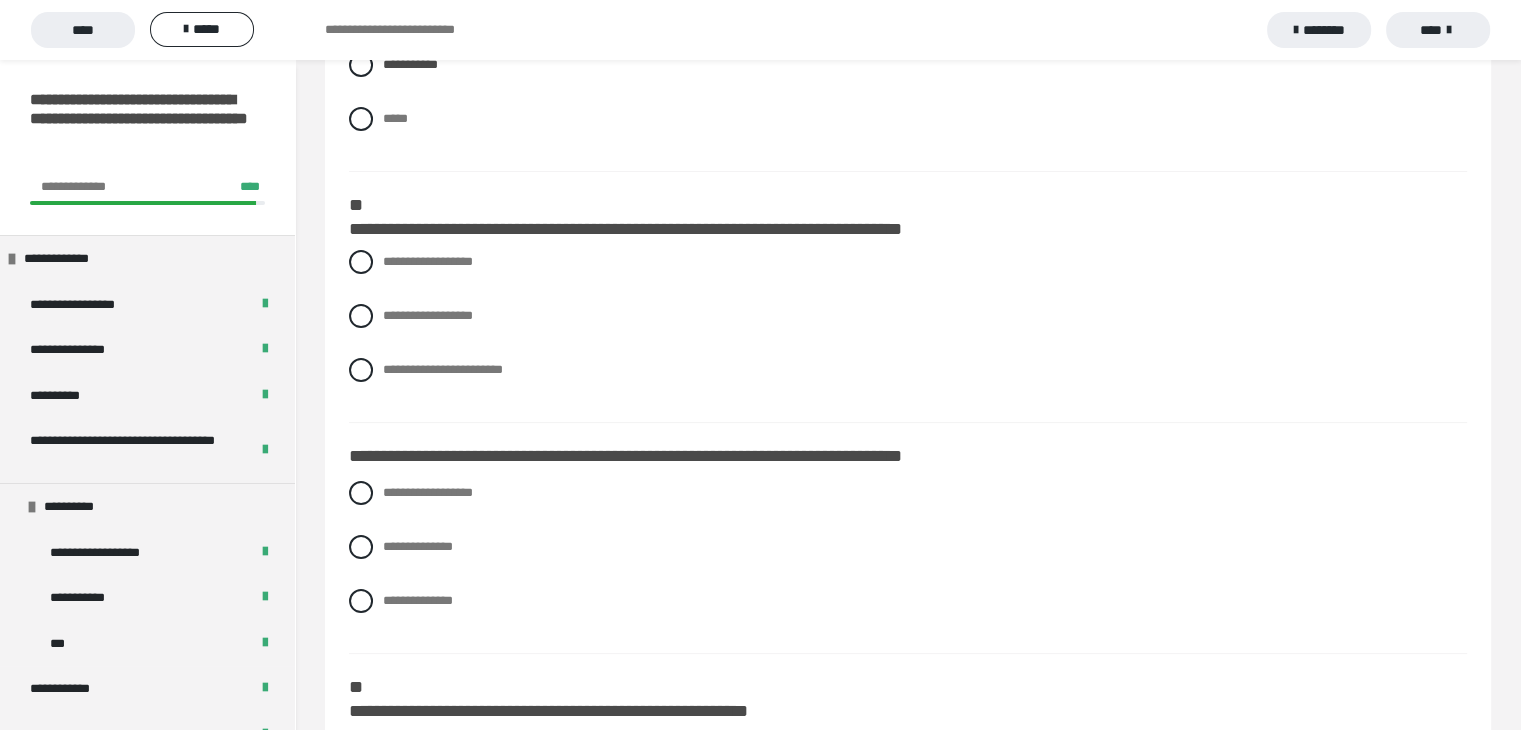 drag, startPoint x: 480, startPoint y: 343, endPoint x: 535, endPoint y: 360, distance: 57.567352 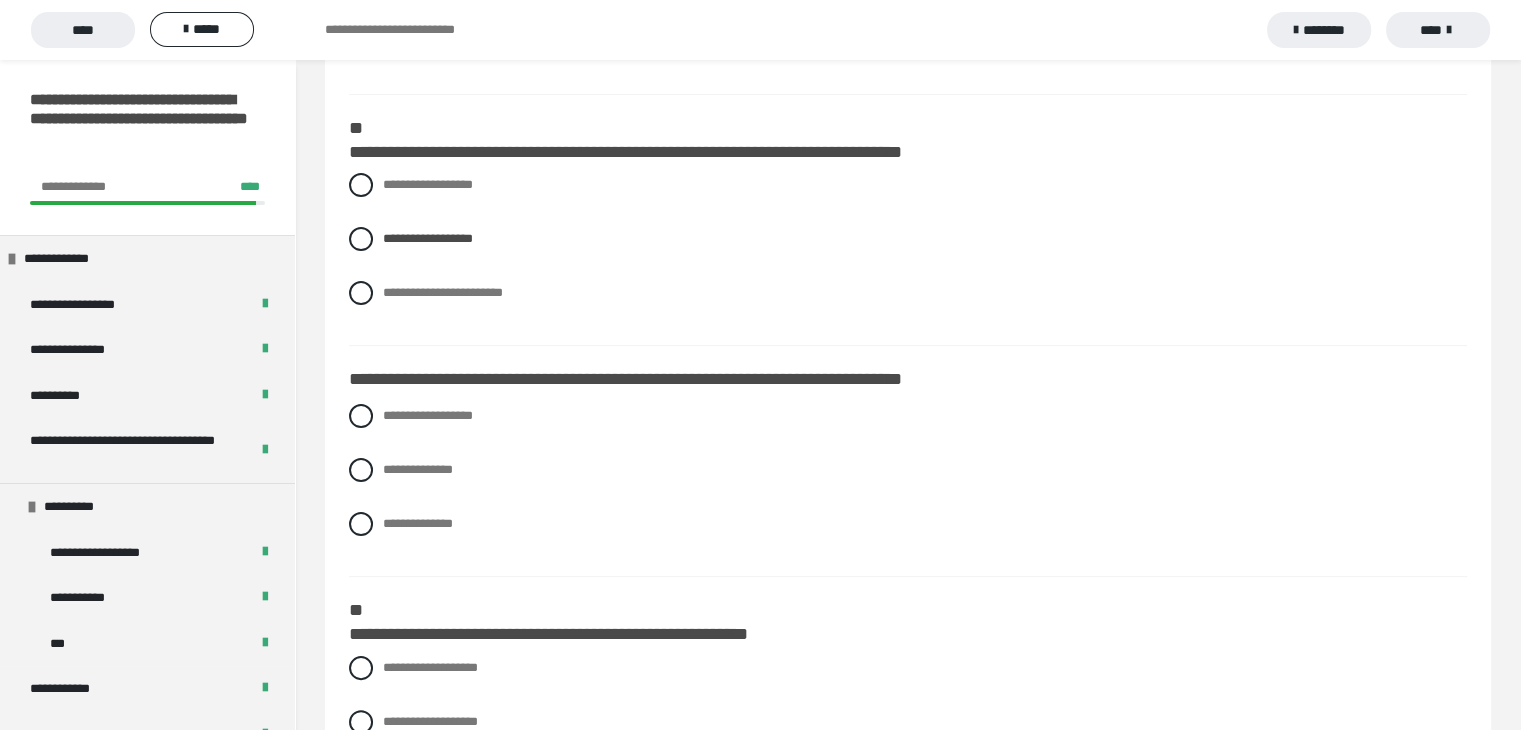 scroll, scrollTop: 400, scrollLeft: 0, axis: vertical 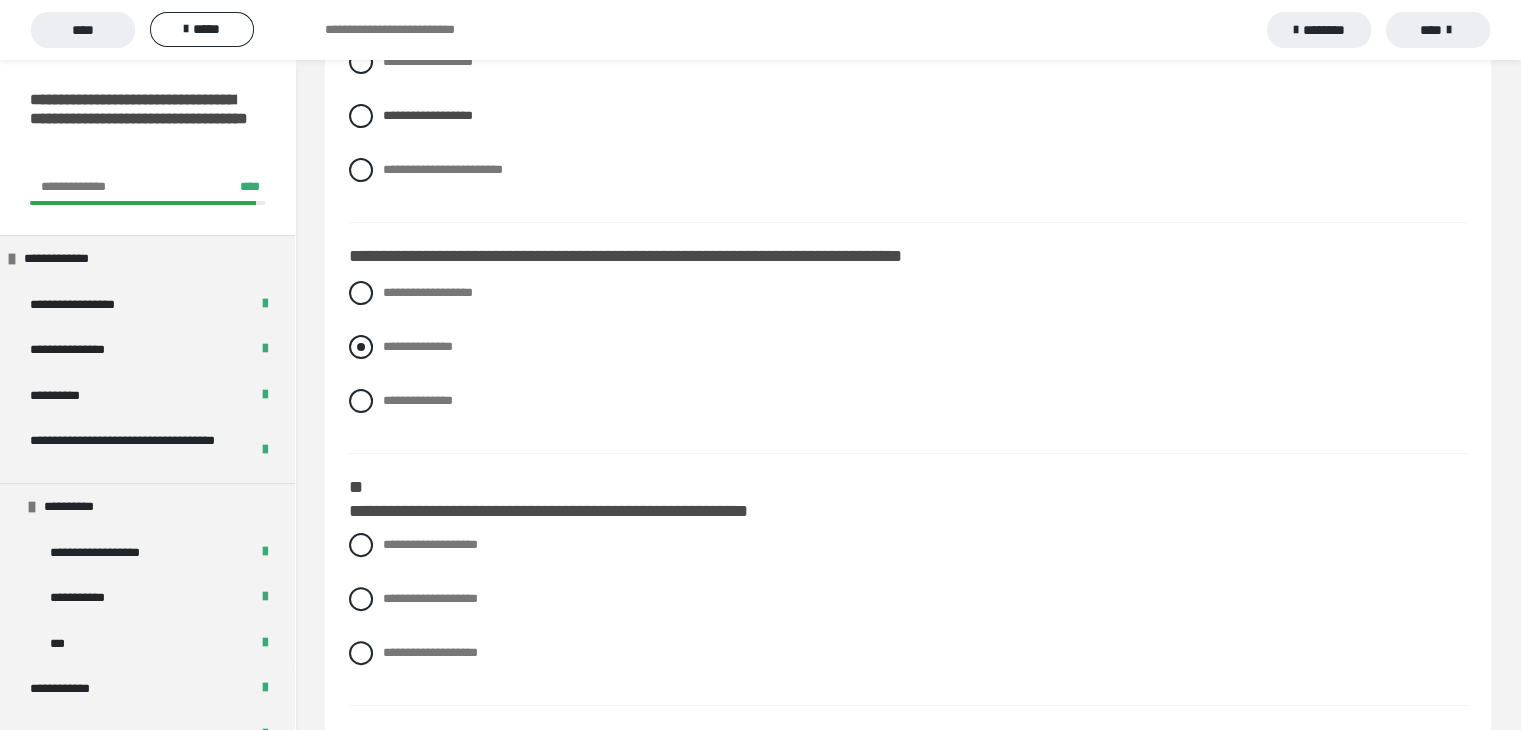 click on "**********" at bounding box center (418, 346) 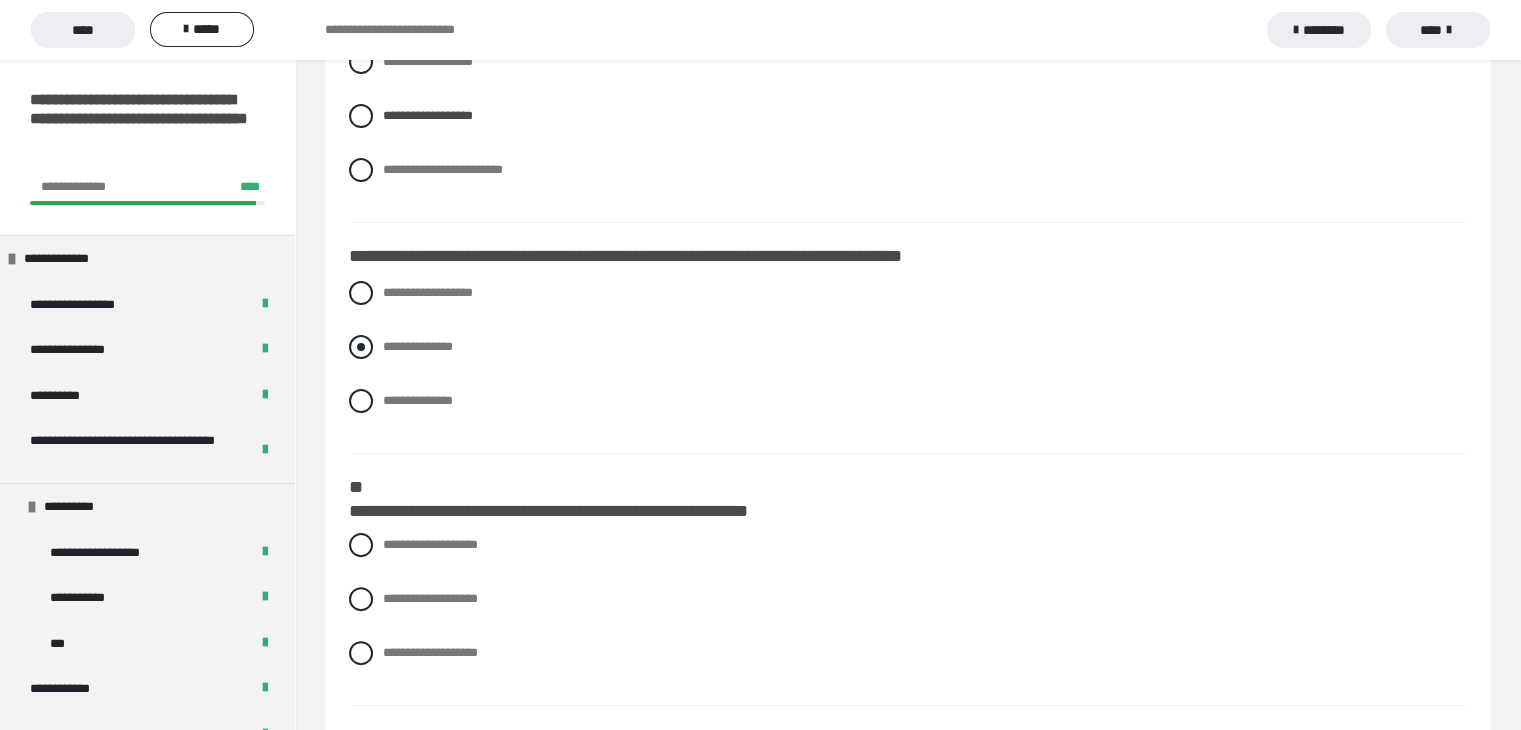 radio on "****" 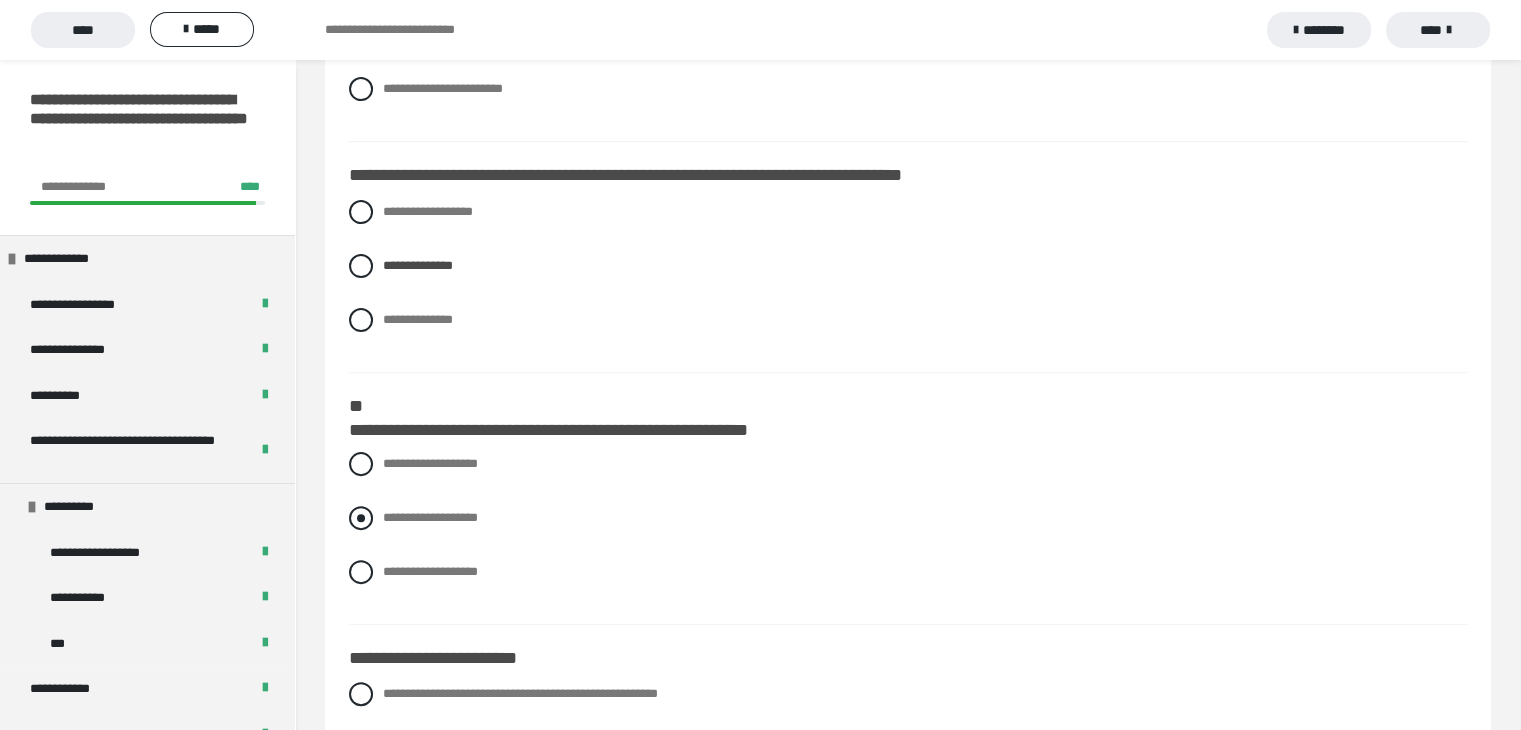 scroll, scrollTop: 600, scrollLeft: 0, axis: vertical 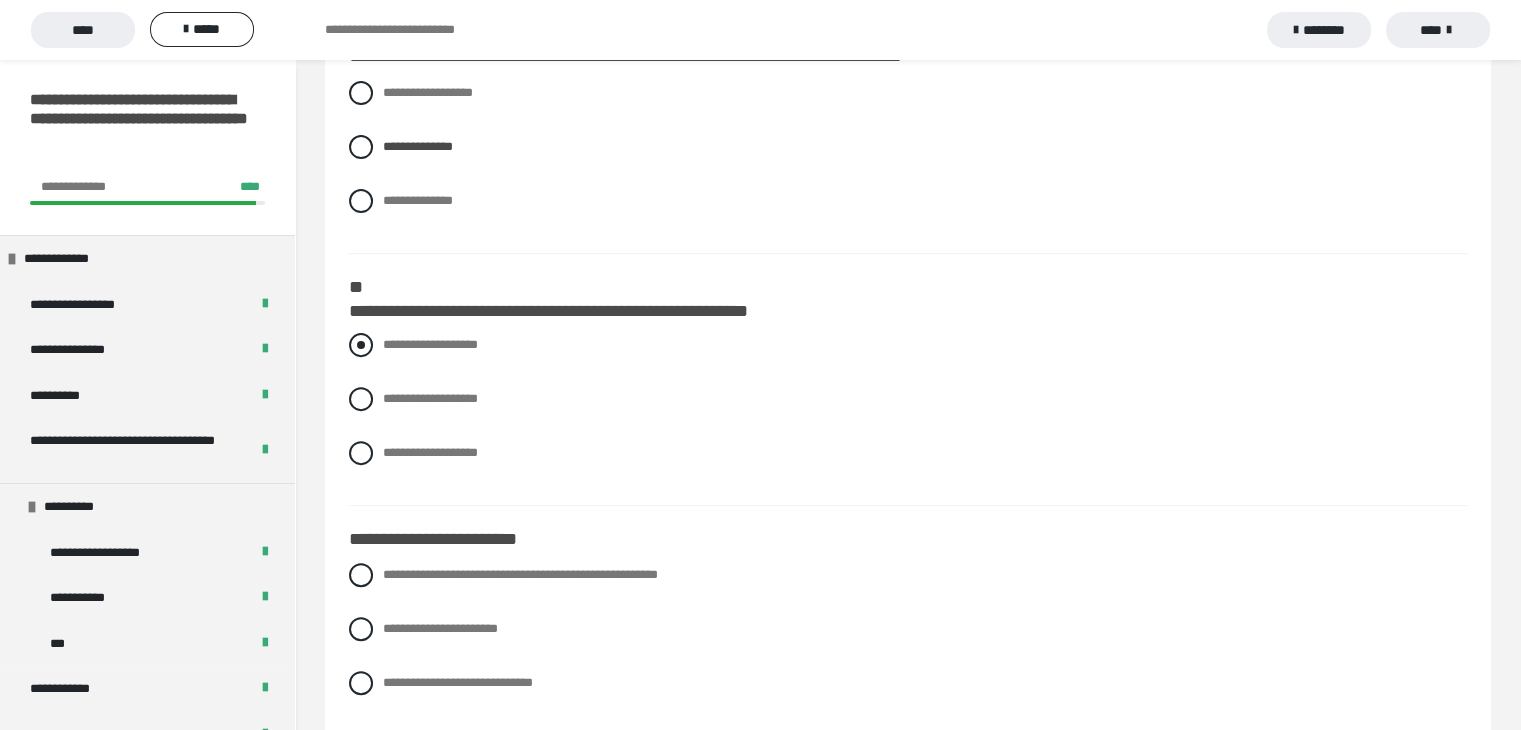 click on "**********" at bounding box center [430, 344] 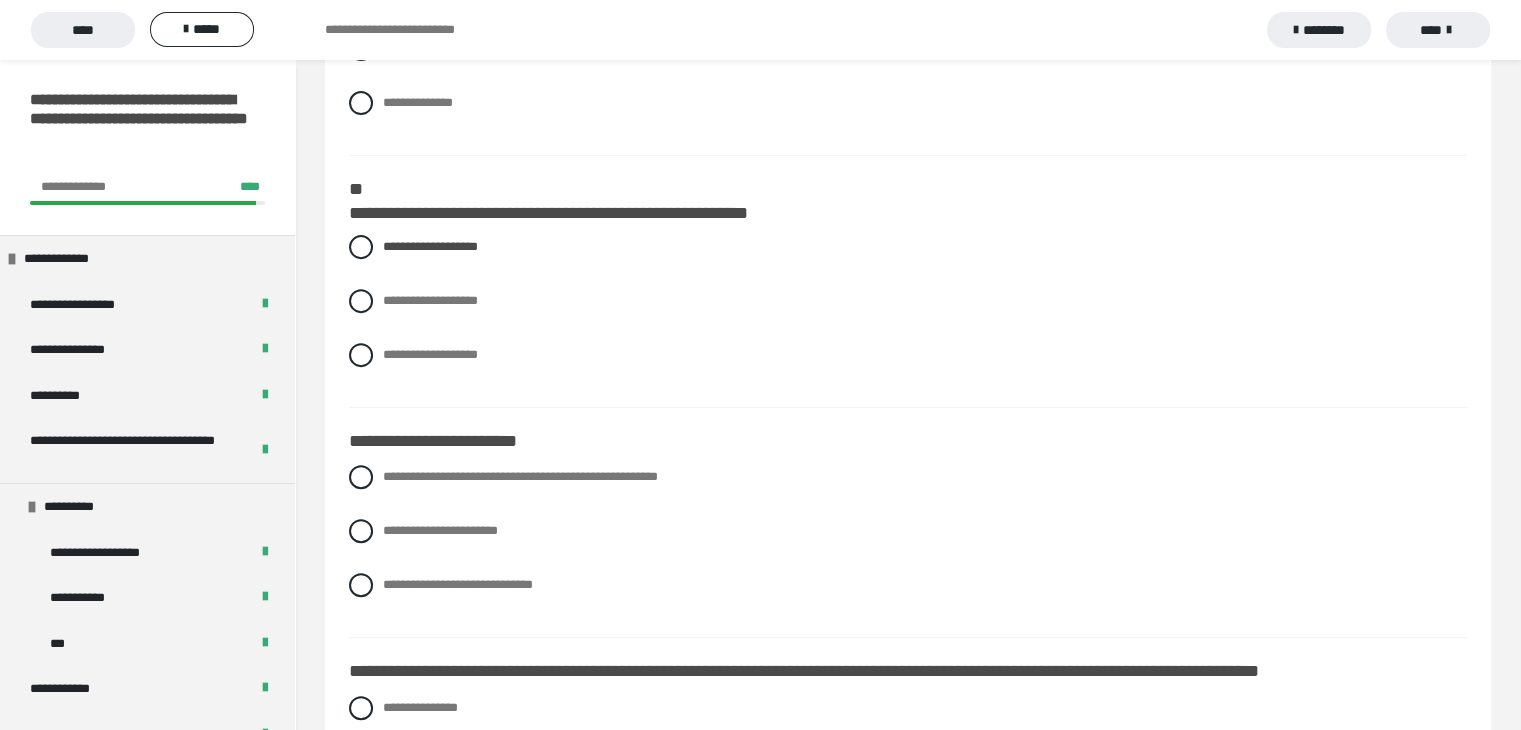 scroll, scrollTop: 900, scrollLeft: 0, axis: vertical 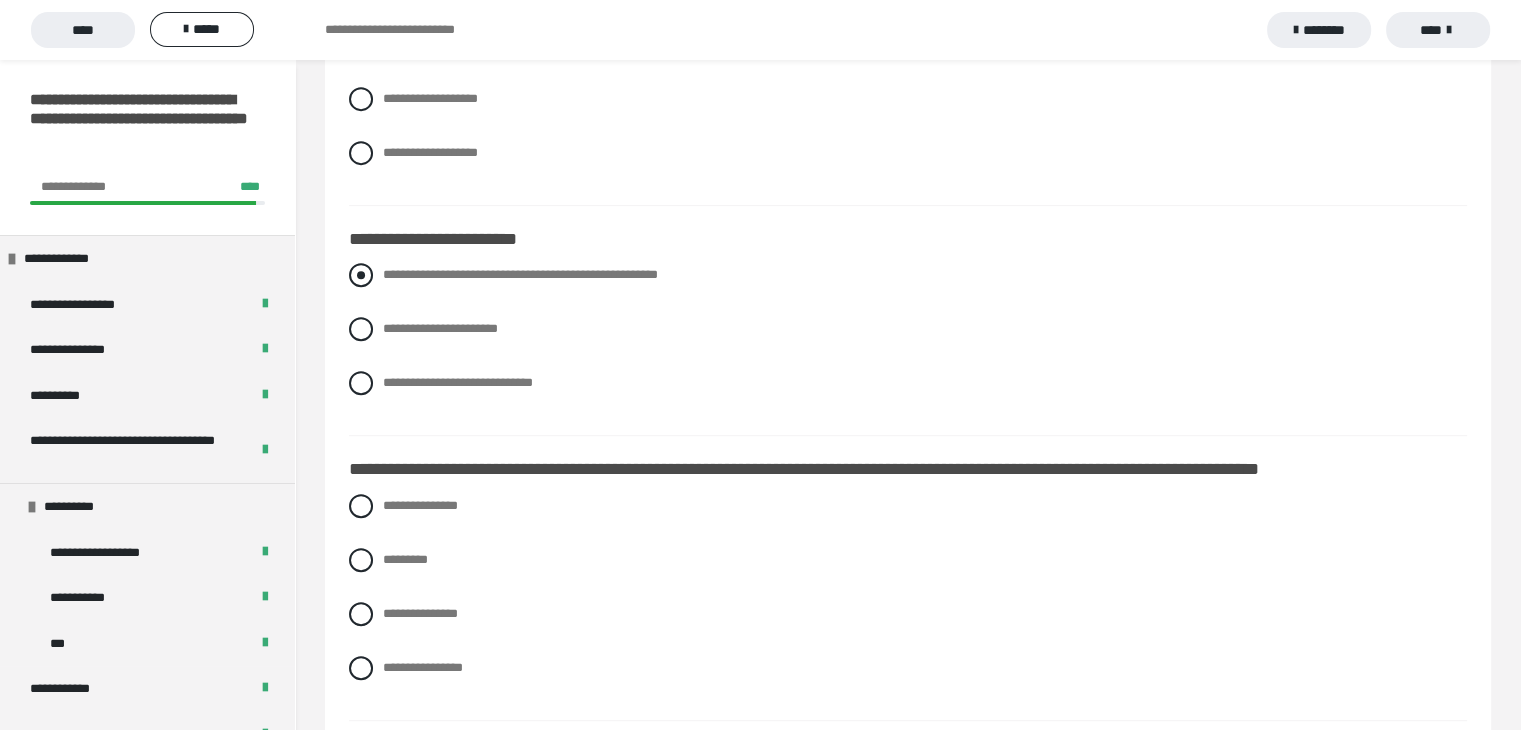 click on "**********" at bounding box center (908, 275) 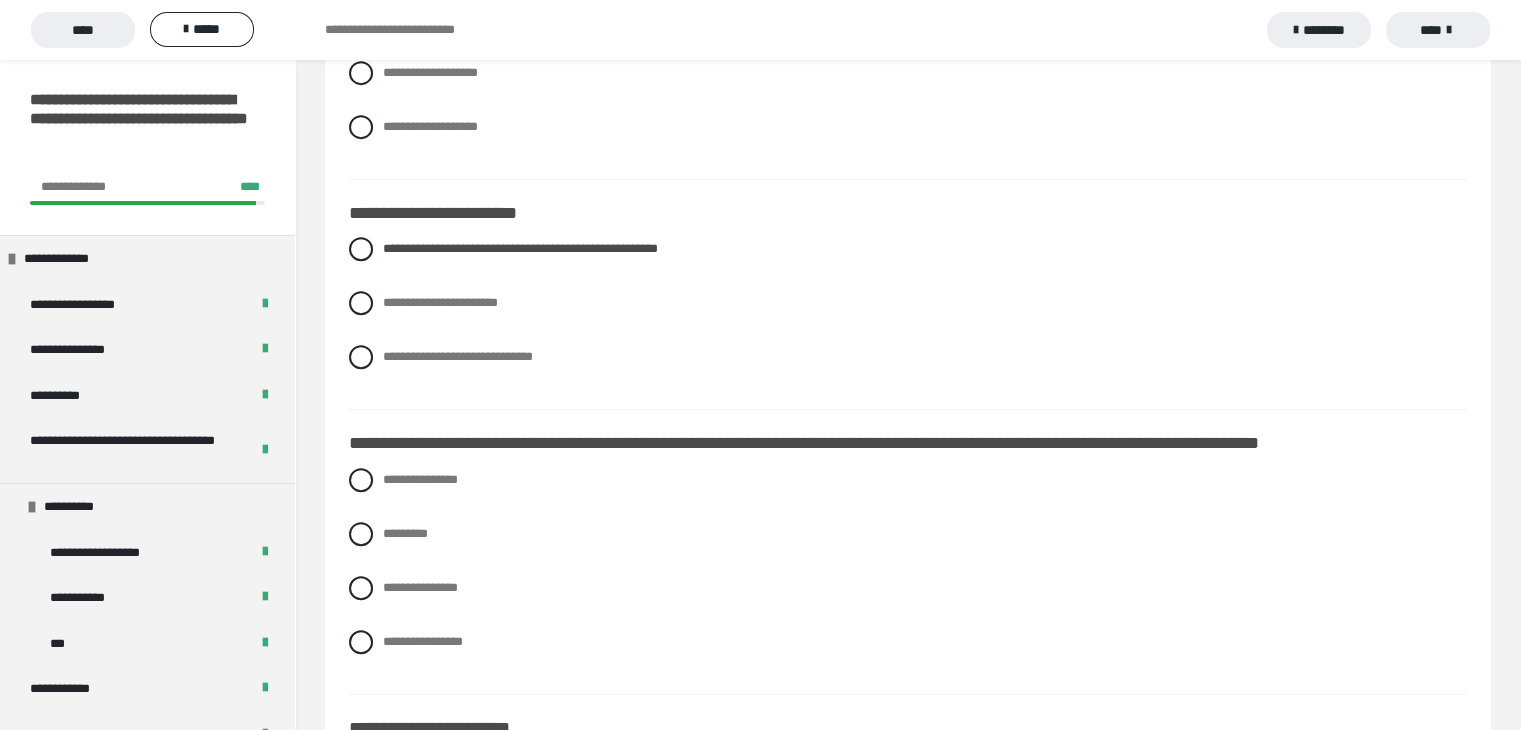 scroll, scrollTop: 1100, scrollLeft: 0, axis: vertical 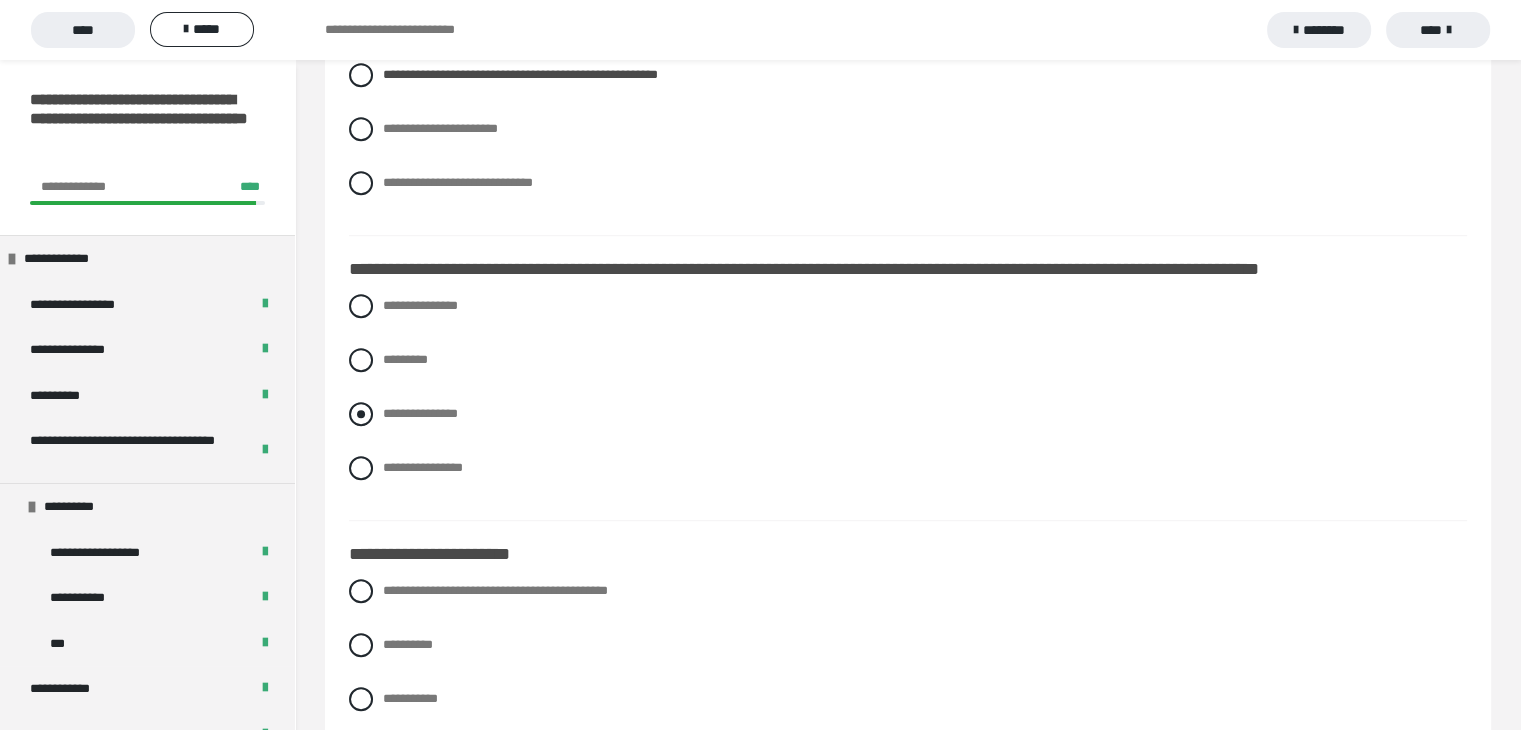 click on "**********" at bounding box center (420, 413) 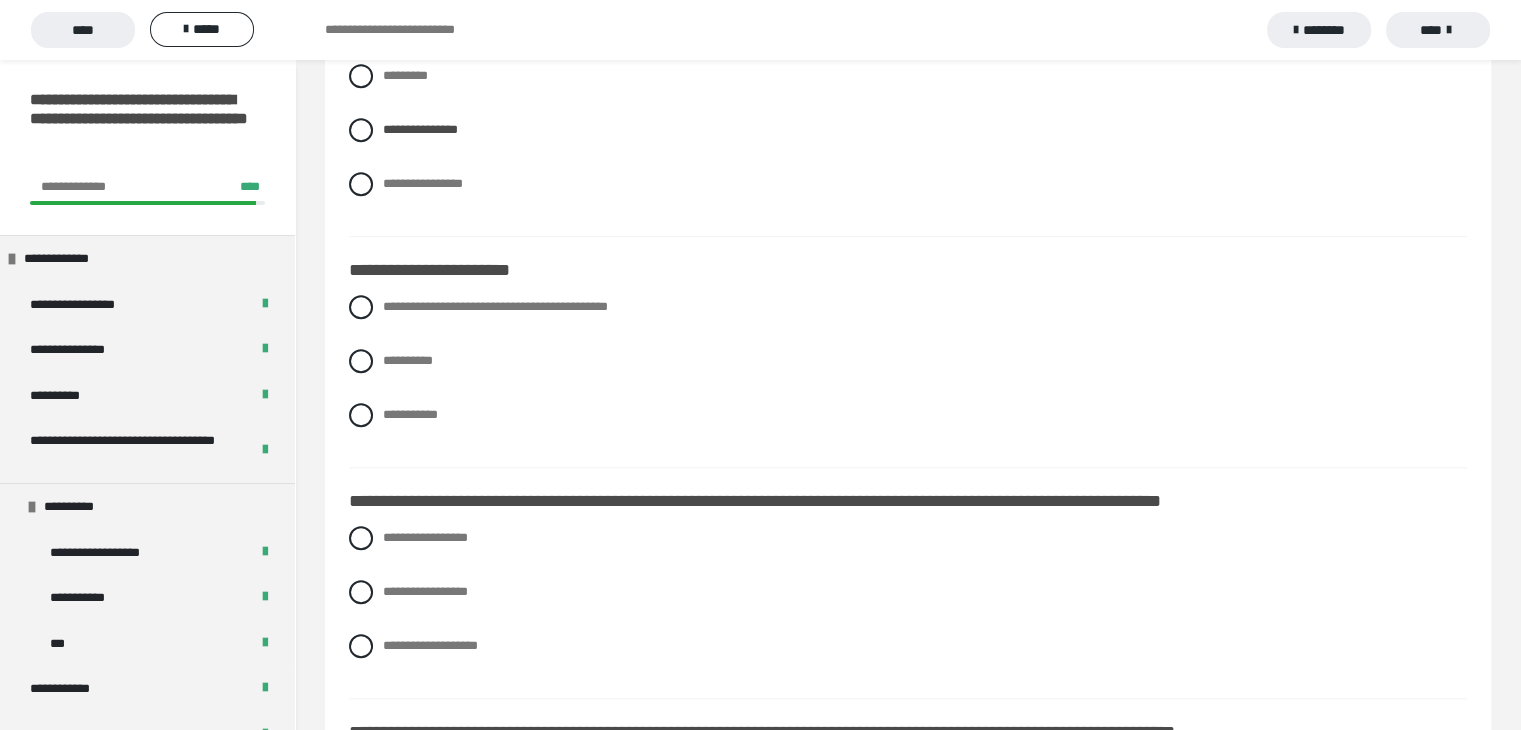 scroll, scrollTop: 1400, scrollLeft: 0, axis: vertical 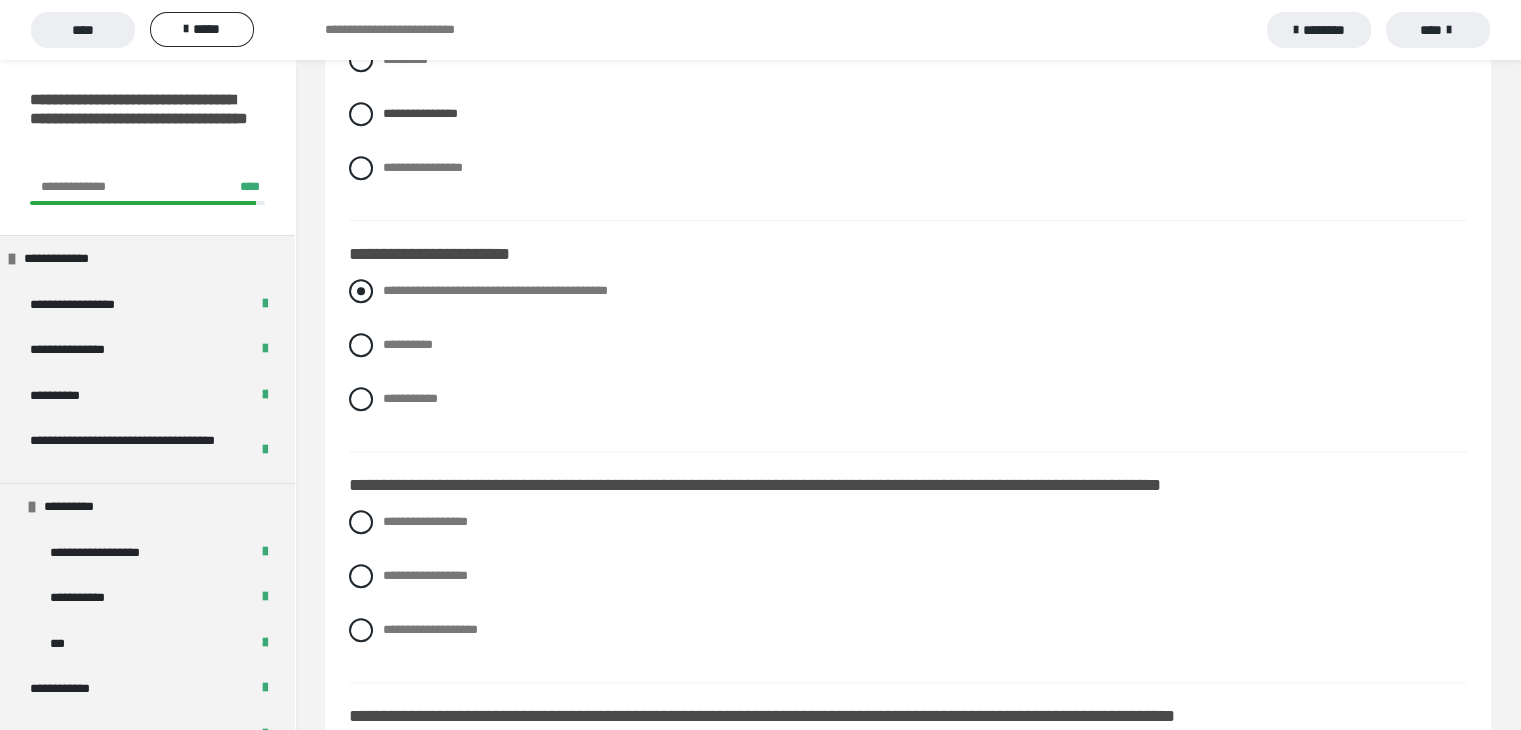 click on "**********" at bounding box center (495, 290) 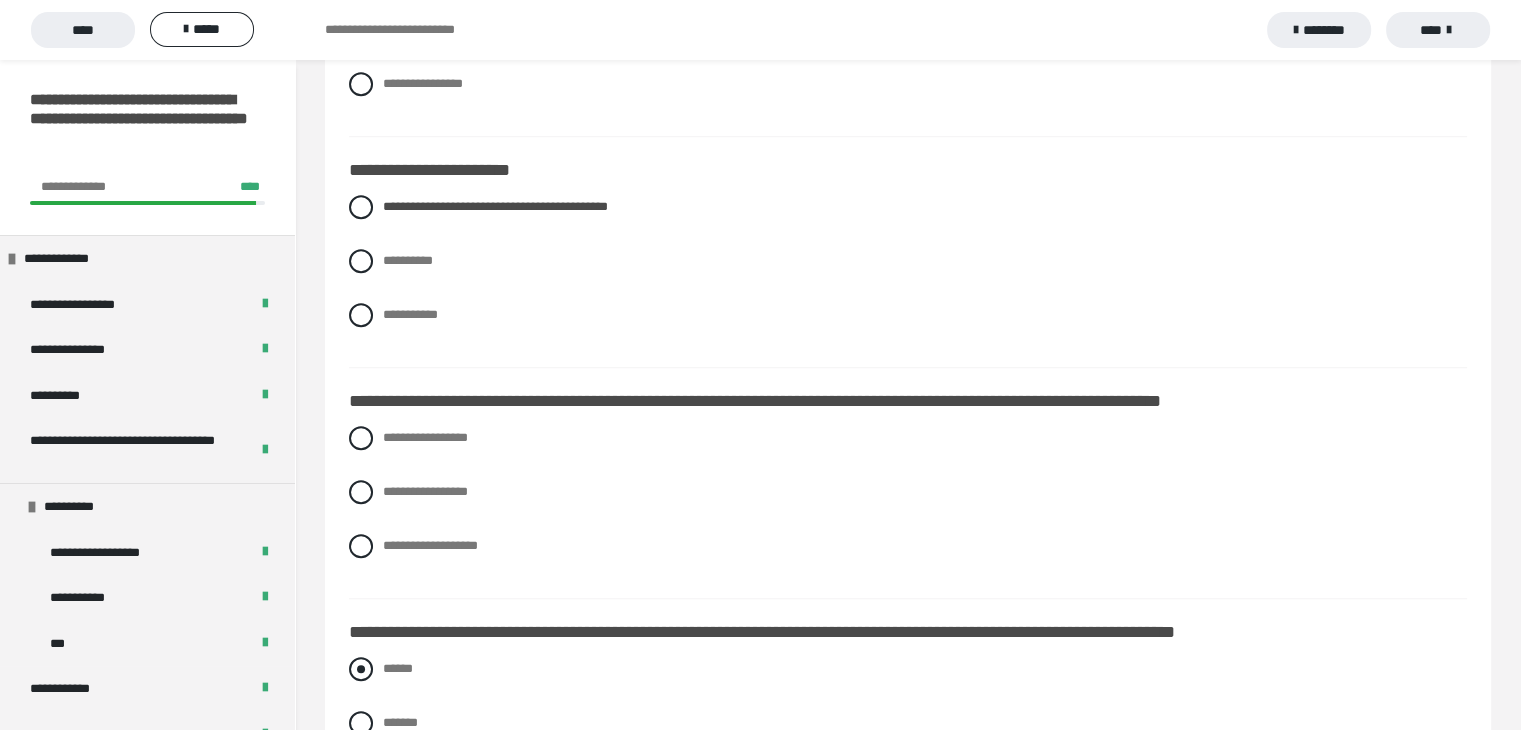 scroll, scrollTop: 1600, scrollLeft: 0, axis: vertical 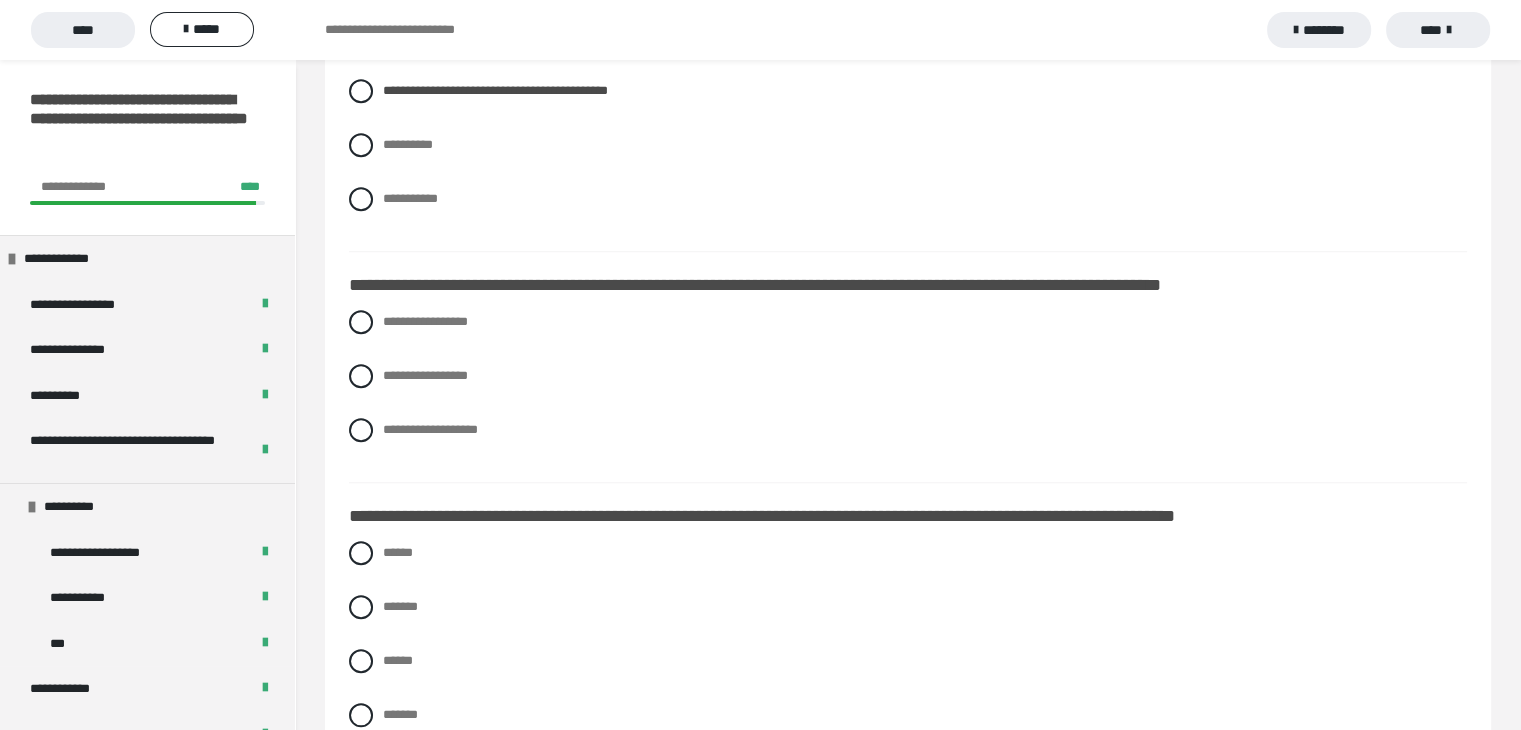 drag, startPoint x: 387, startPoint y: 397, endPoint x: 488, endPoint y: 445, distance: 111.82576 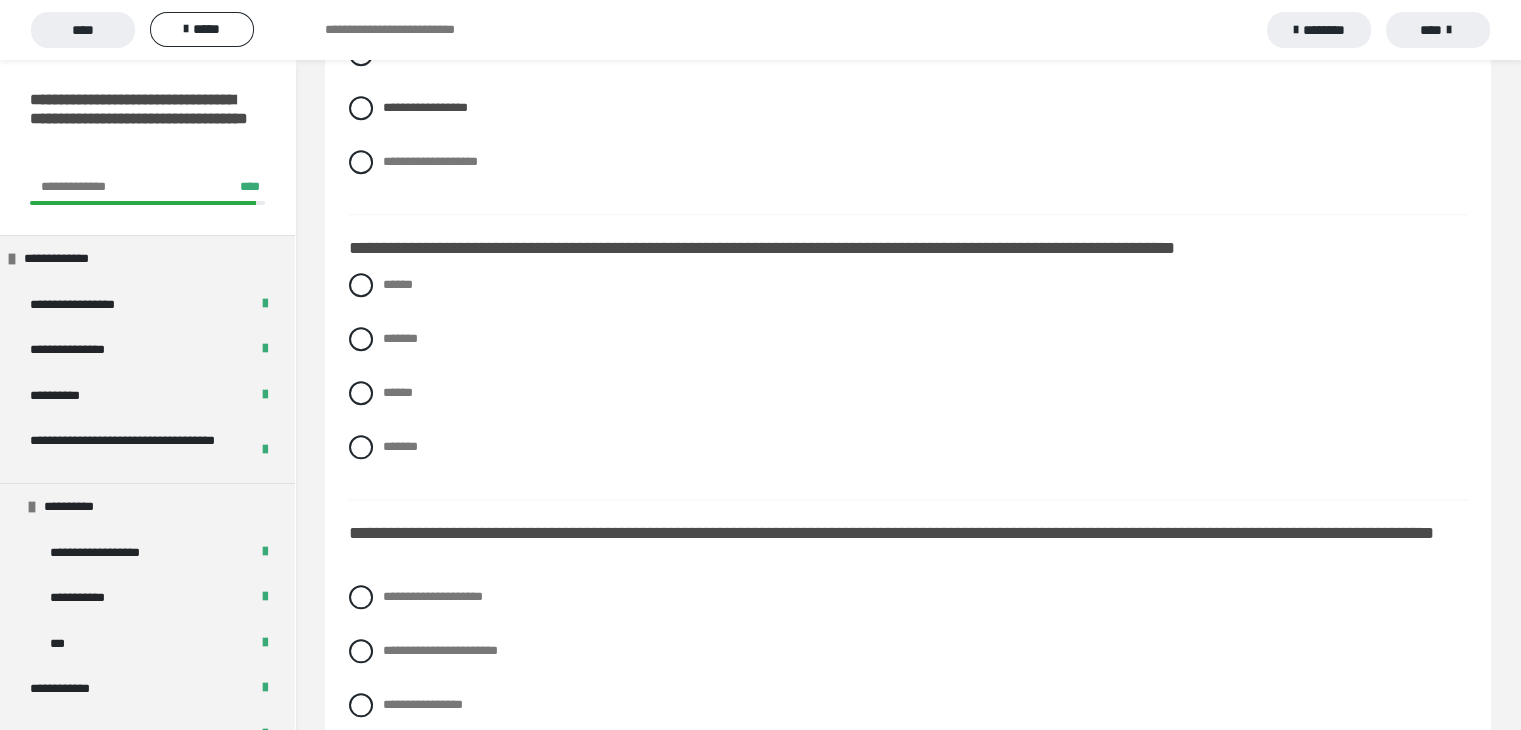 scroll, scrollTop: 1900, scrollLeft: 0, axis: vertical 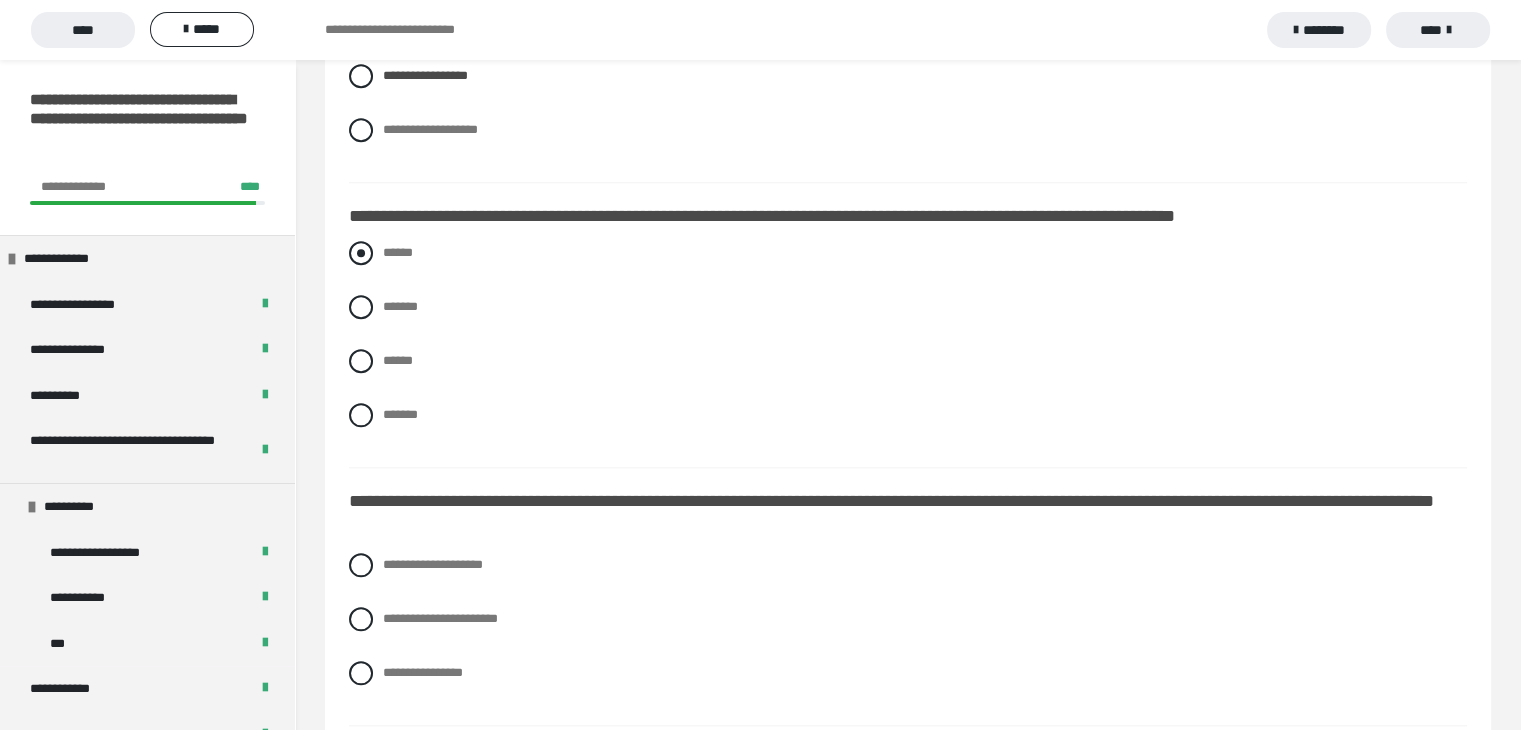 click on "******" at bounding box center [908, 253] 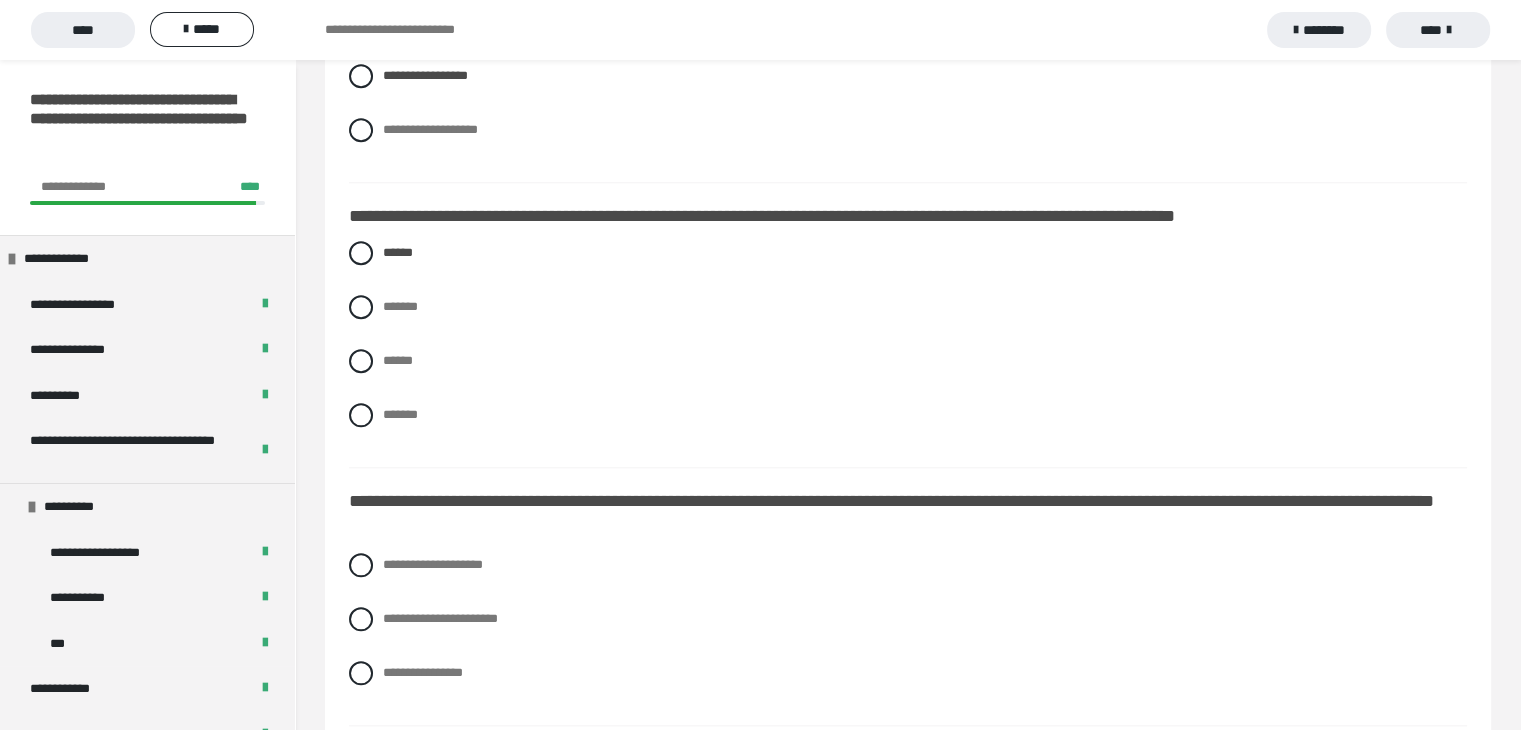 scroll, scrollTop: 2100, scrollLeft: 0, axis: vertical 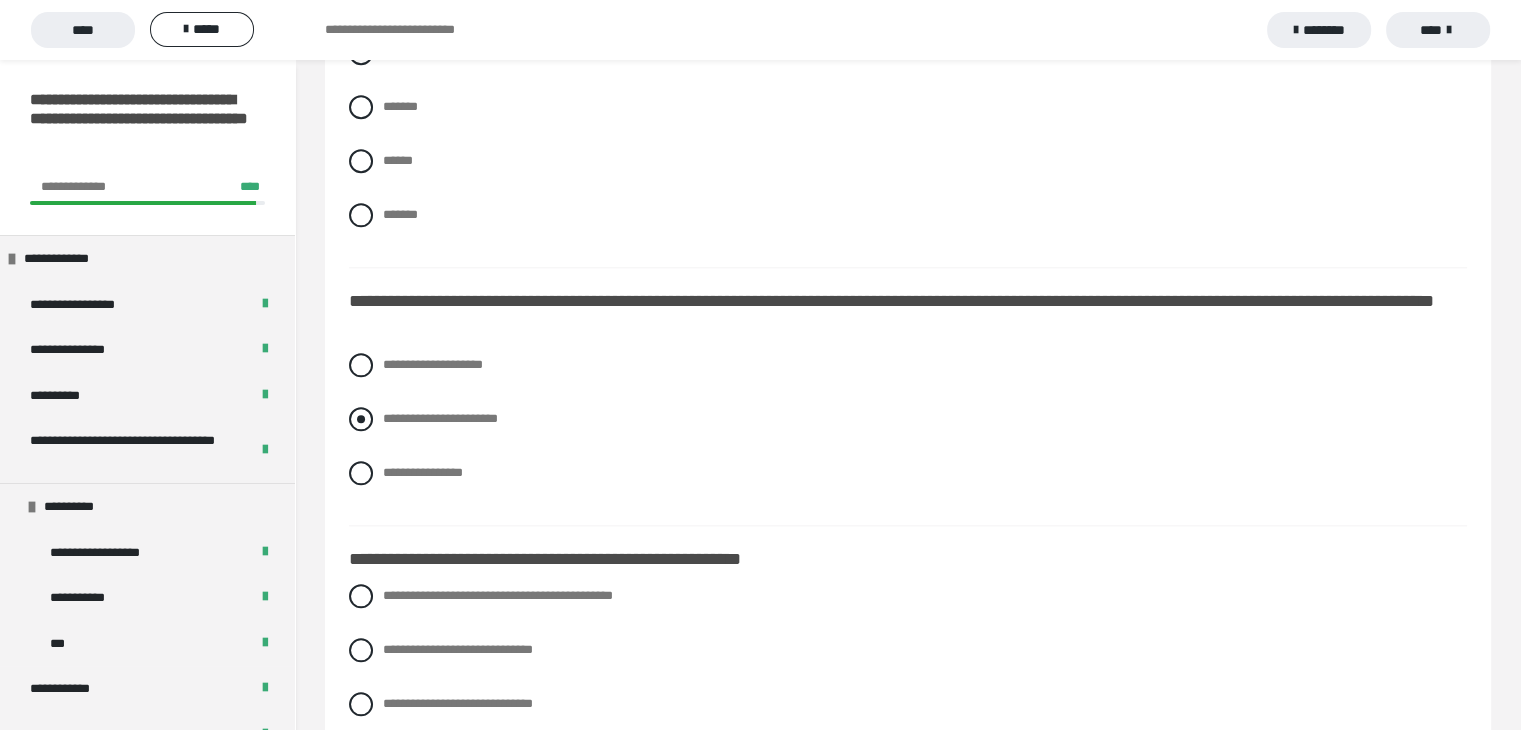 click on "**********" at bounding box center (440, 418) 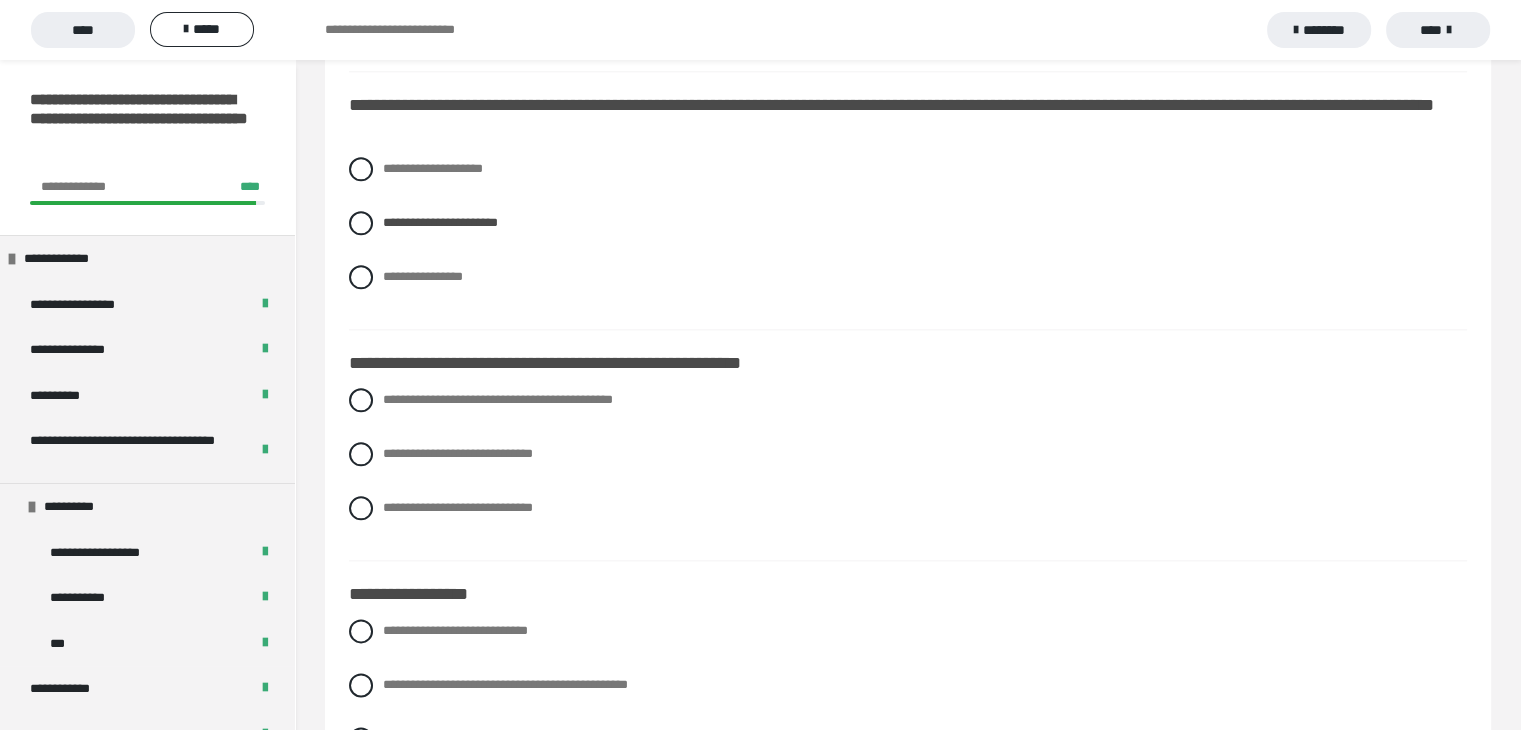 scroll, scrollTop: 2300, scrollLeft: 0, axis: vertical 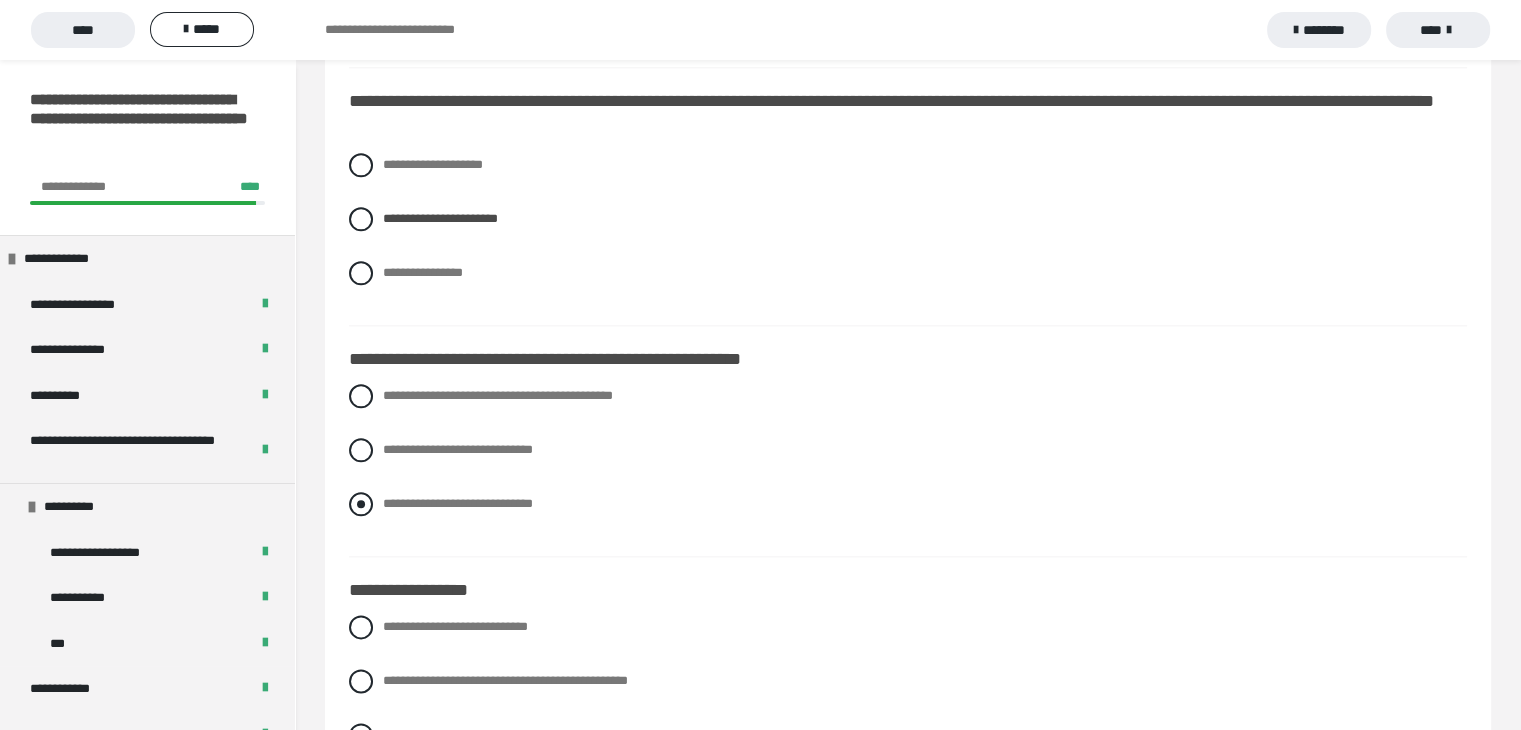 click on "**********" at bounding box center [458, 503] 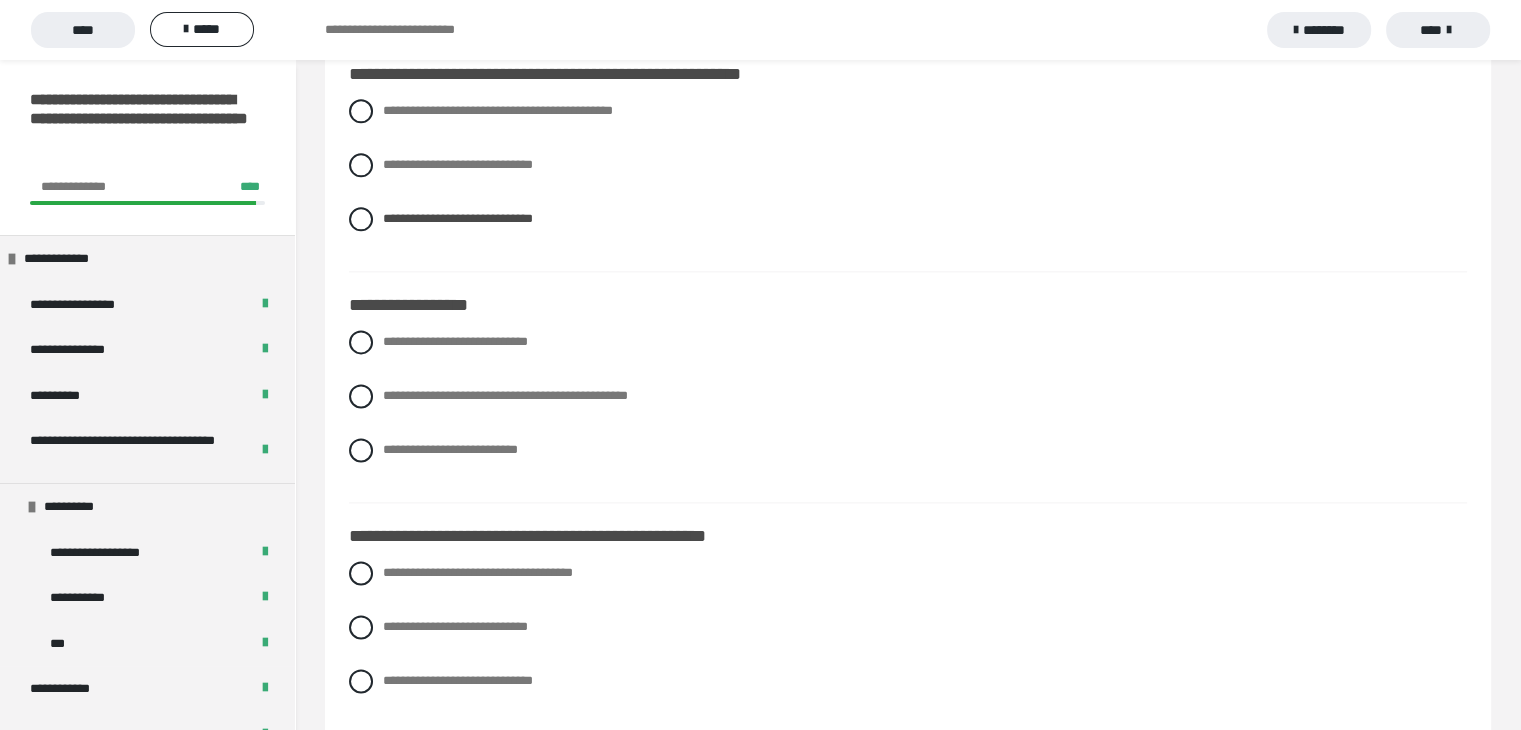 scroll, scrollTop: 2600, scrollLeft: 0, axis: vertical 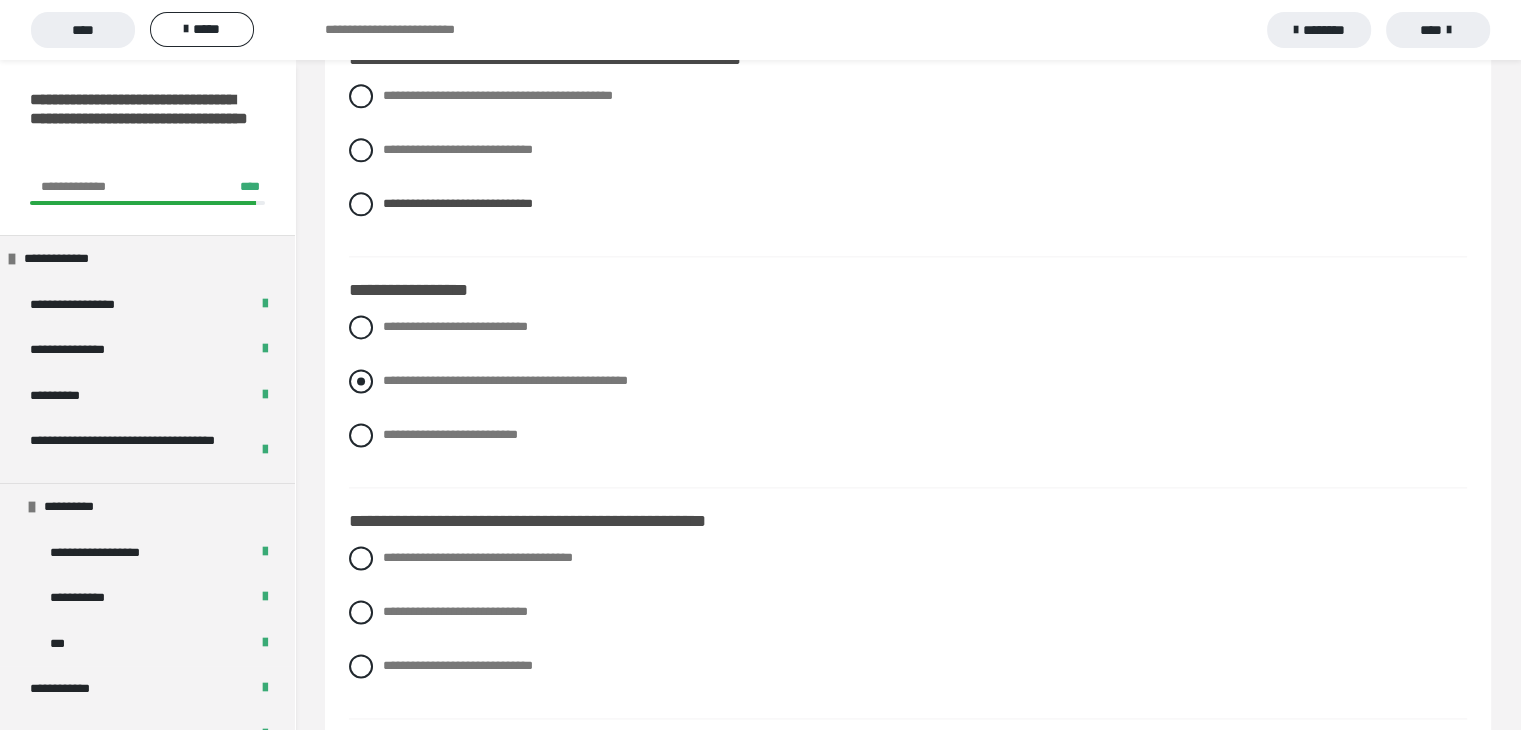 click on "**********" at bounding box center (505, 380) 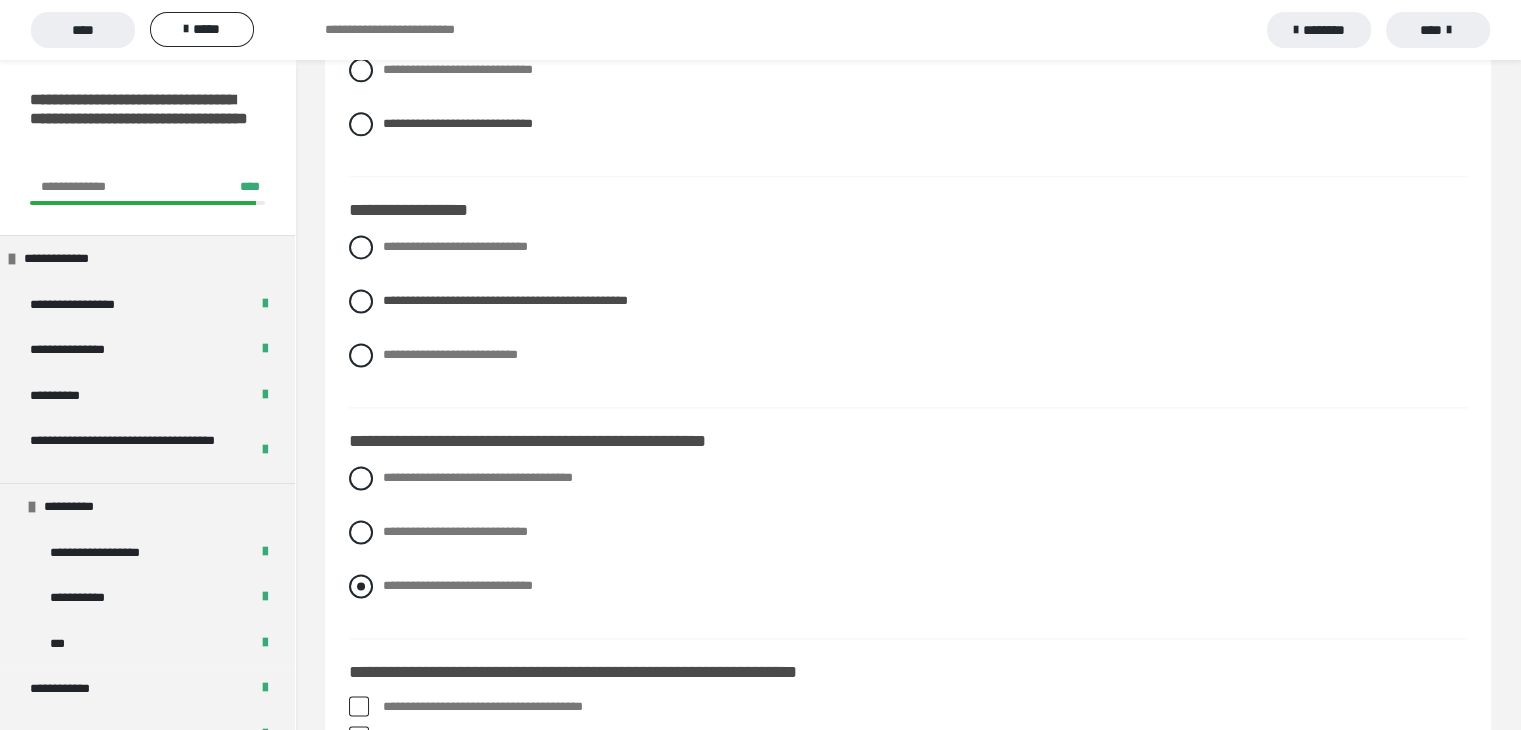 scroll, scrollTop: 2800, scrollLeft: 0, axis: vertical 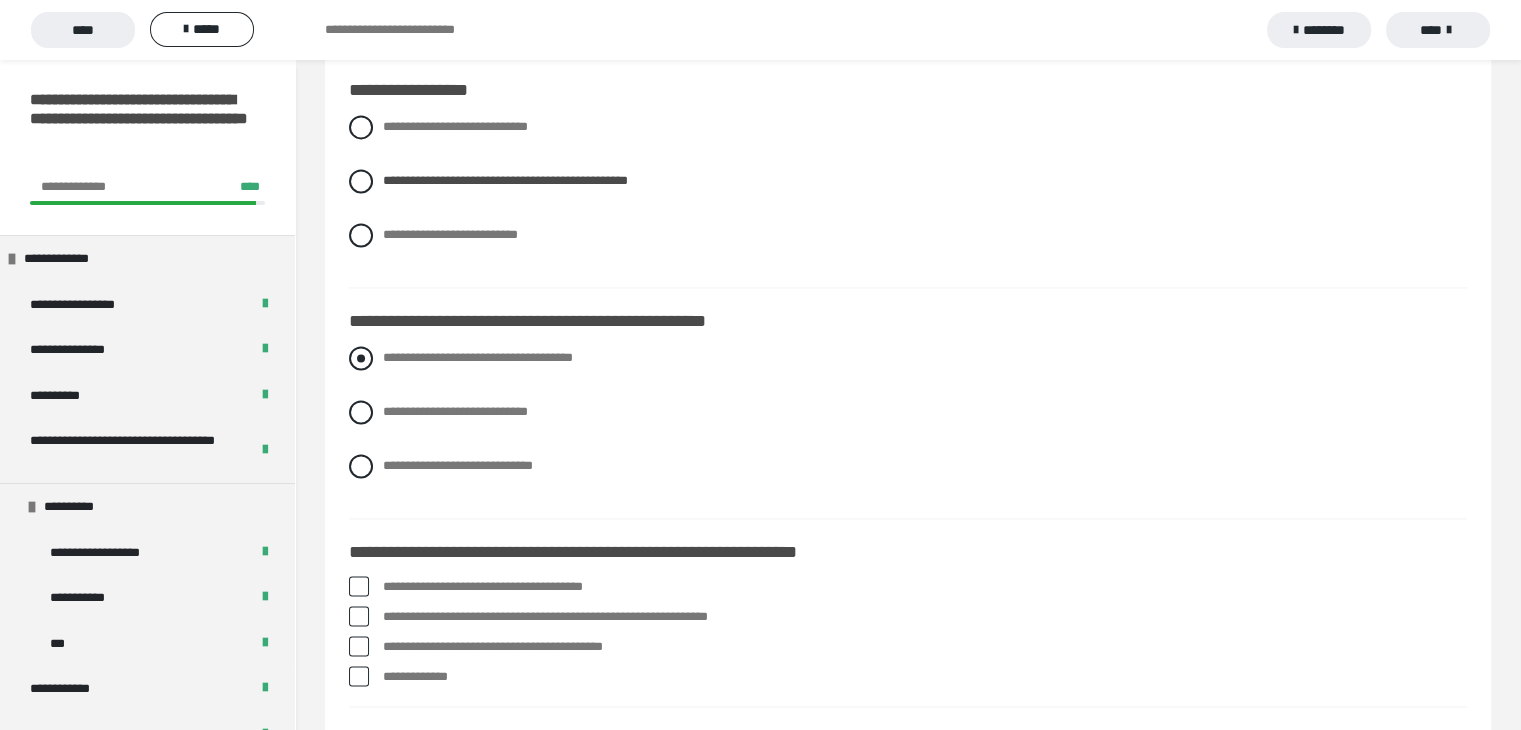 click on "**********" at bounding box center [908, 358] 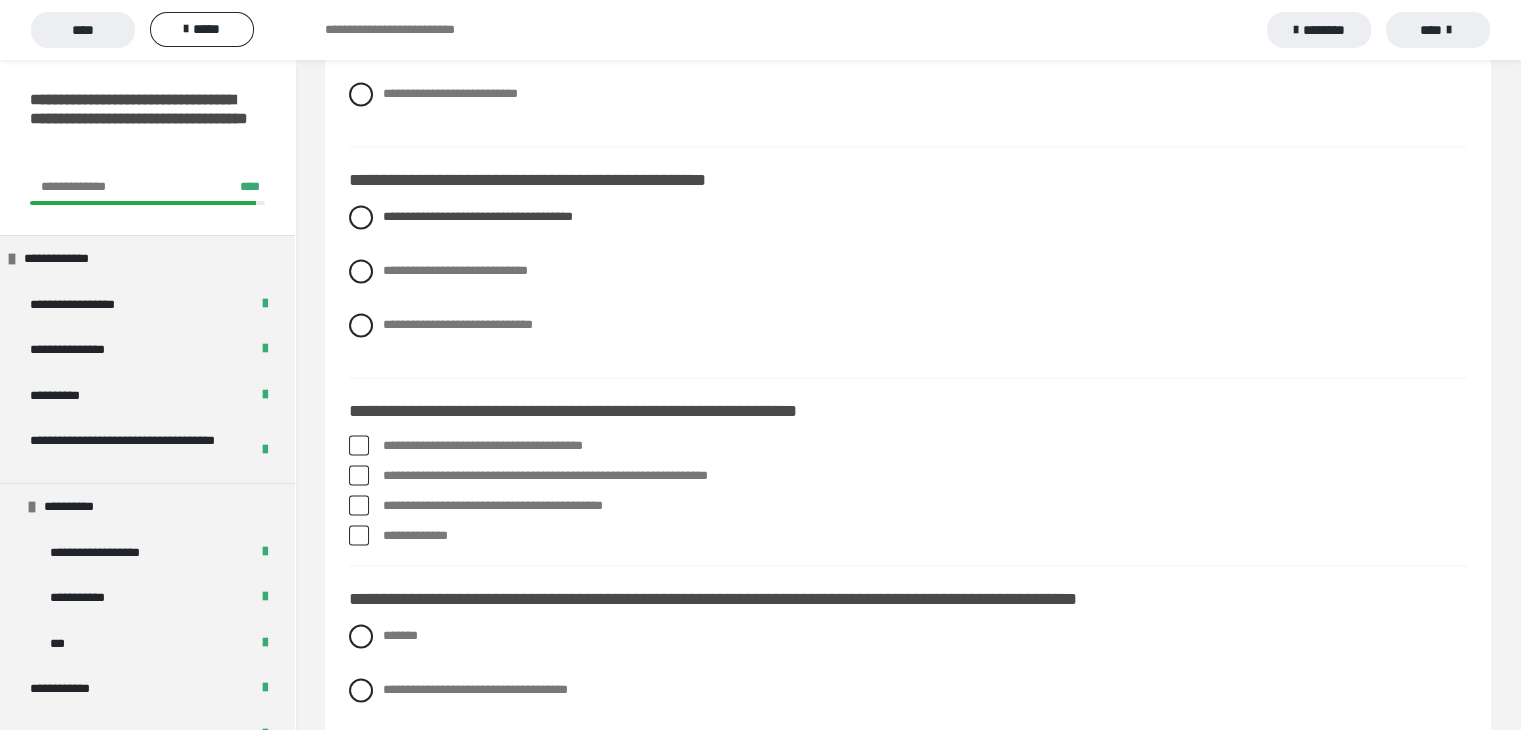 scroll, scrollTop: 3000, scrollLeft: 0, axis: vertical 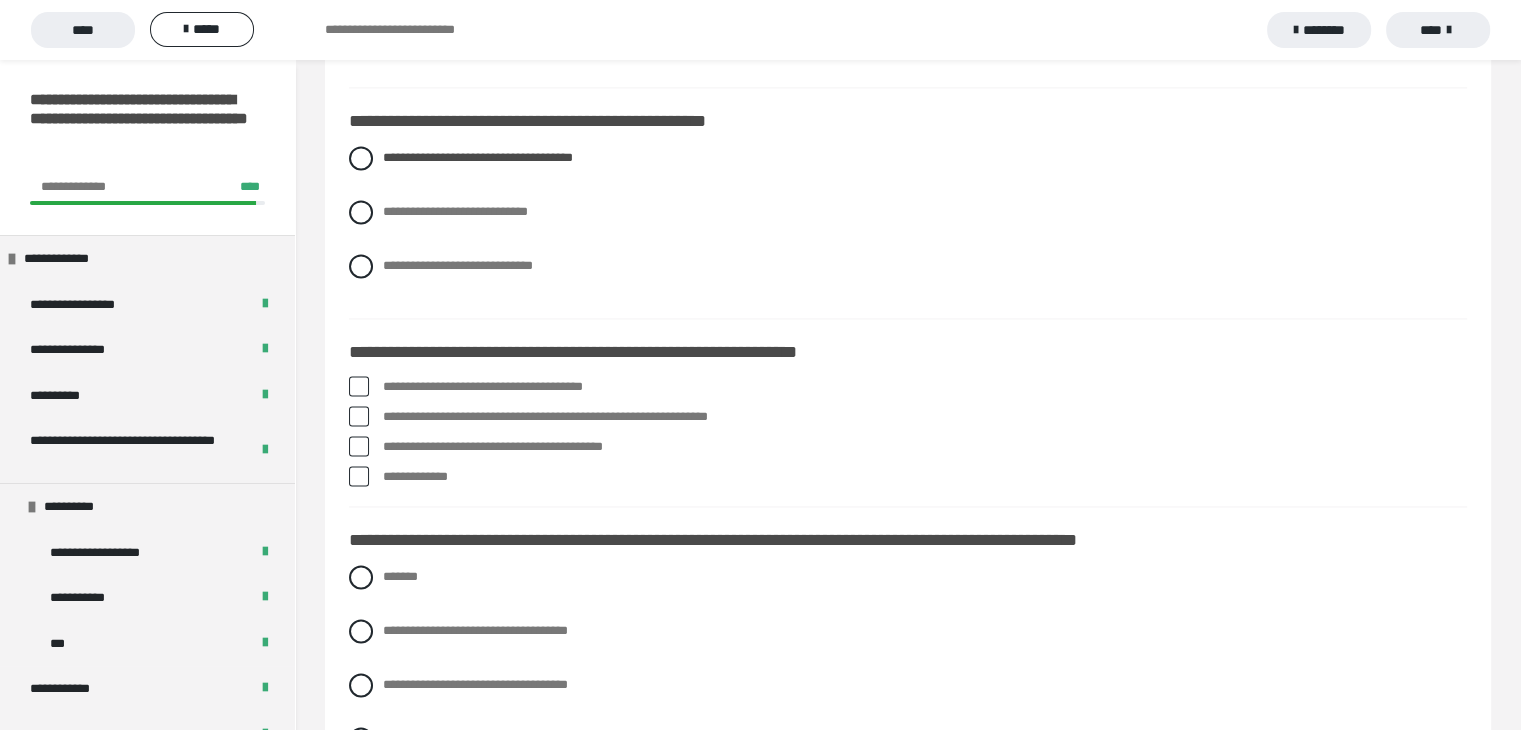 click at bounding box center (359, 386) 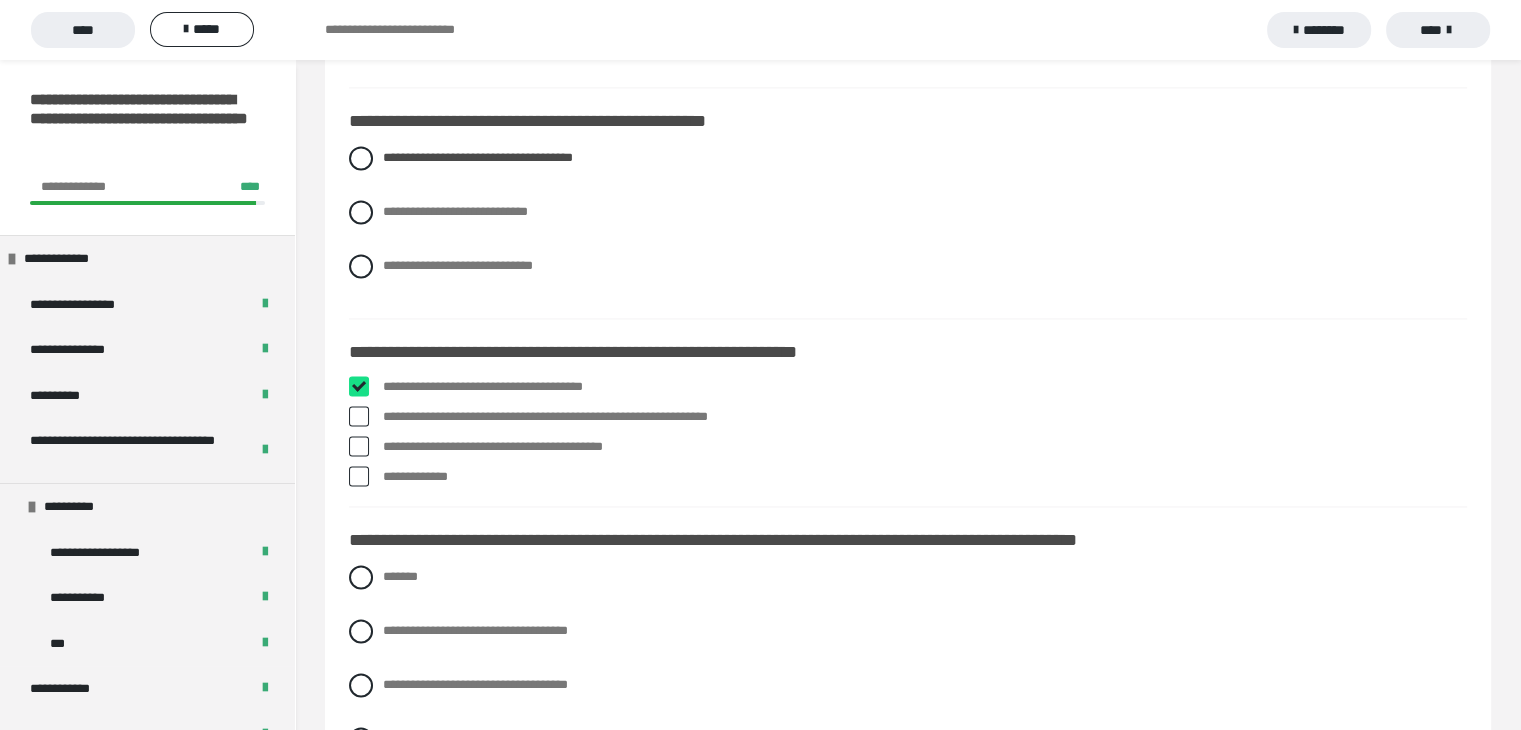 checkbox on "****" 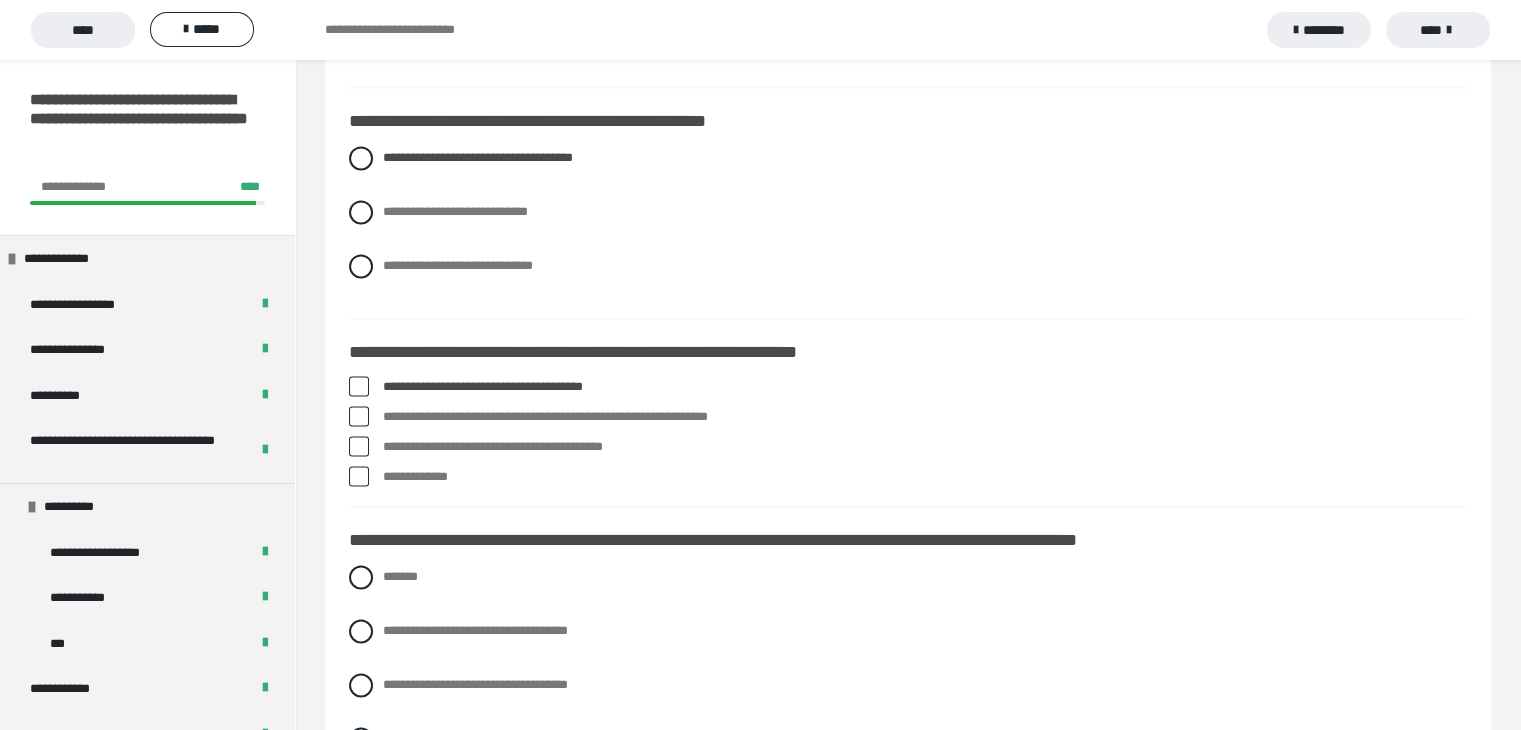 click on "**********" at bounding box center (908, 477) 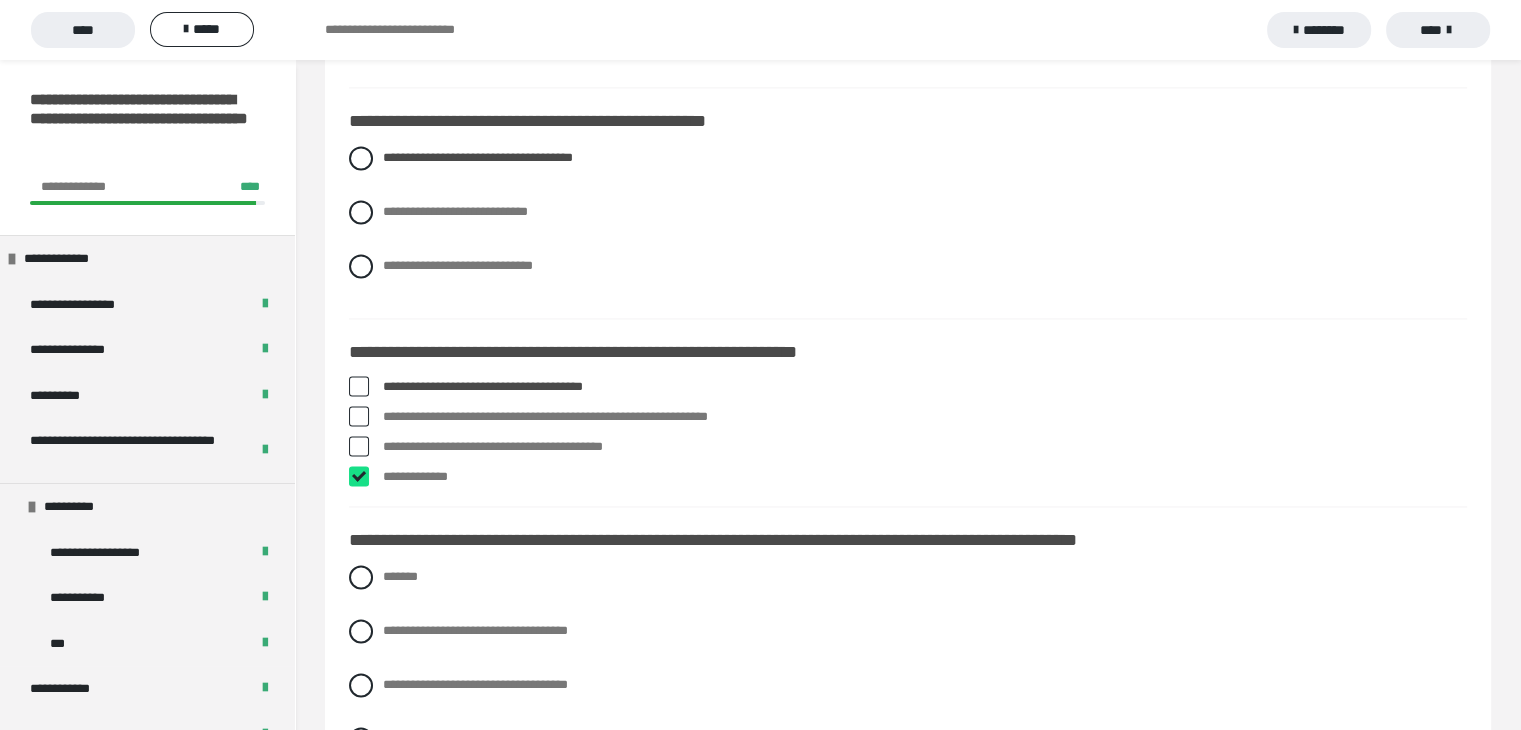 checkbox on "****" 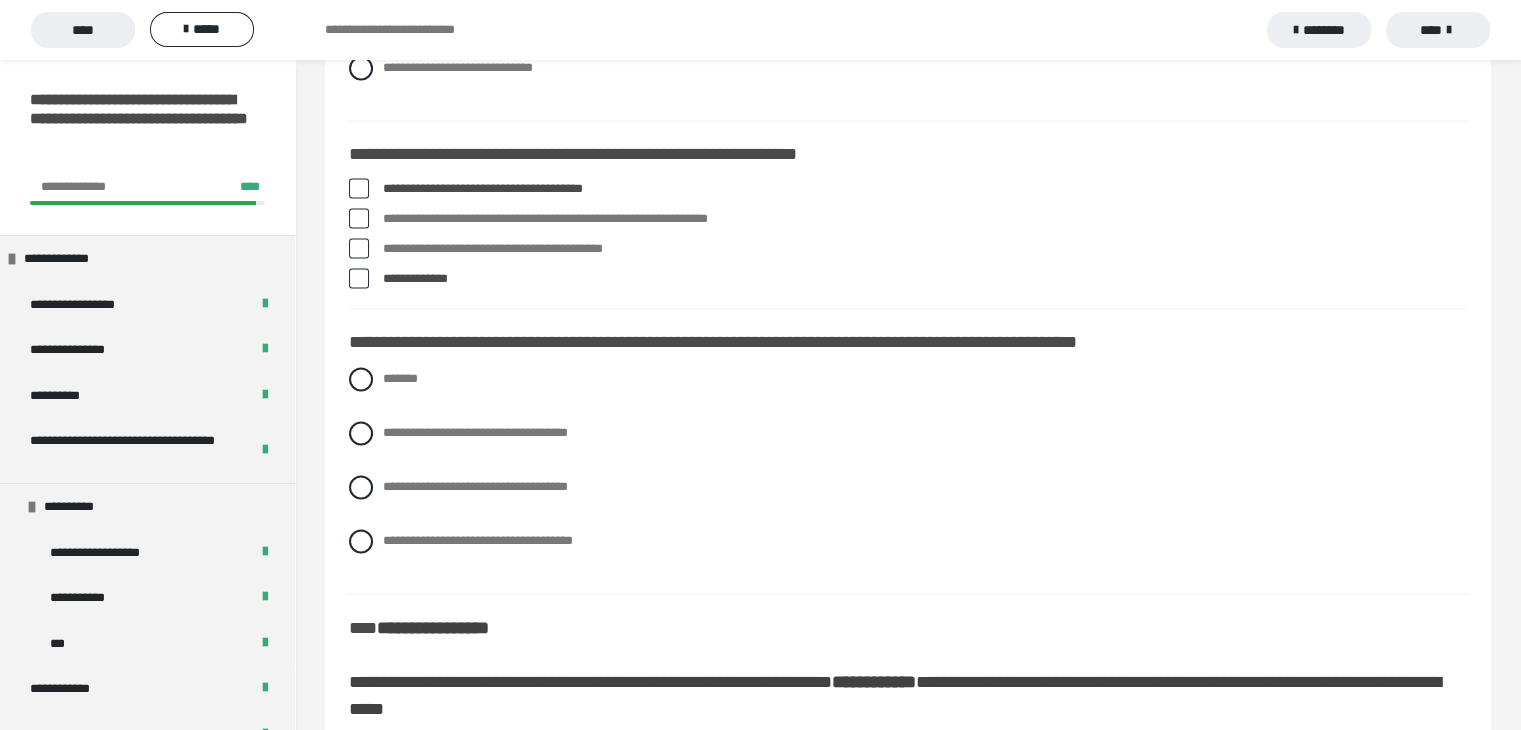 scroll, scrollTop: 3200, scrollLeft: 0, axis: vertical 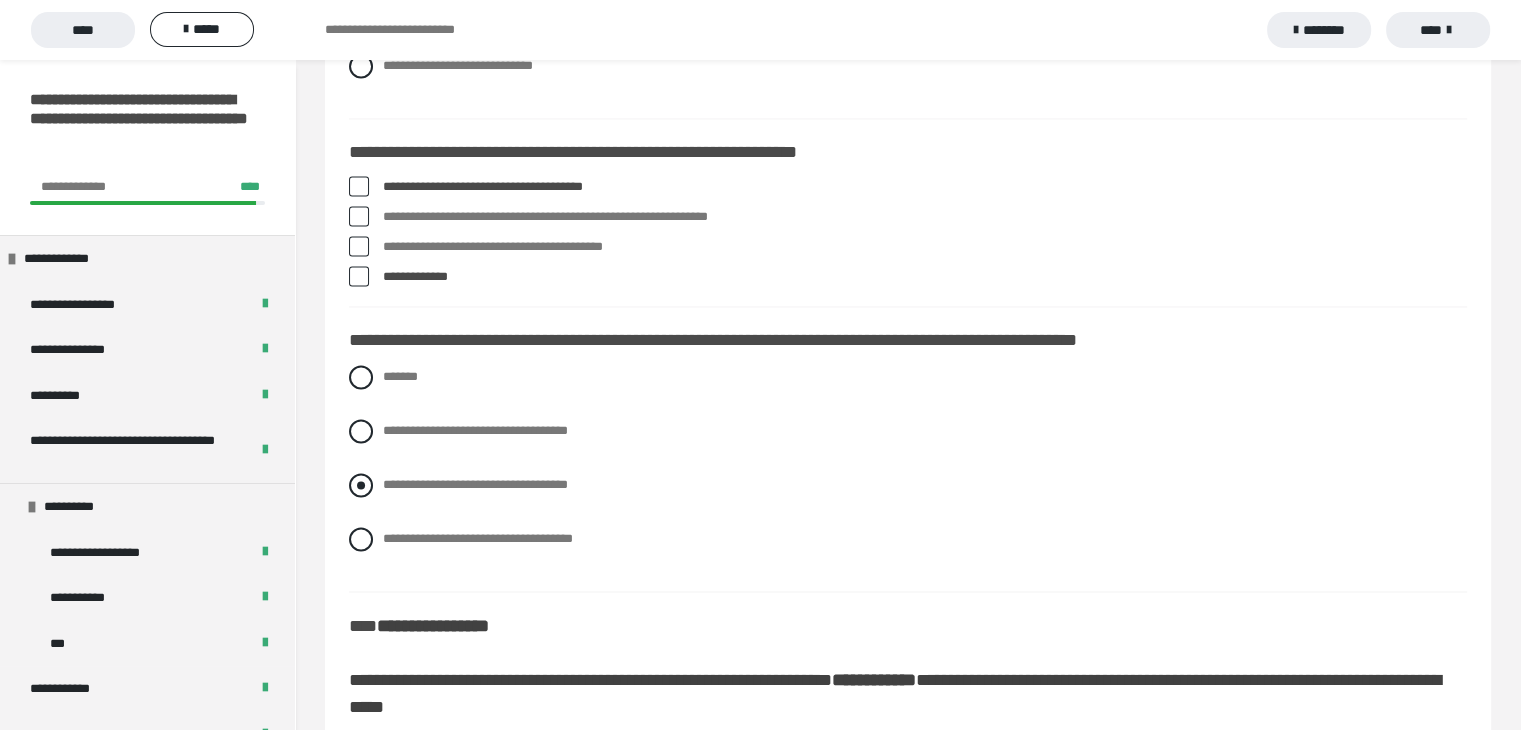 click on "**********" at bounding box center [475, 484] 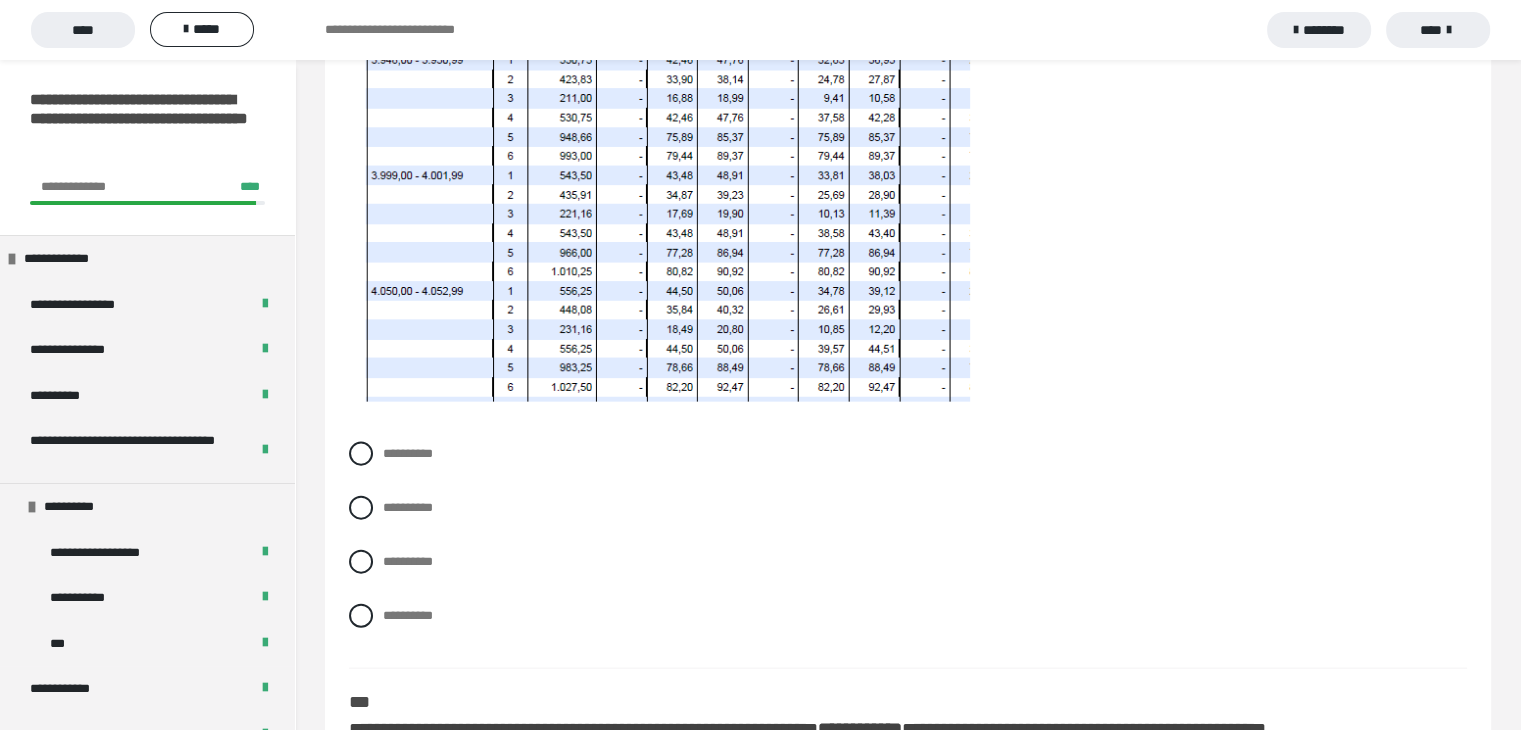 scroll, scrollTop: 4300, scrollLeft: 0, axis: vertical 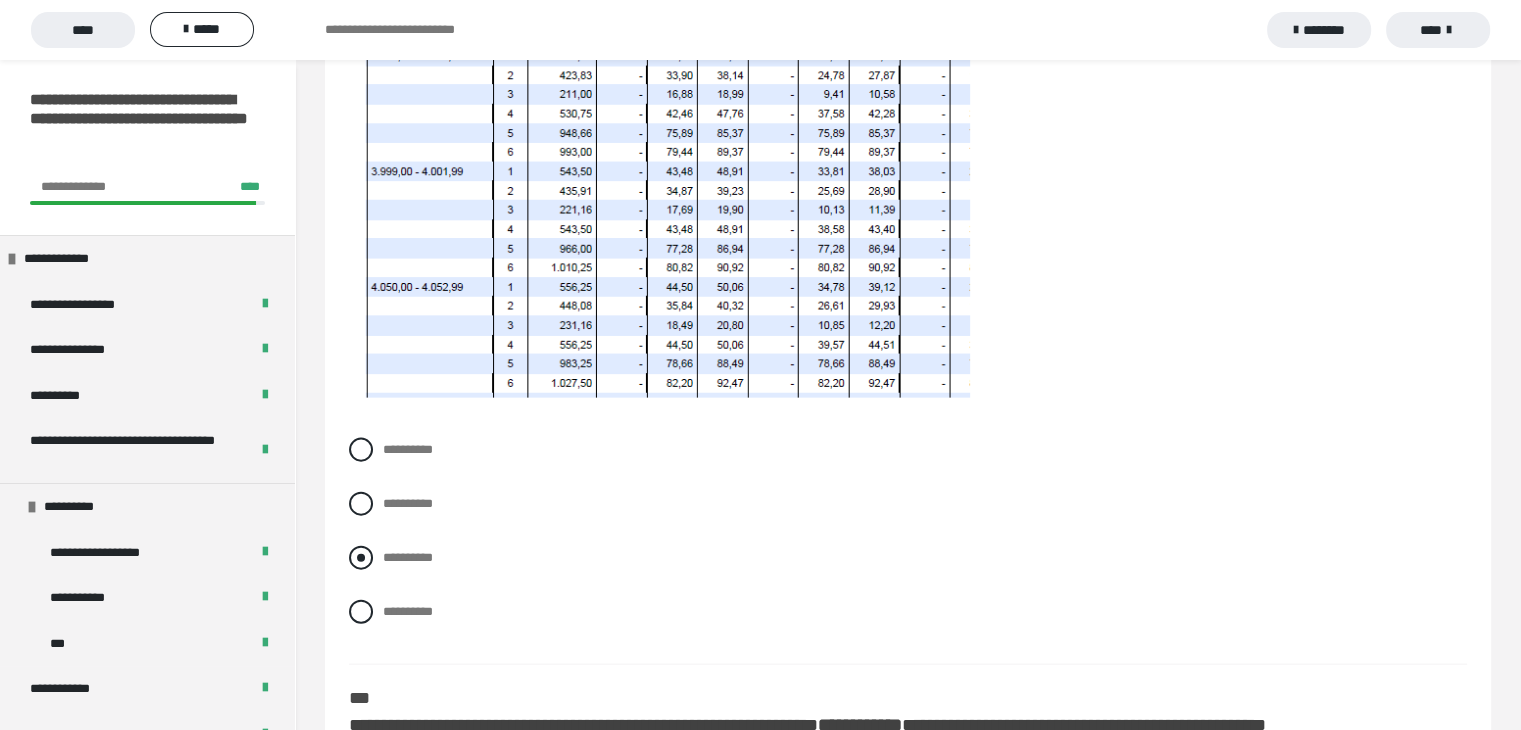 click at bounding box center (361, 558) 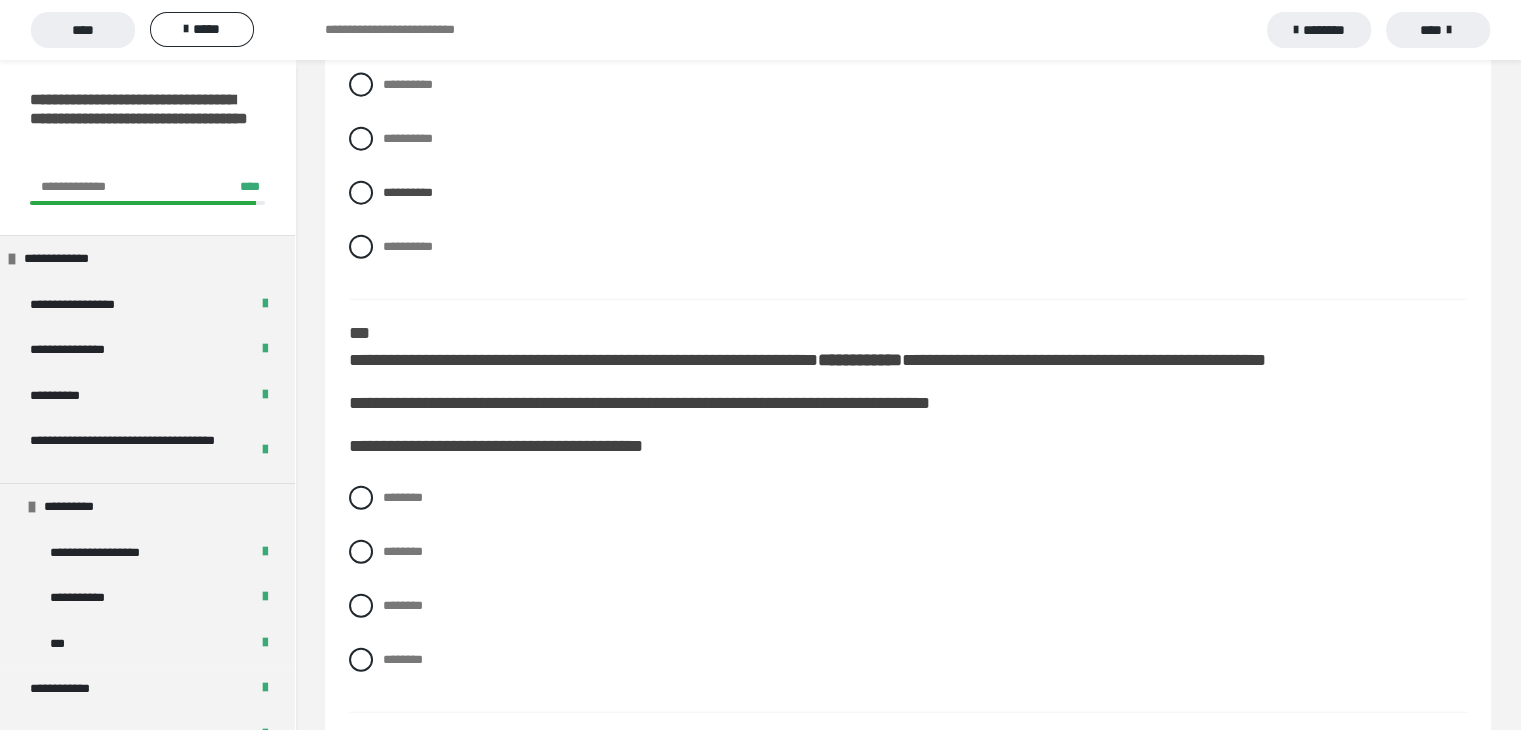 scroll, scrollTop: 4700, scrollLeft: 0, axis: vertical 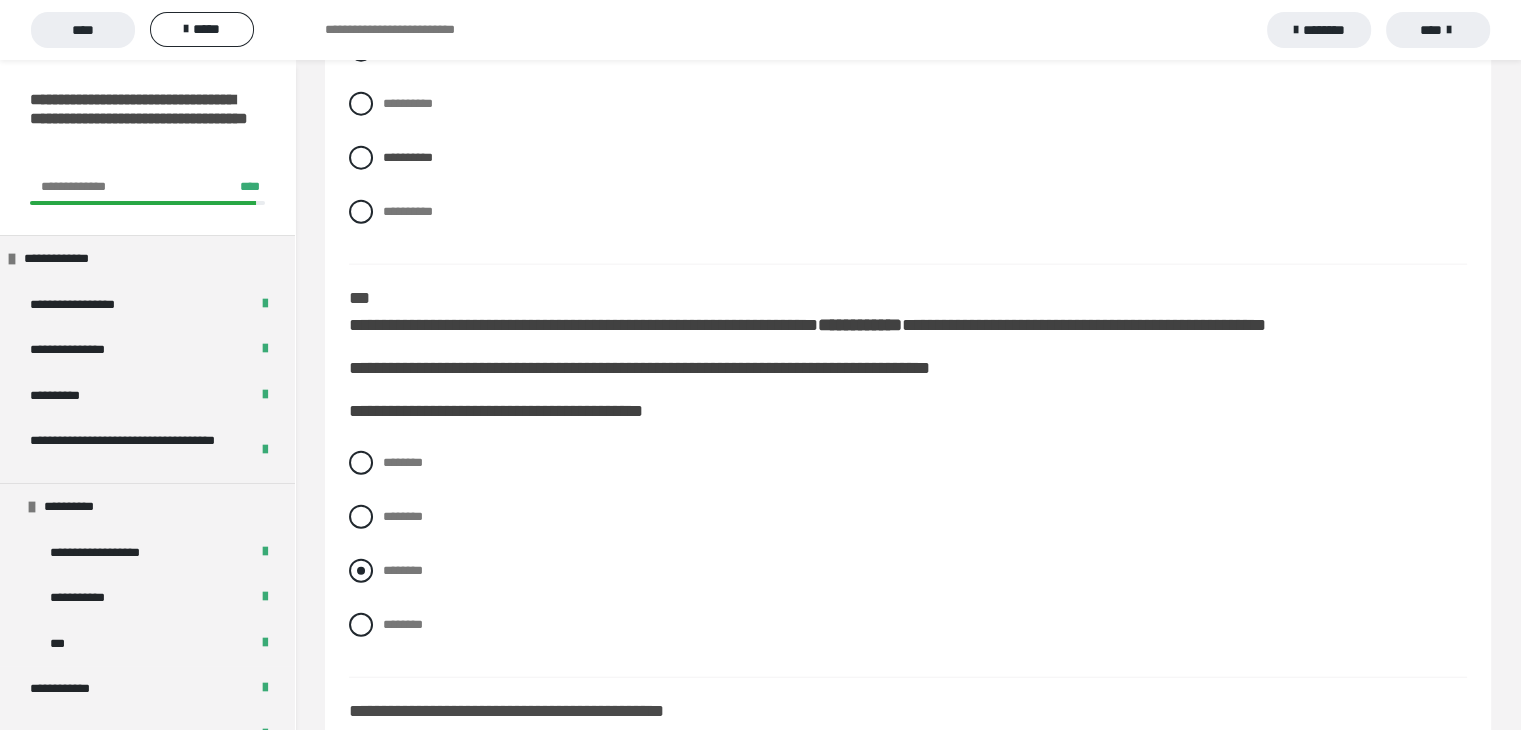 click at bounding box center (361, 571) 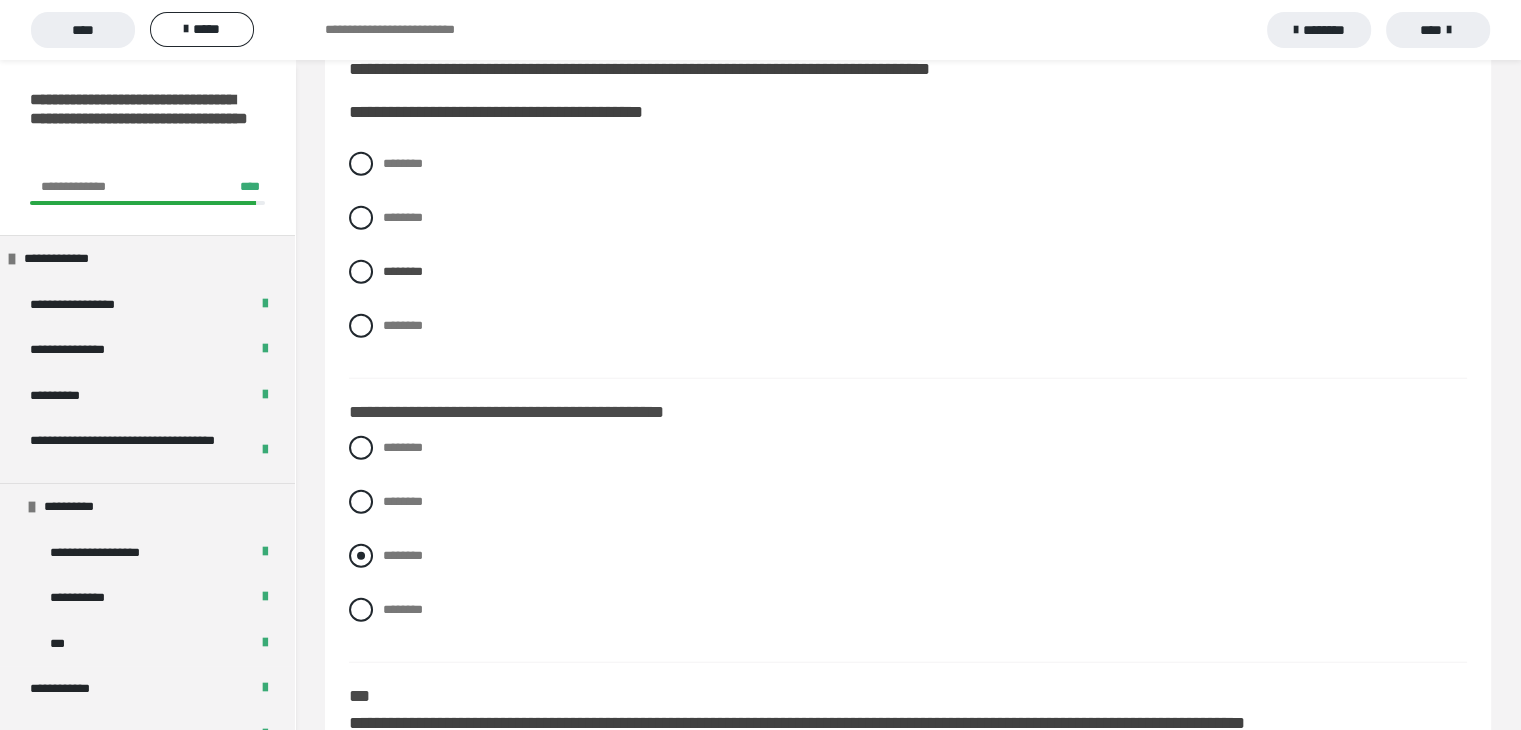 scroll, scrollTop: 5000, scrollLeft: 0, axis: vertical 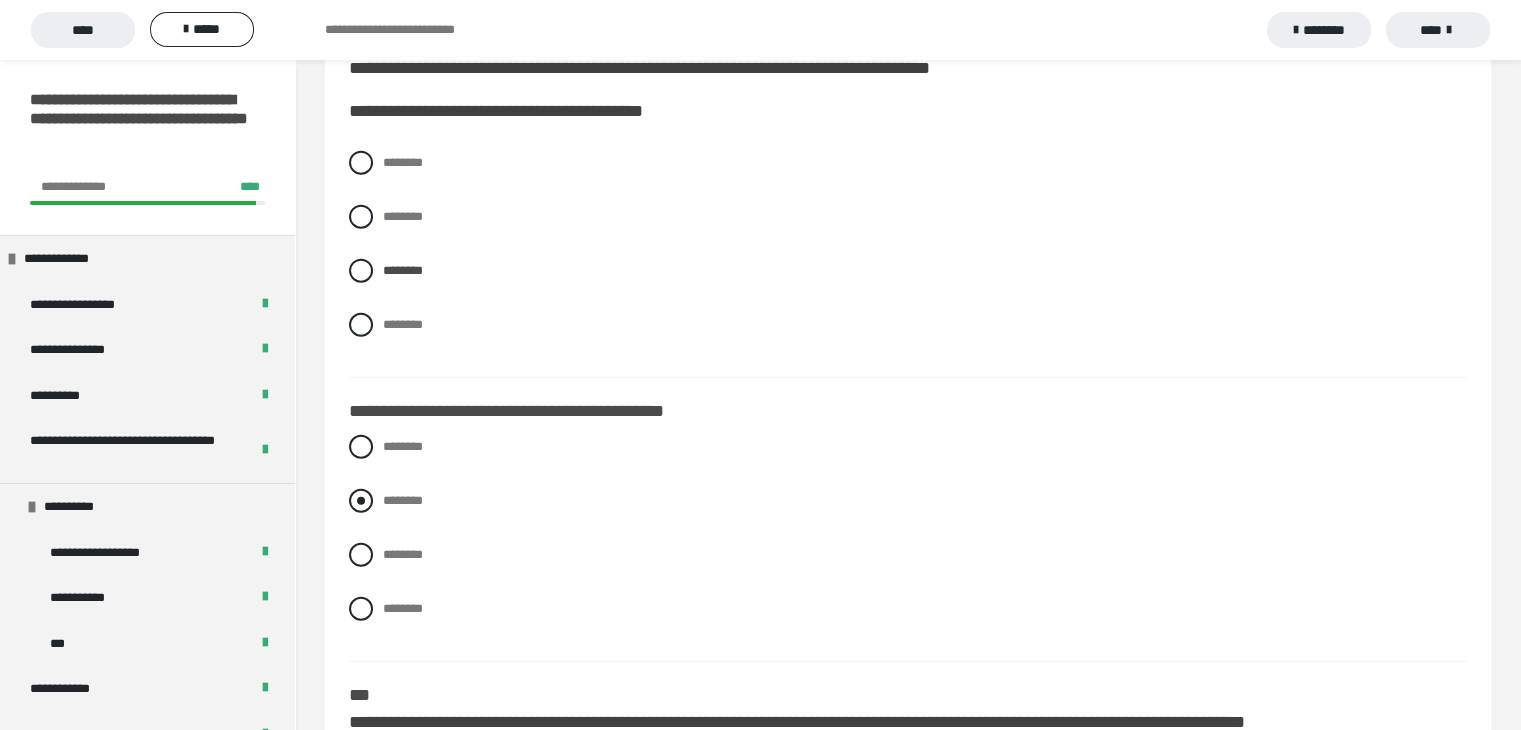 click on "********" at bounding box center [403, 500] 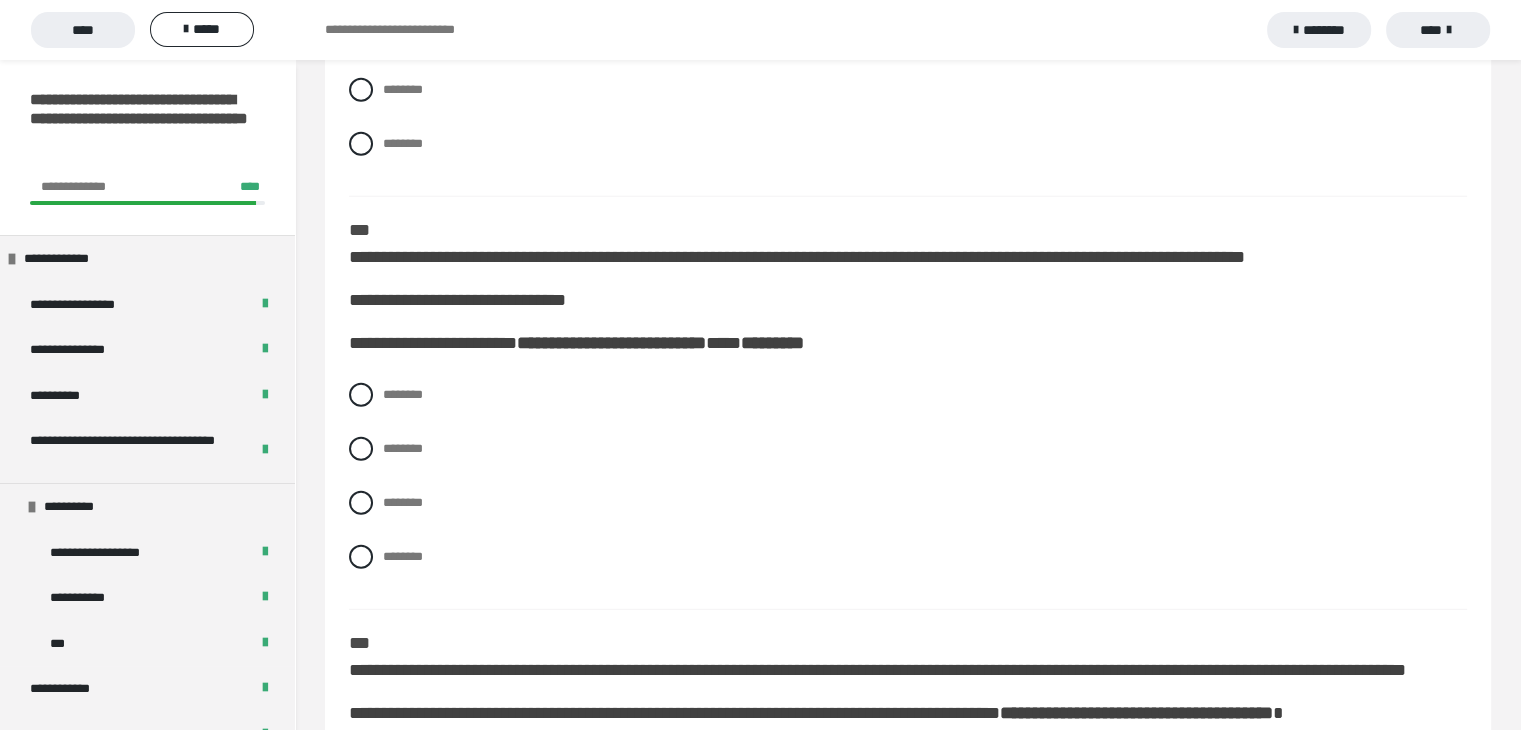 scroll, scrollTop: 5500, scrollLeft: 0, axis: vertical 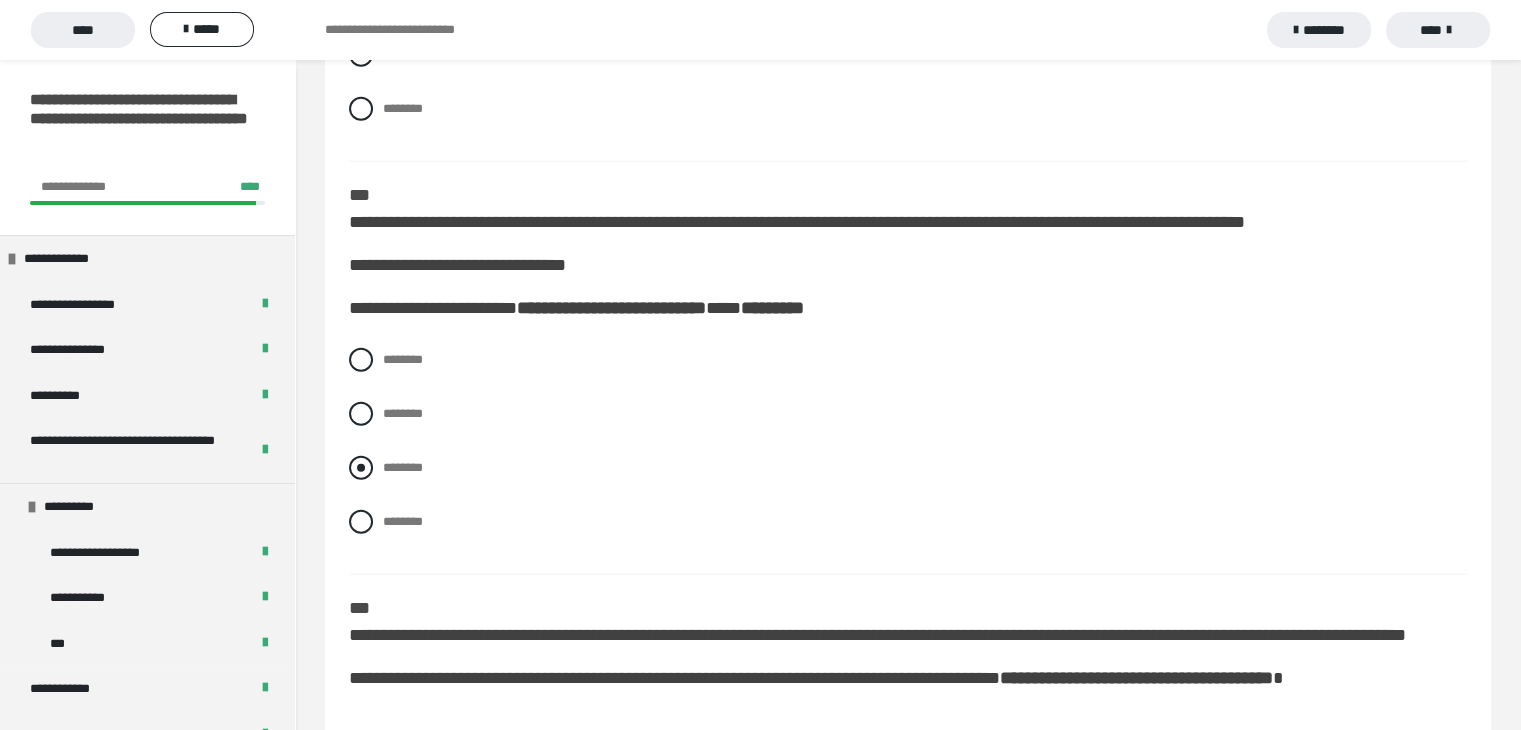 click at bounding box center (361, 468) 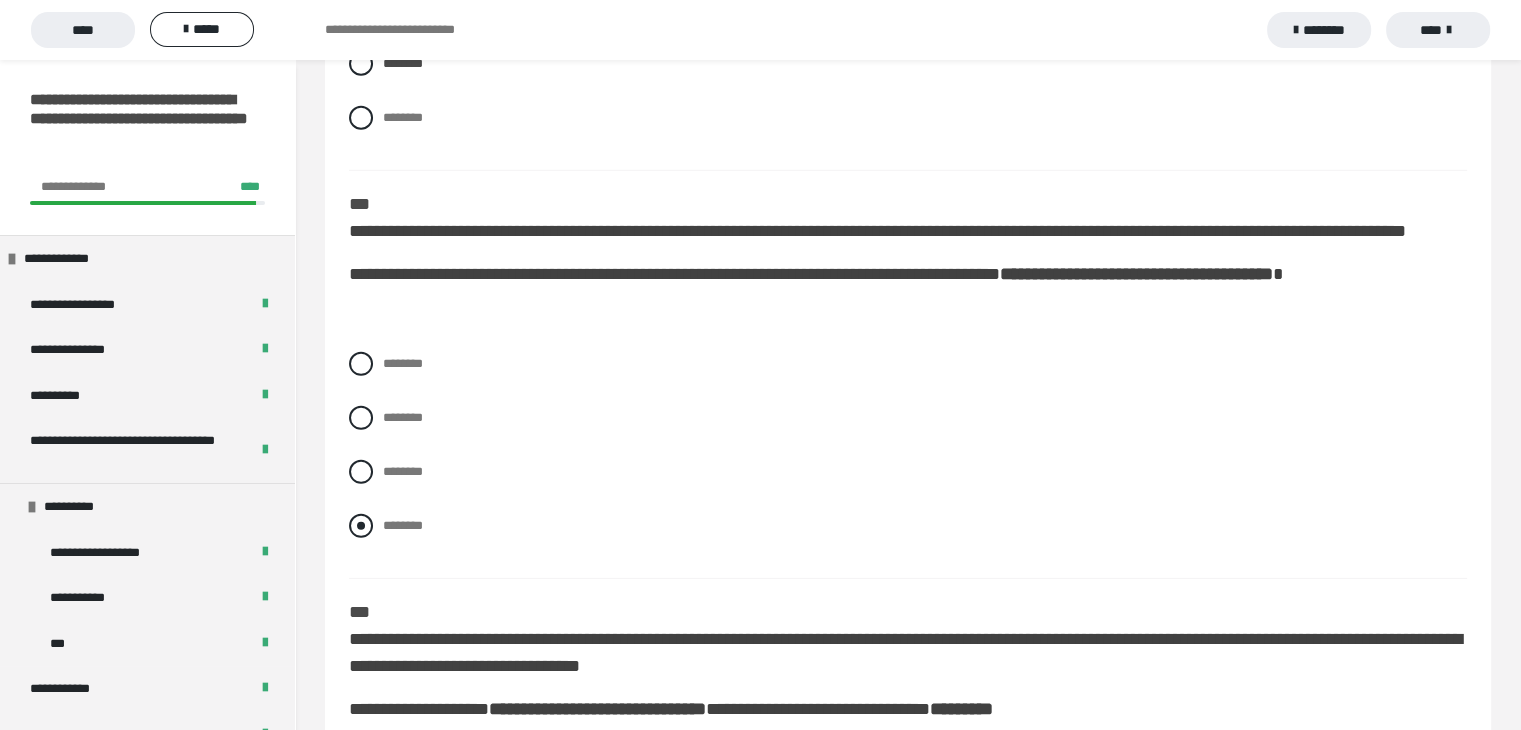 scroll, scrollTop: 5900, scrollLeft: 0, axis: vertical 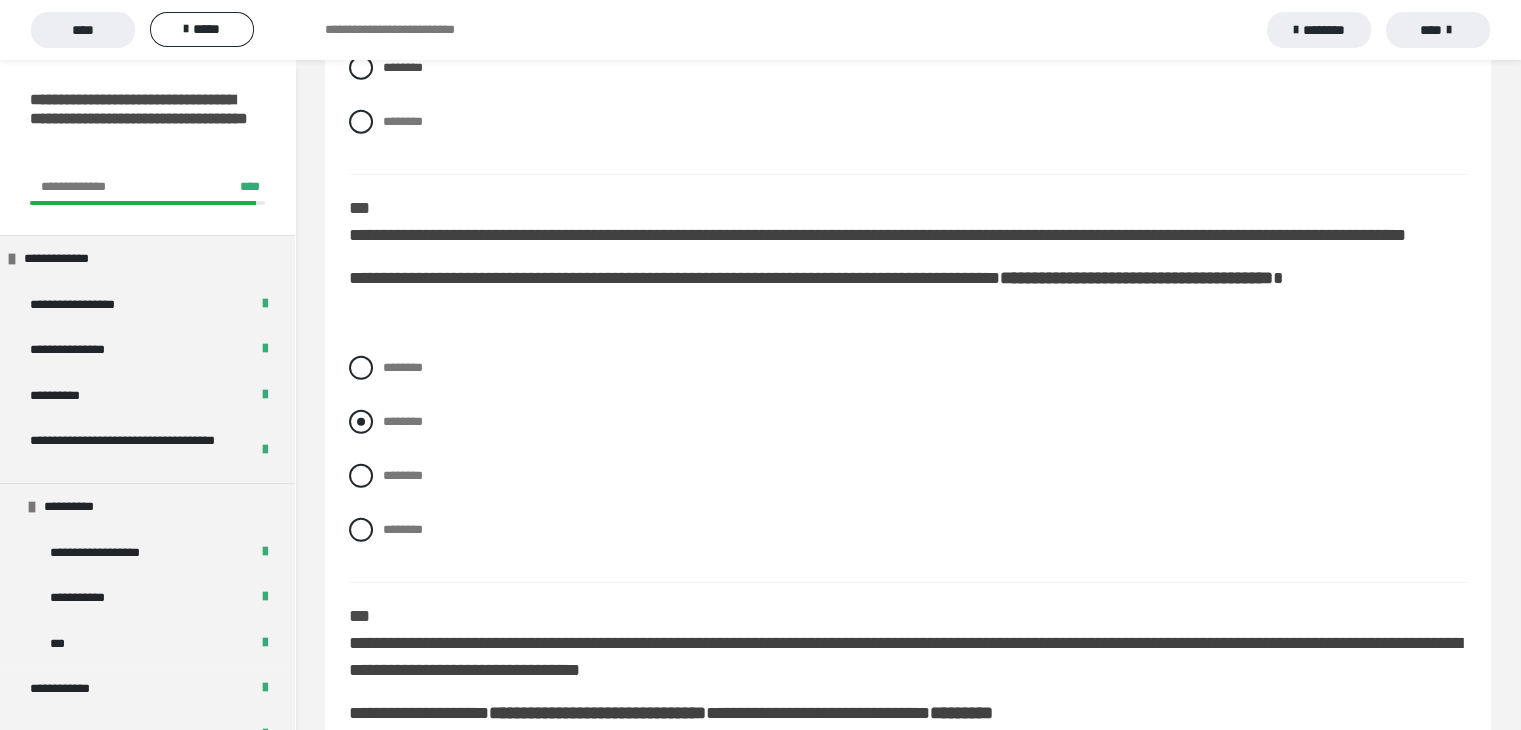 click on "********" at bounding box center [403, 421] 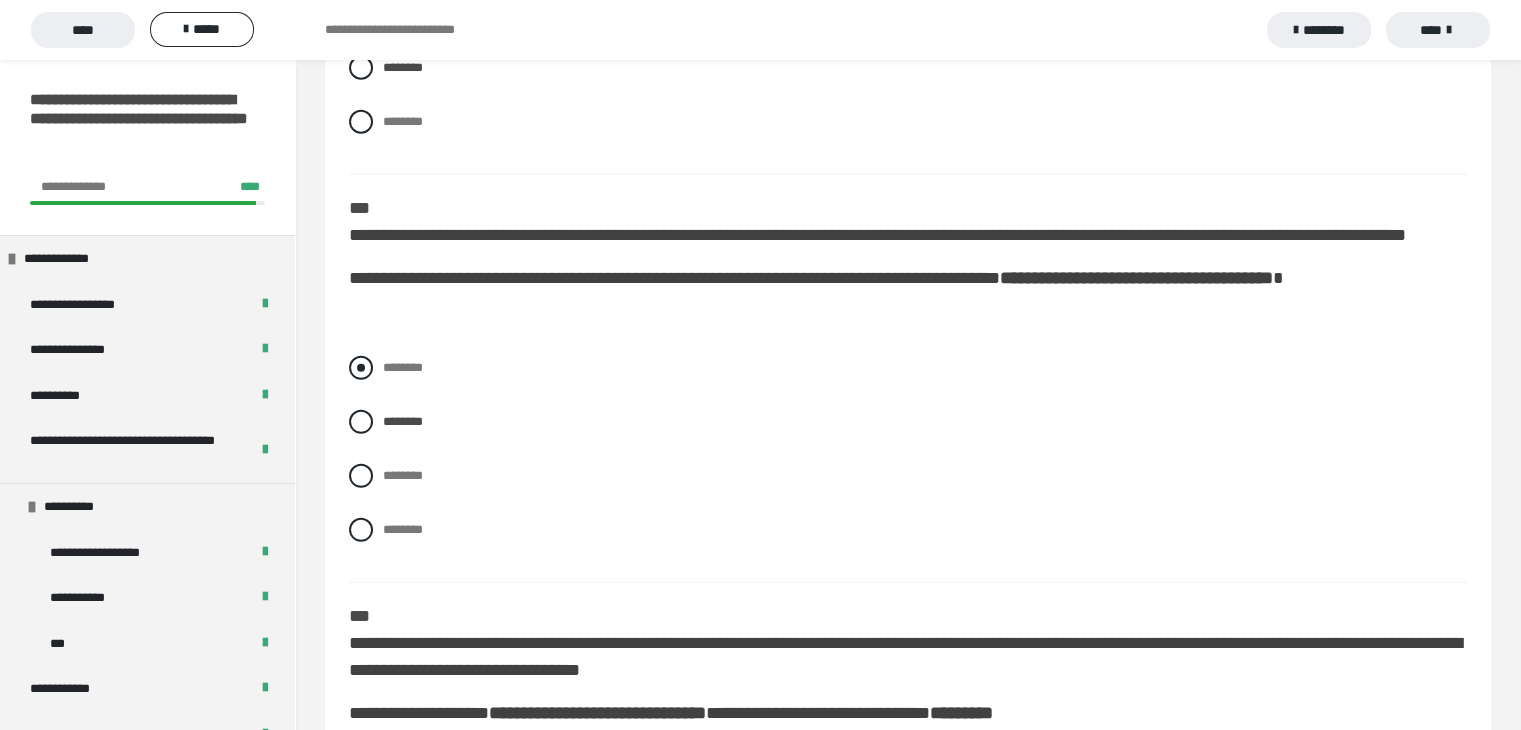 click at bounding box center [361, 368] 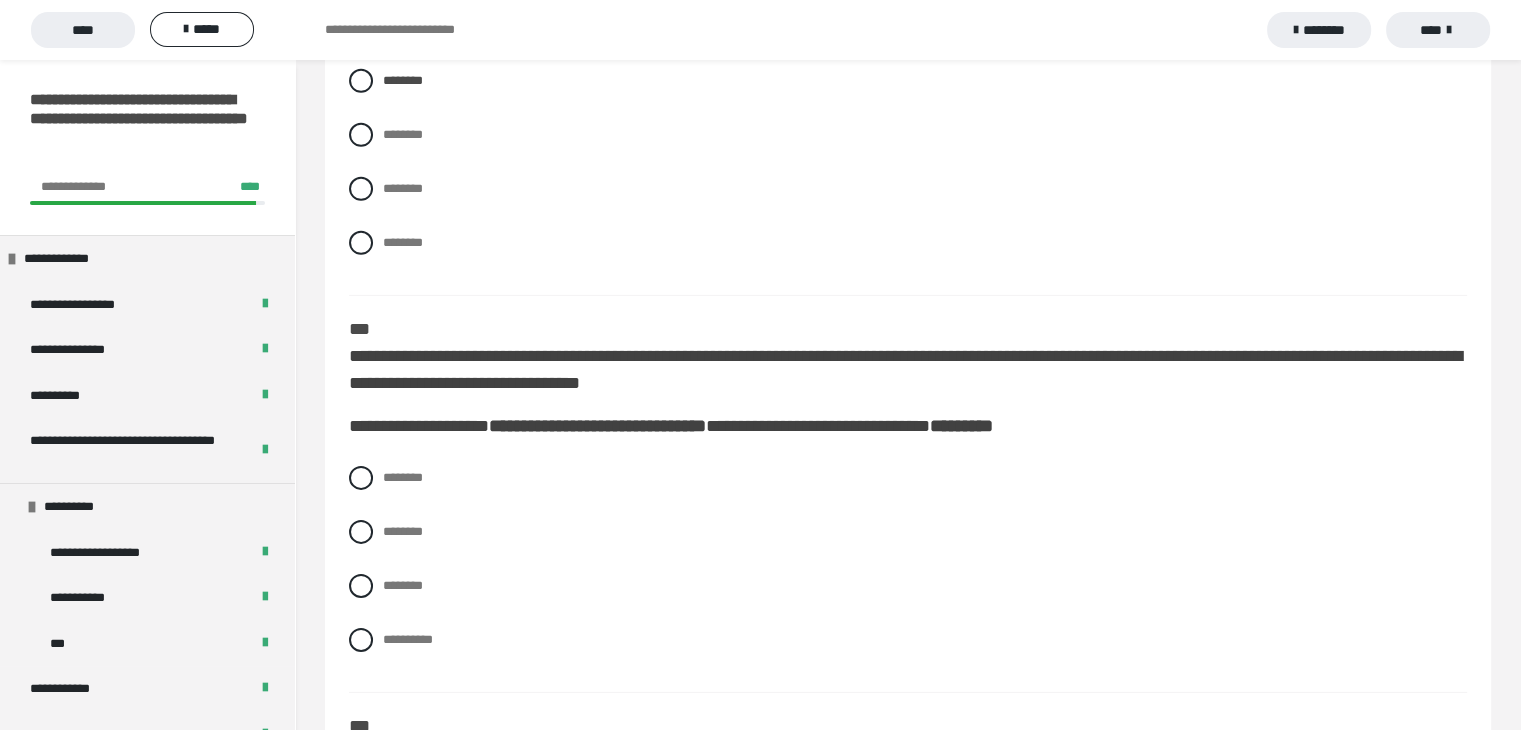 scroll, scrollTop: 6200, scrollLeft: 0, axis: vertical 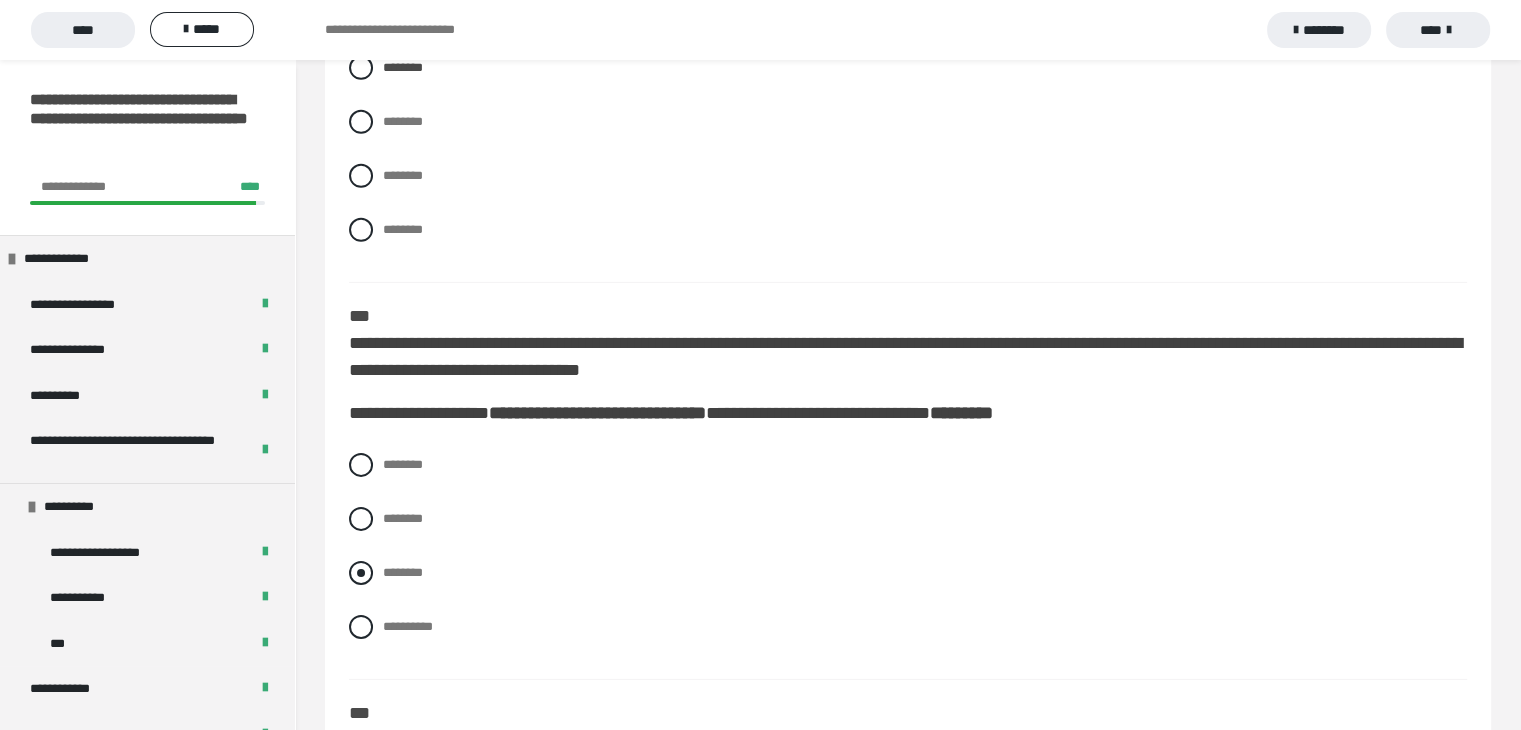 click at bounding box center [361, 573] 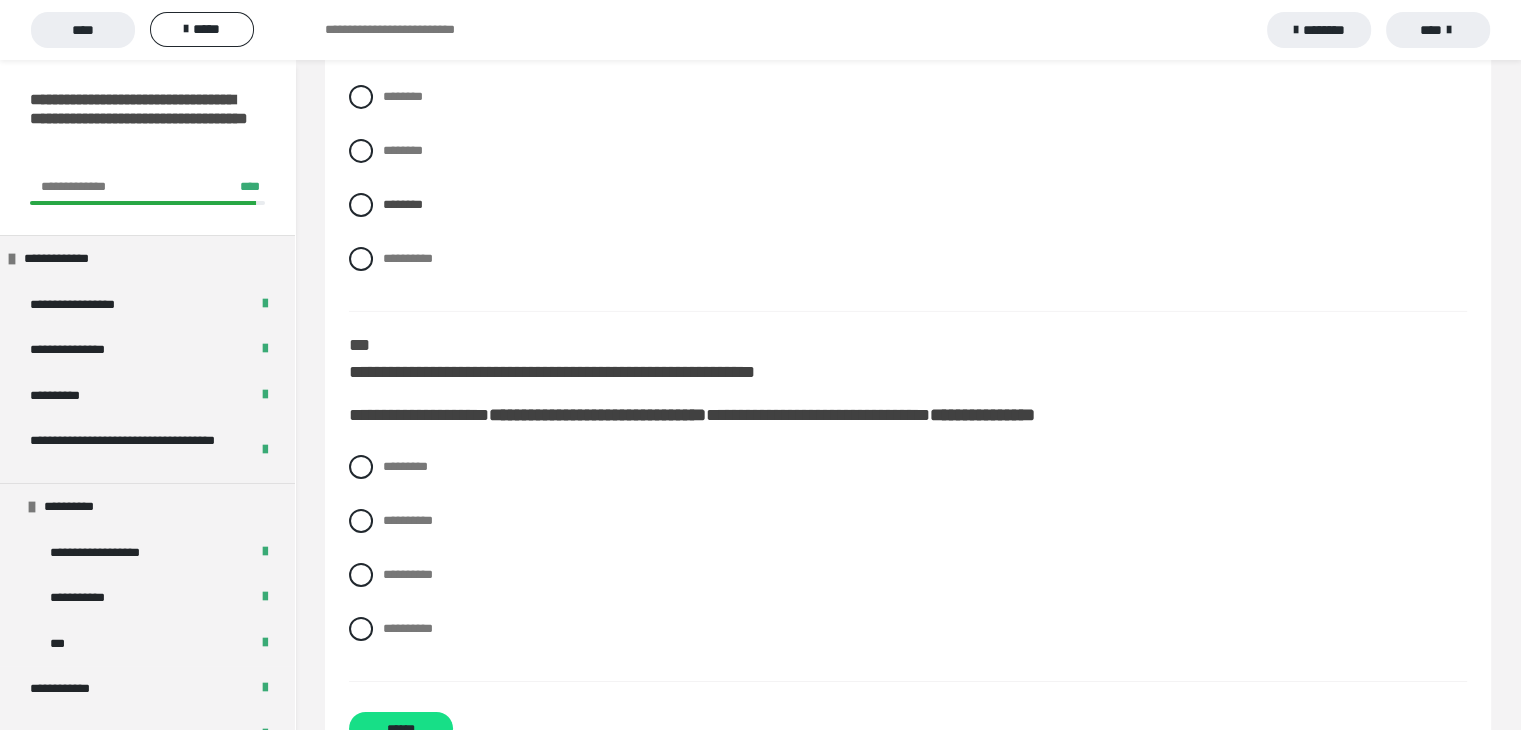 scroll, scrollTop: 6600, scrollLeft: 0, axis: vertical 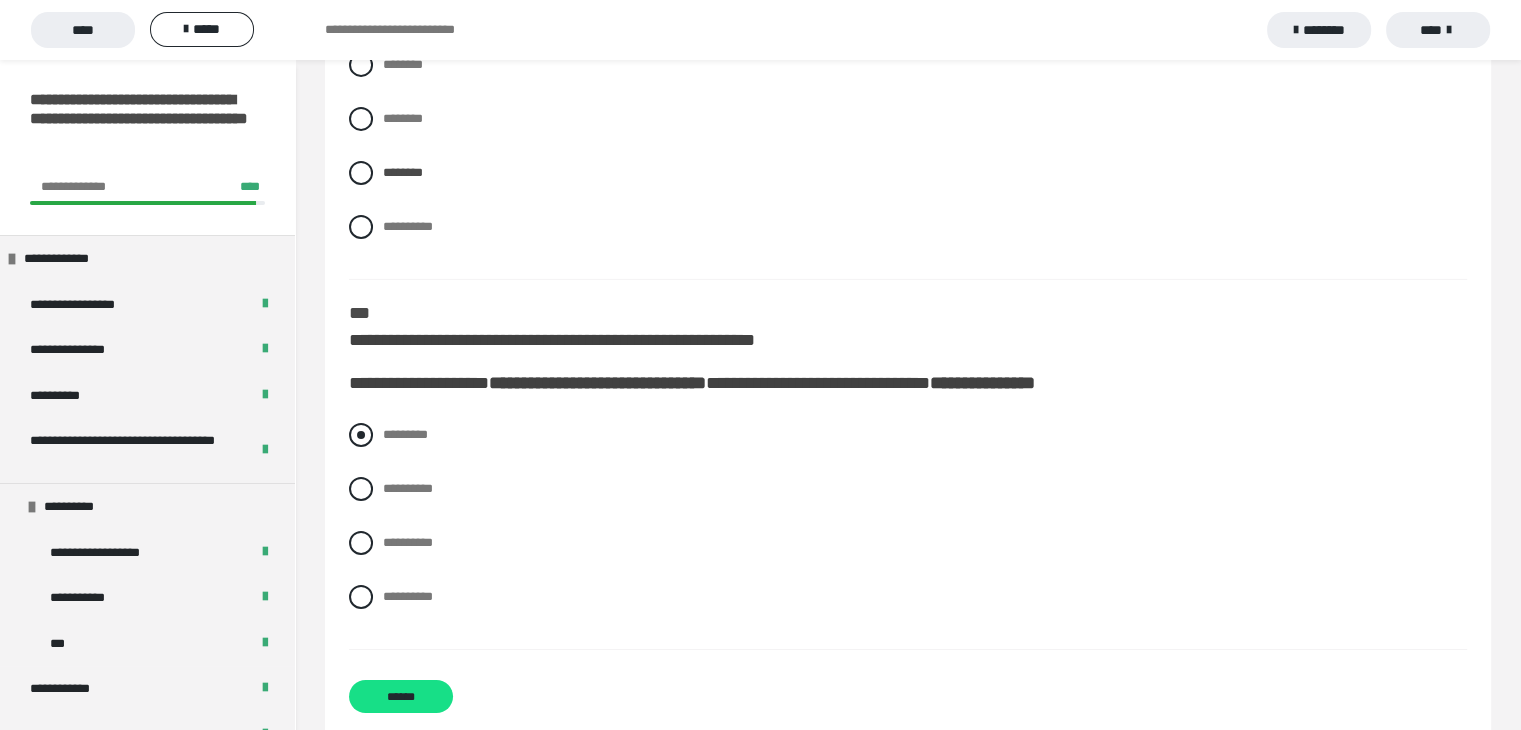 click on "*********" at bounding box center (908, 435) 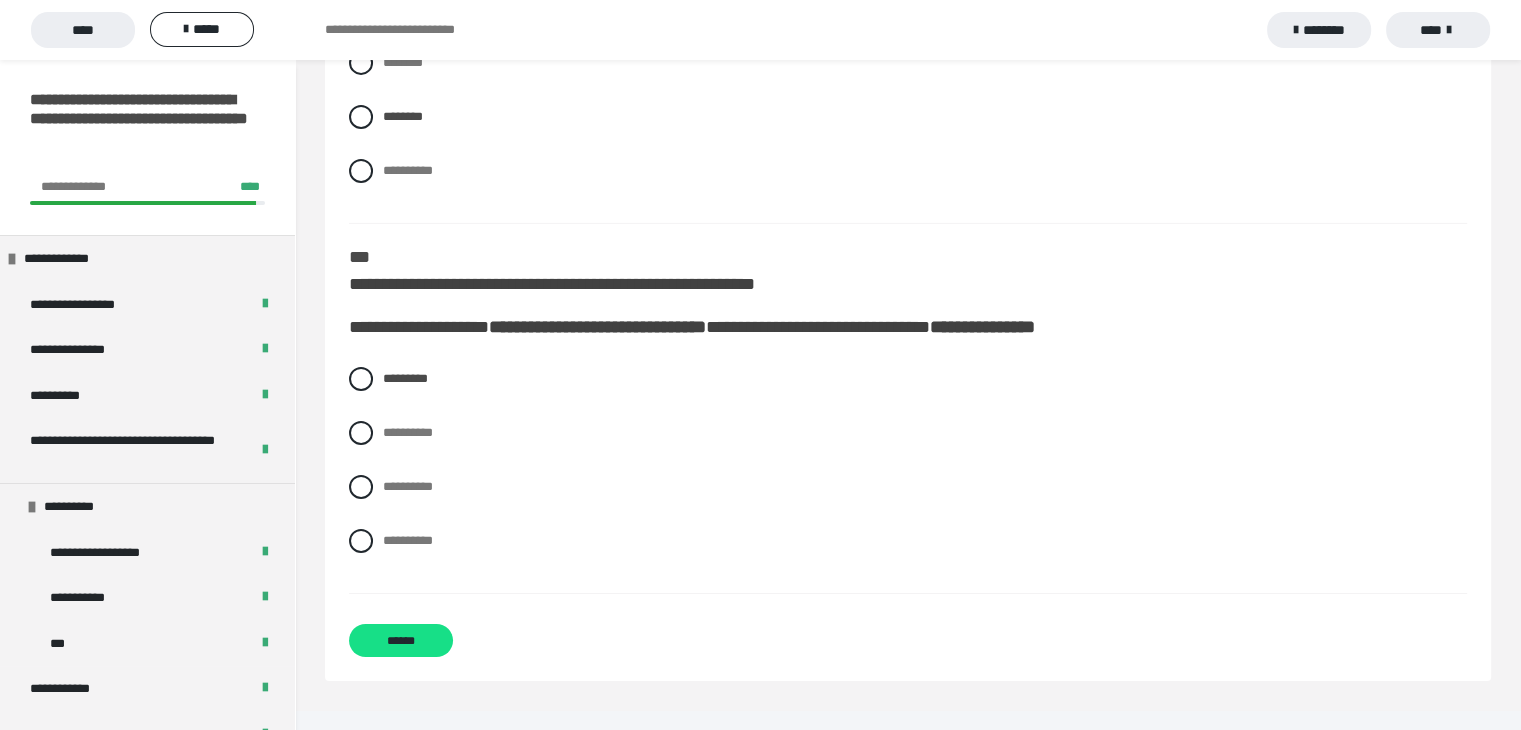 scroll, scrollTop: 6687, scrollLeft: 0, axis: vertical 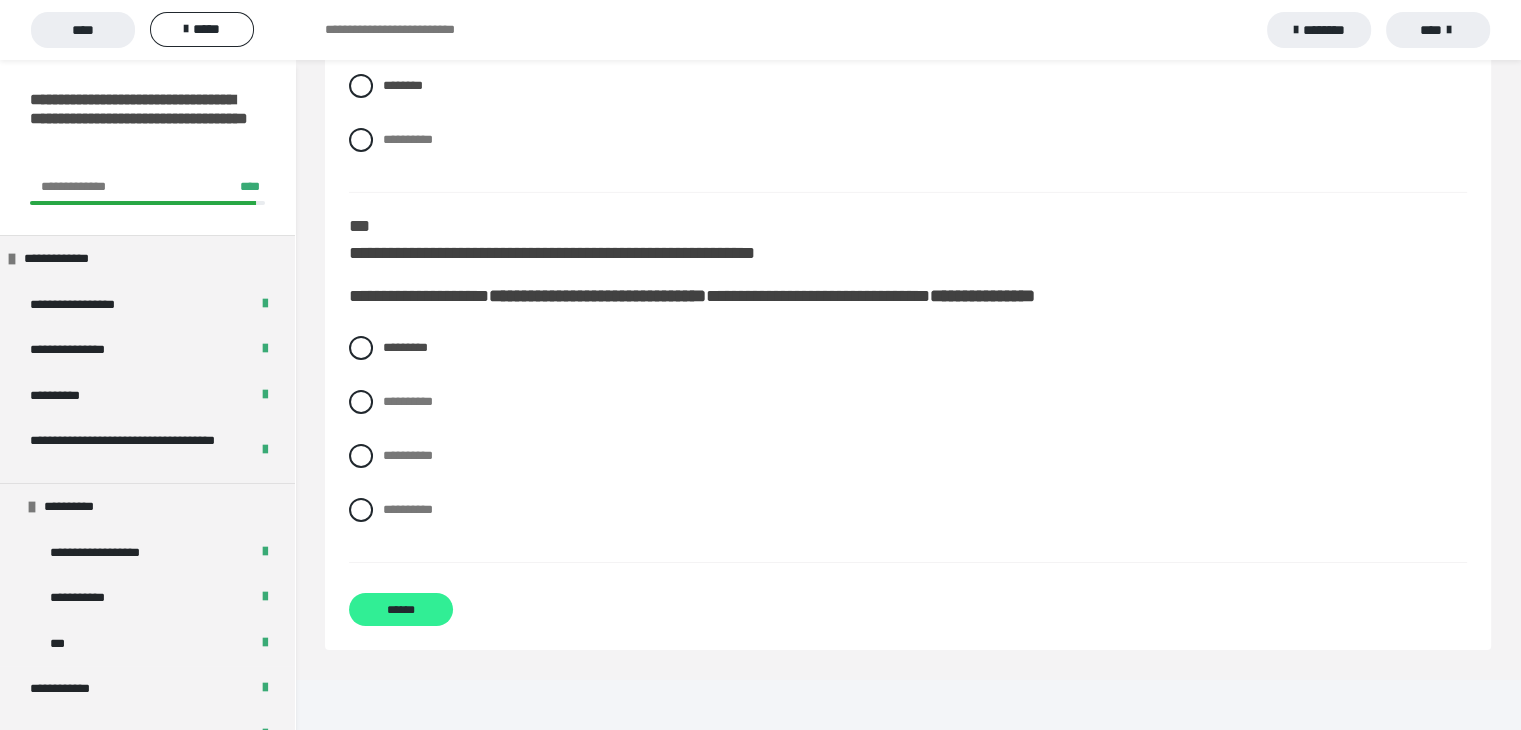 click on "******" at bounding box center [401, 609] 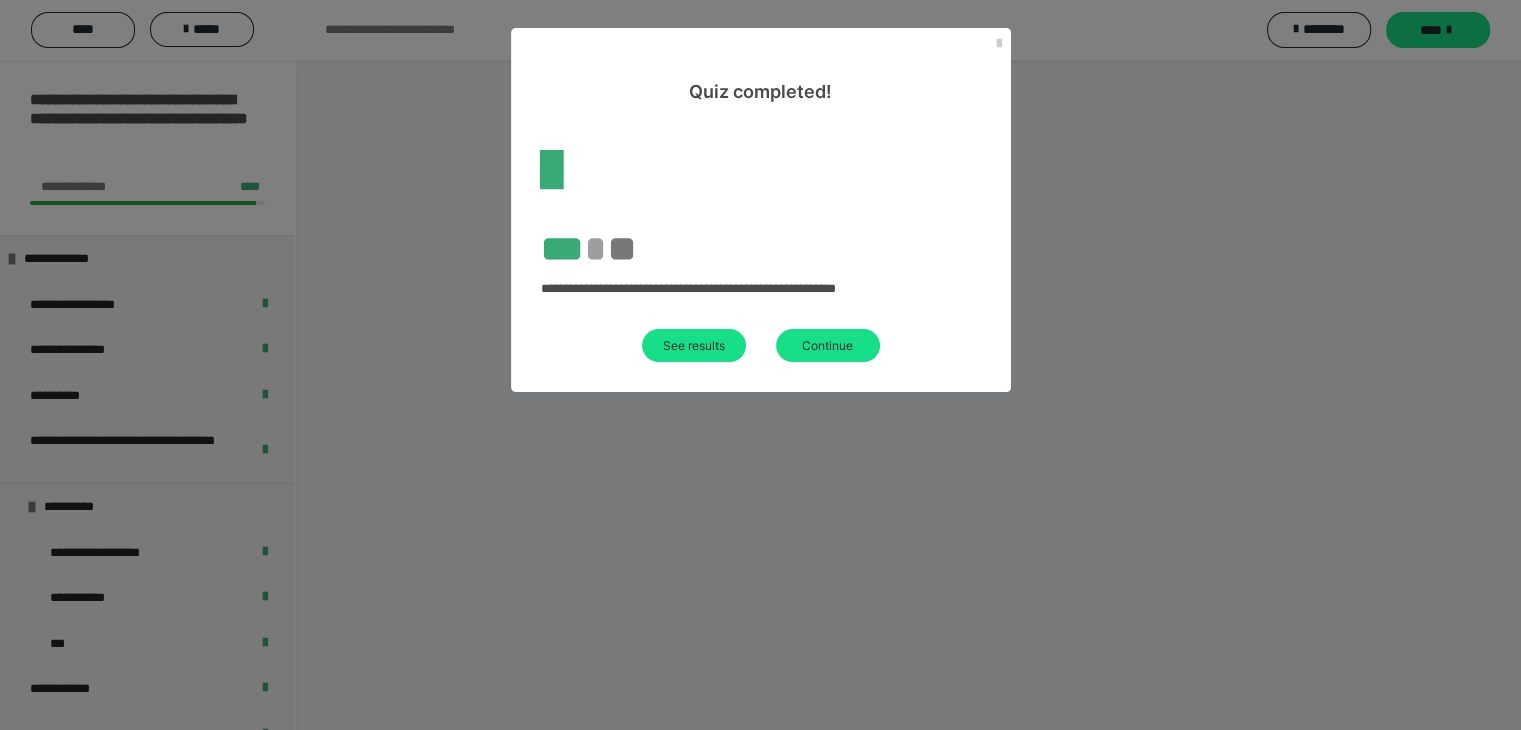 scroll, scrollTop: 469, scrollLeft: 0, axis: vertical 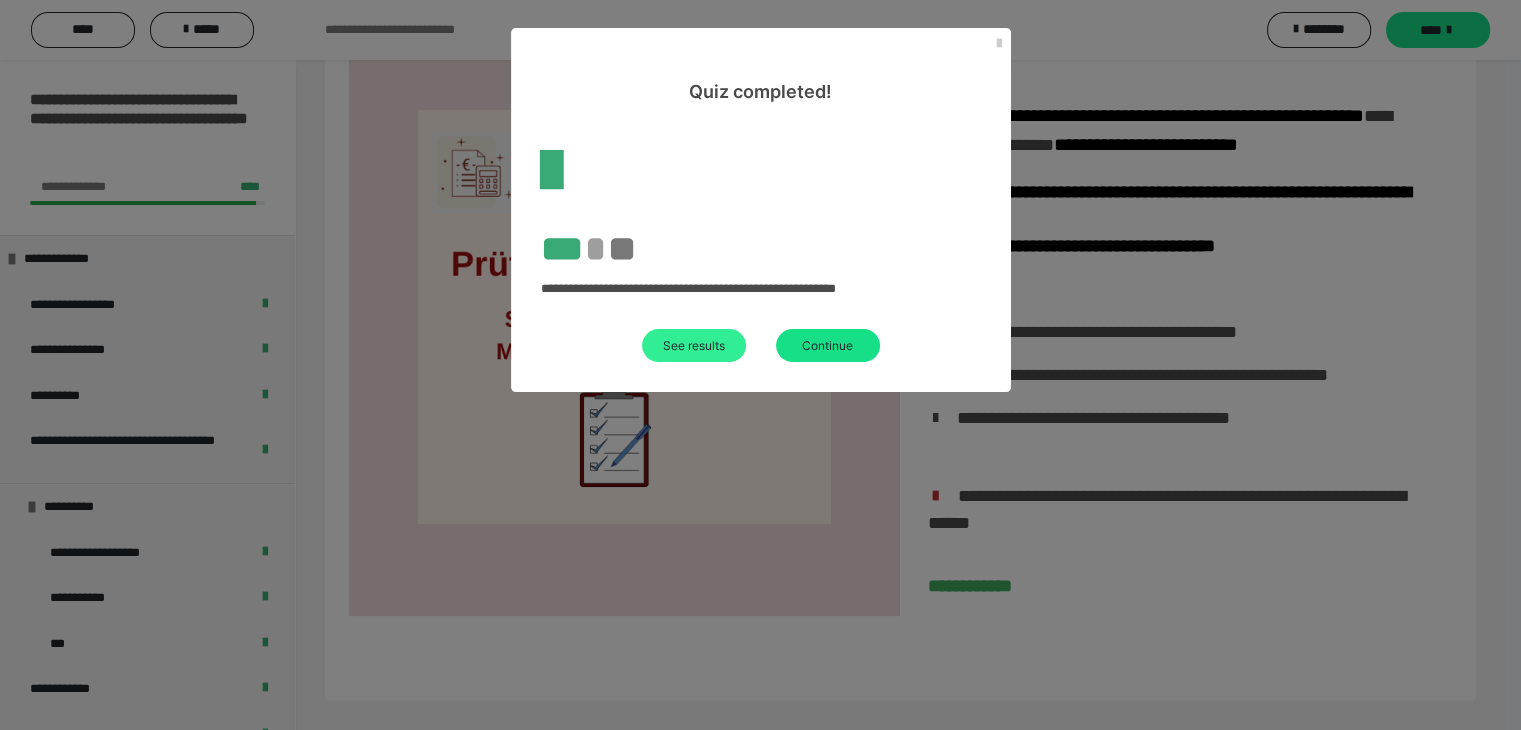 click on "See results" at bounding box center (694, 345) 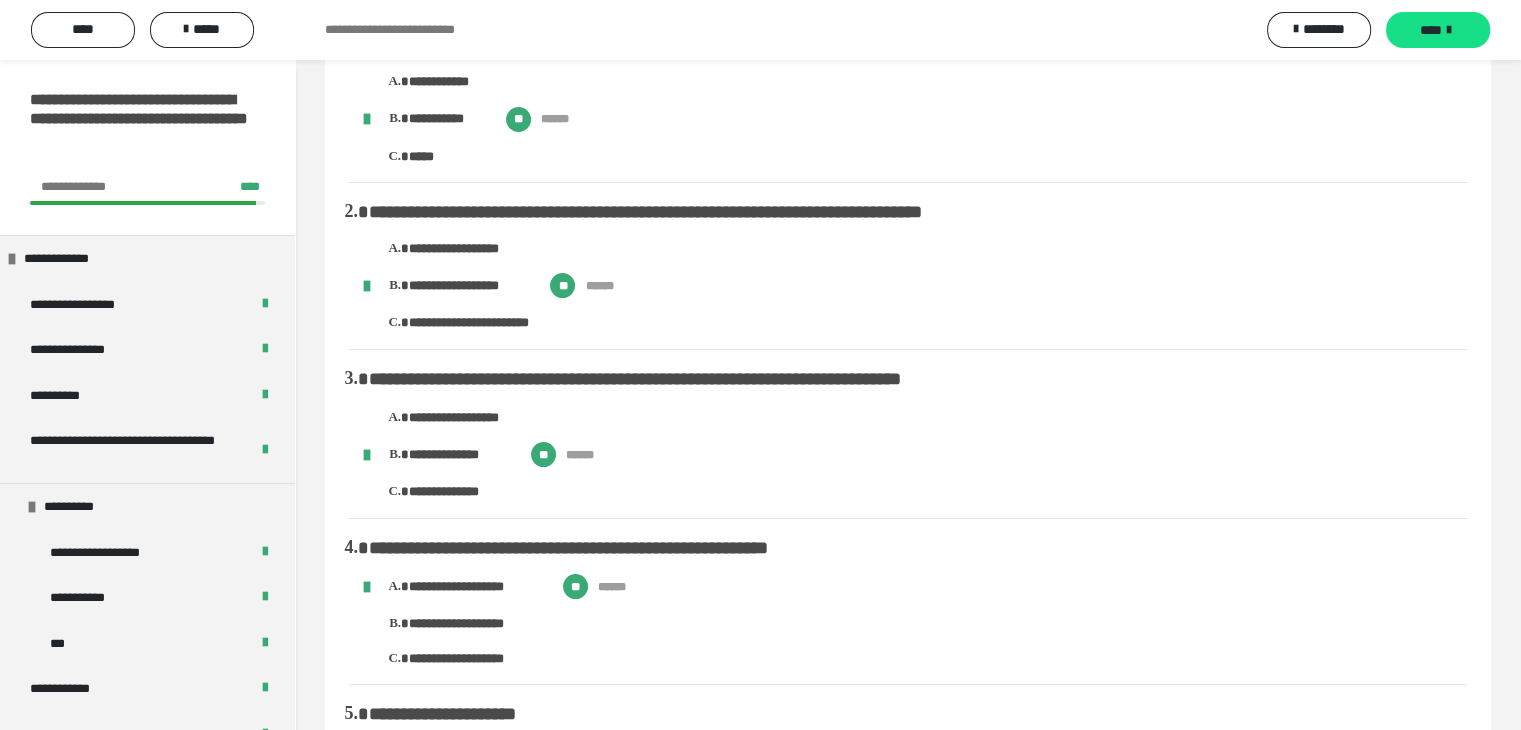 scroll, scrollTop: 0, scrollLeft: 0, axis: both 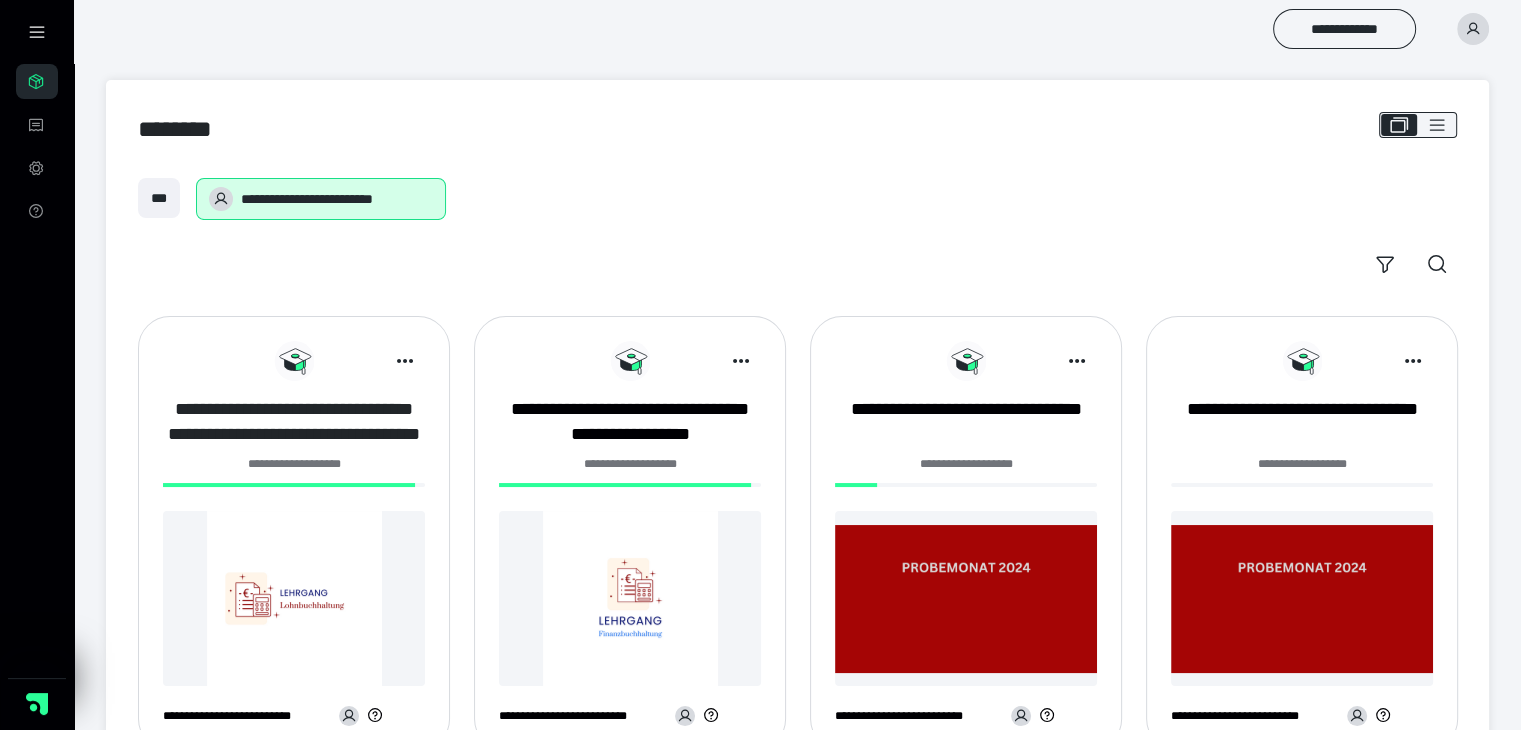 click on "**********" at bounding box center [294, 422] 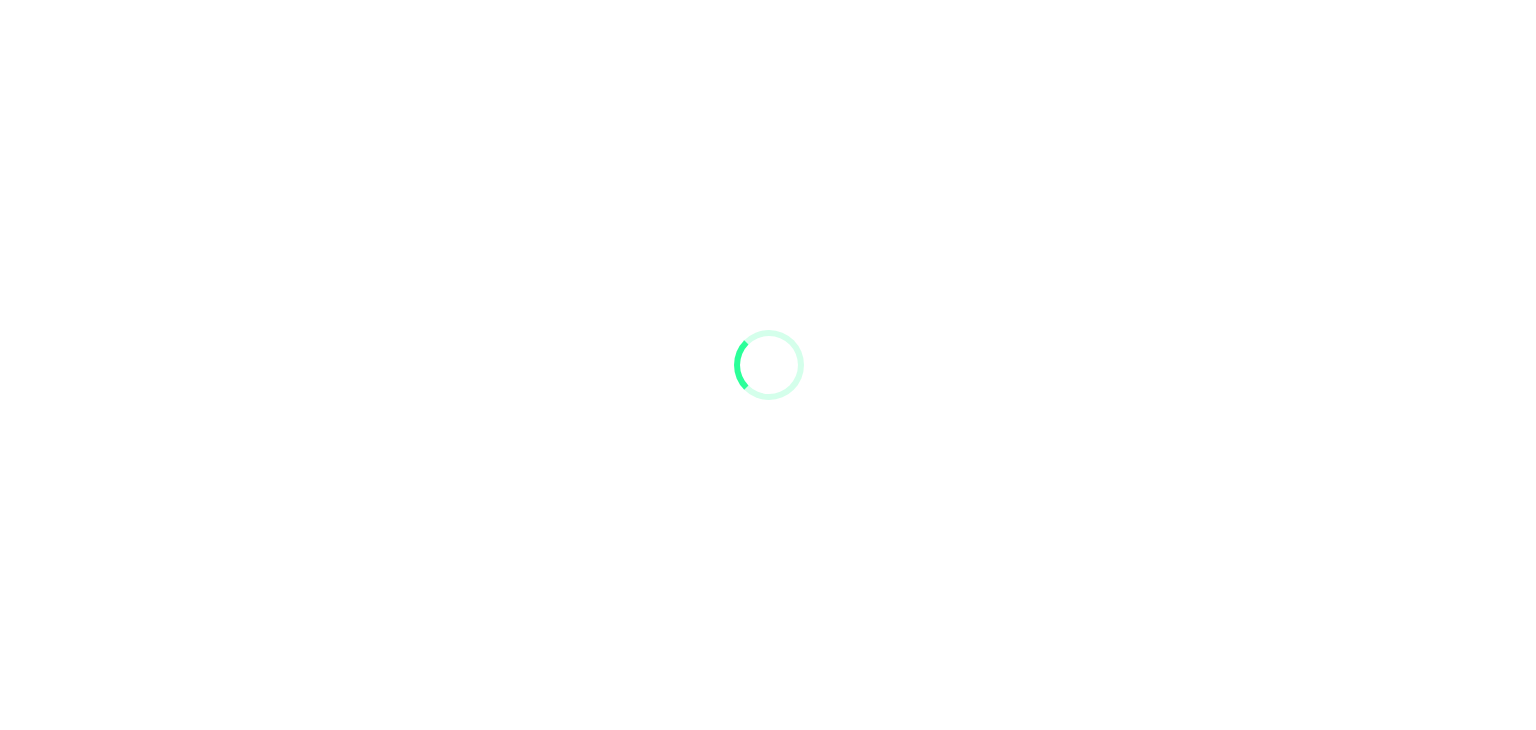 scroll, scrollTop: 0, scrollLeft: 0, axis: both 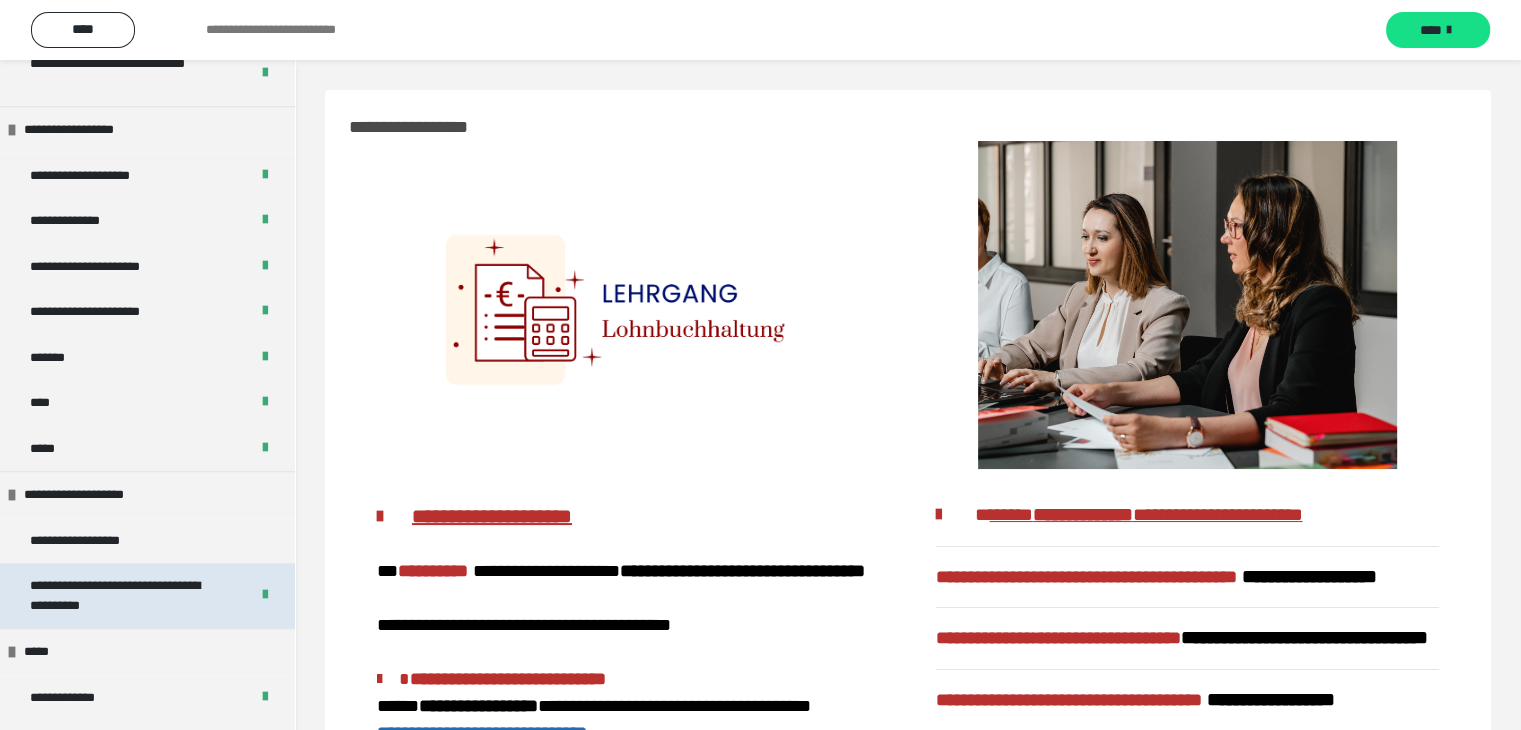 click on "**********" at bounding box center [124, 595] 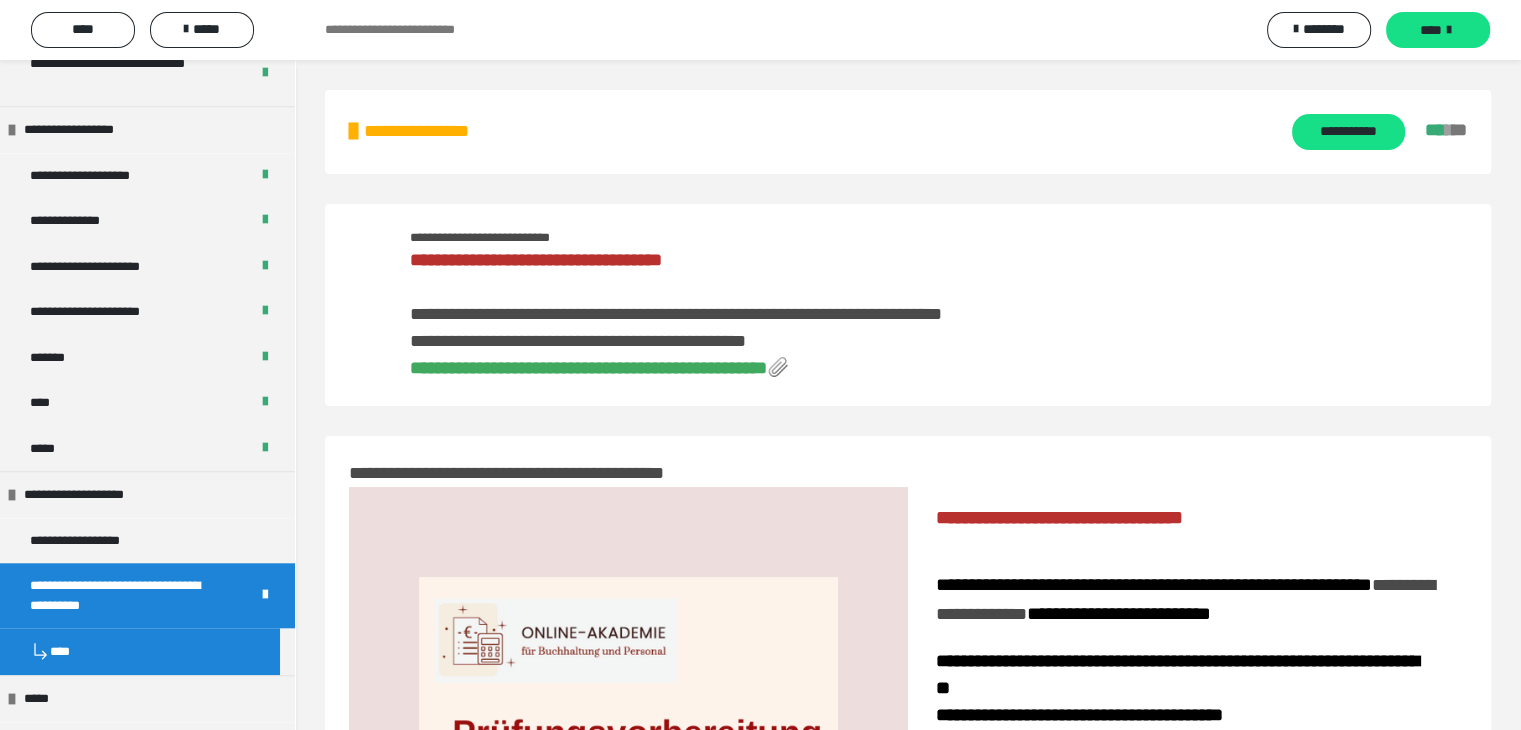 click on "**********" at bounding box center (588, 368) 